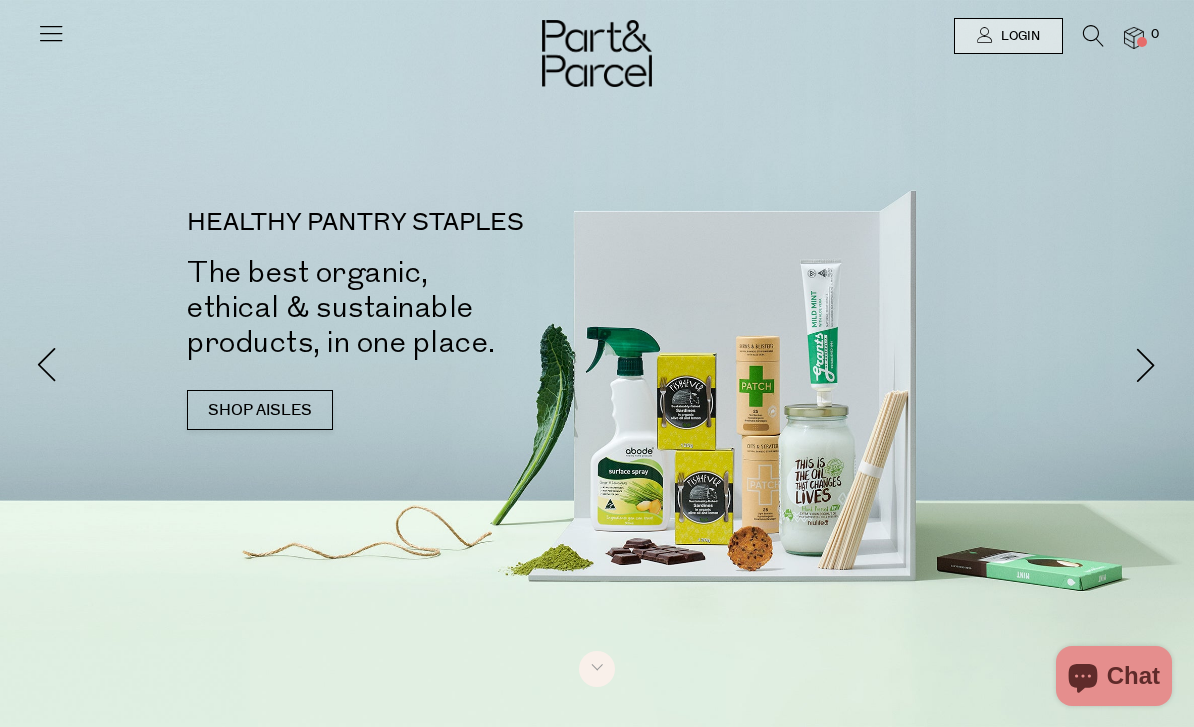 scroll, scrollTop: 0, scrollLeft: 0, axis: both 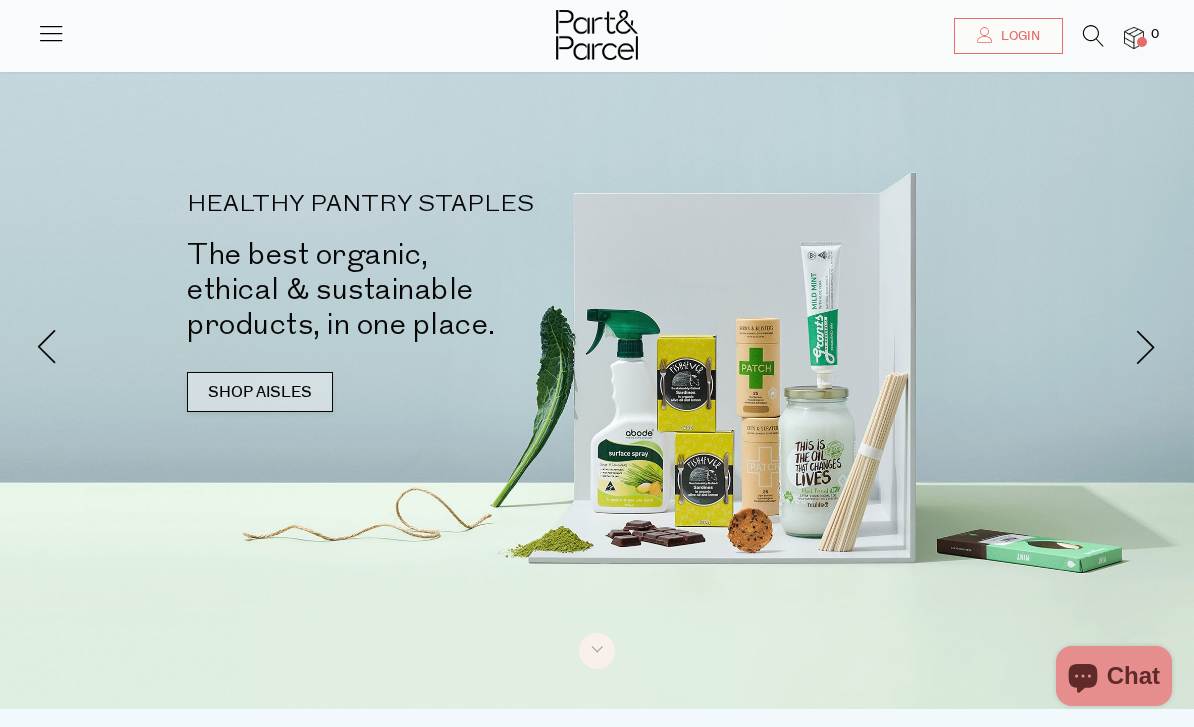 click on "SHOP AISLES" at bounding box center [260, 392] 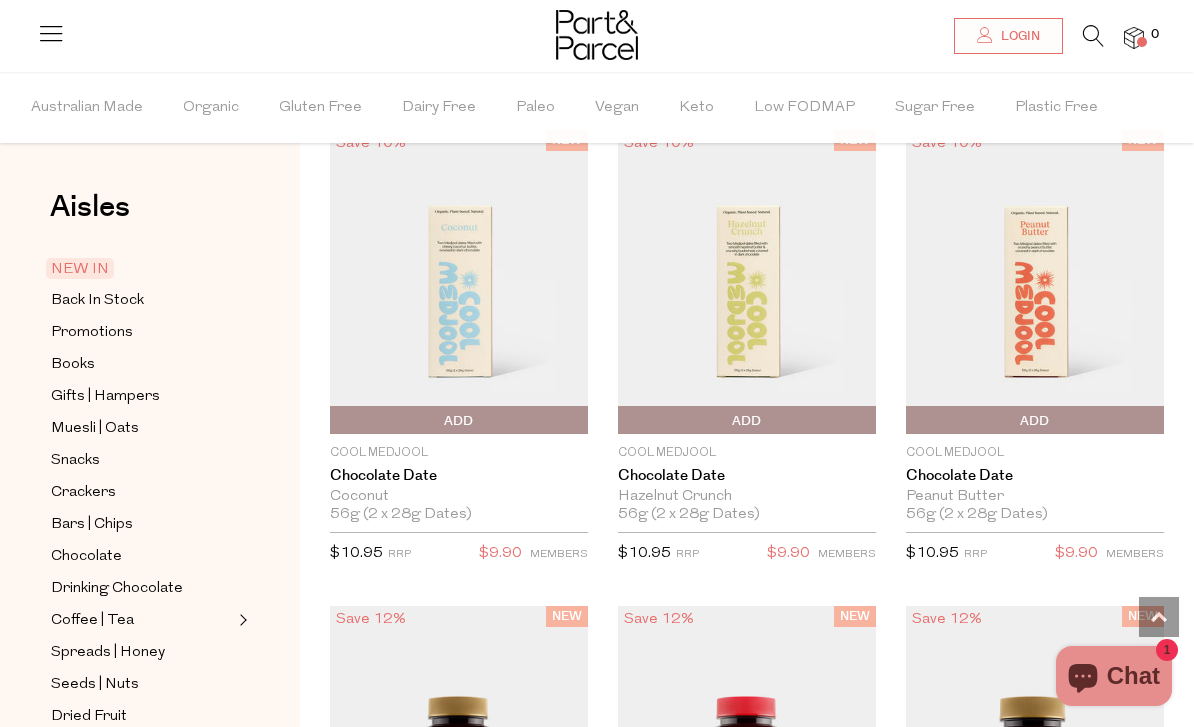 scroll, scrollTop: 1648, scrollLeft: 0, axis: vertical 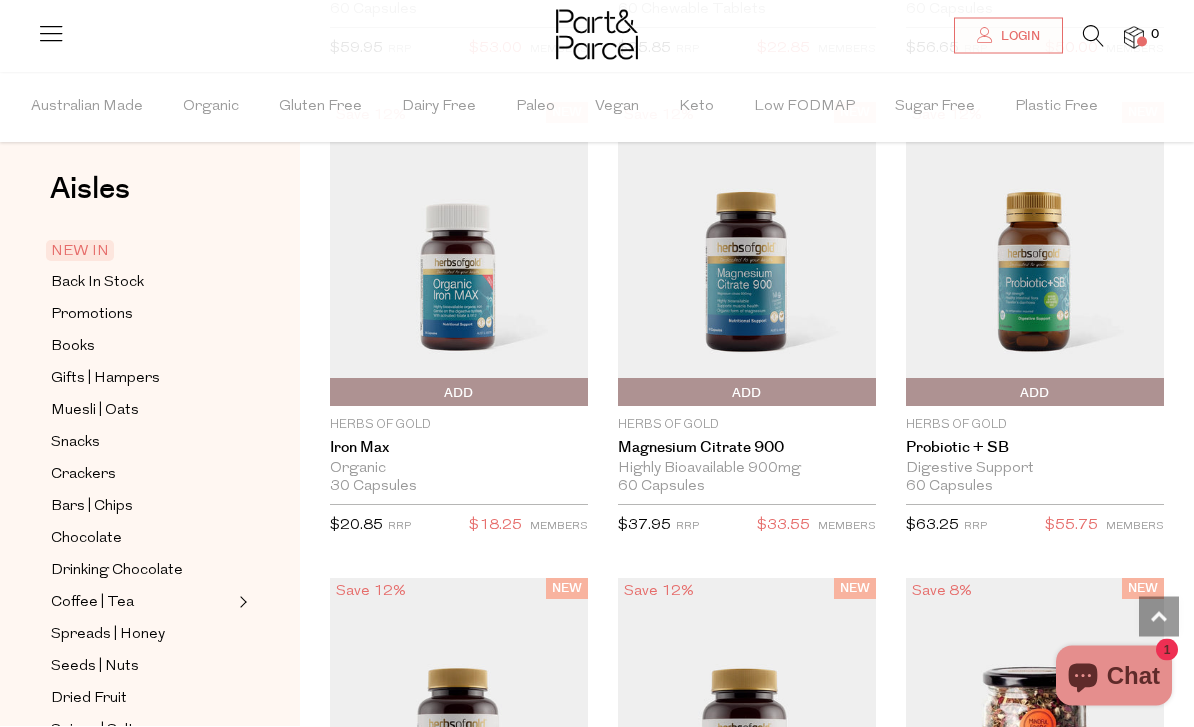 click at bounding box center [459, 255] 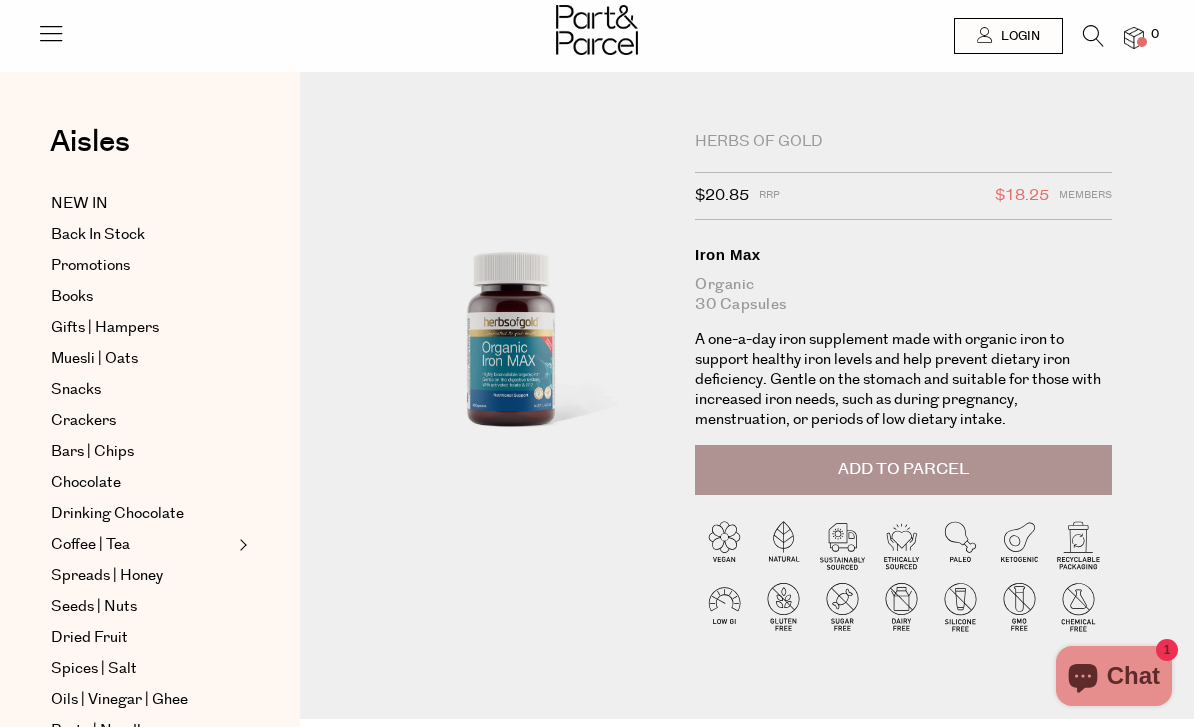 scroll, scrollTop: 0, scrollLeft: 0, axis: both 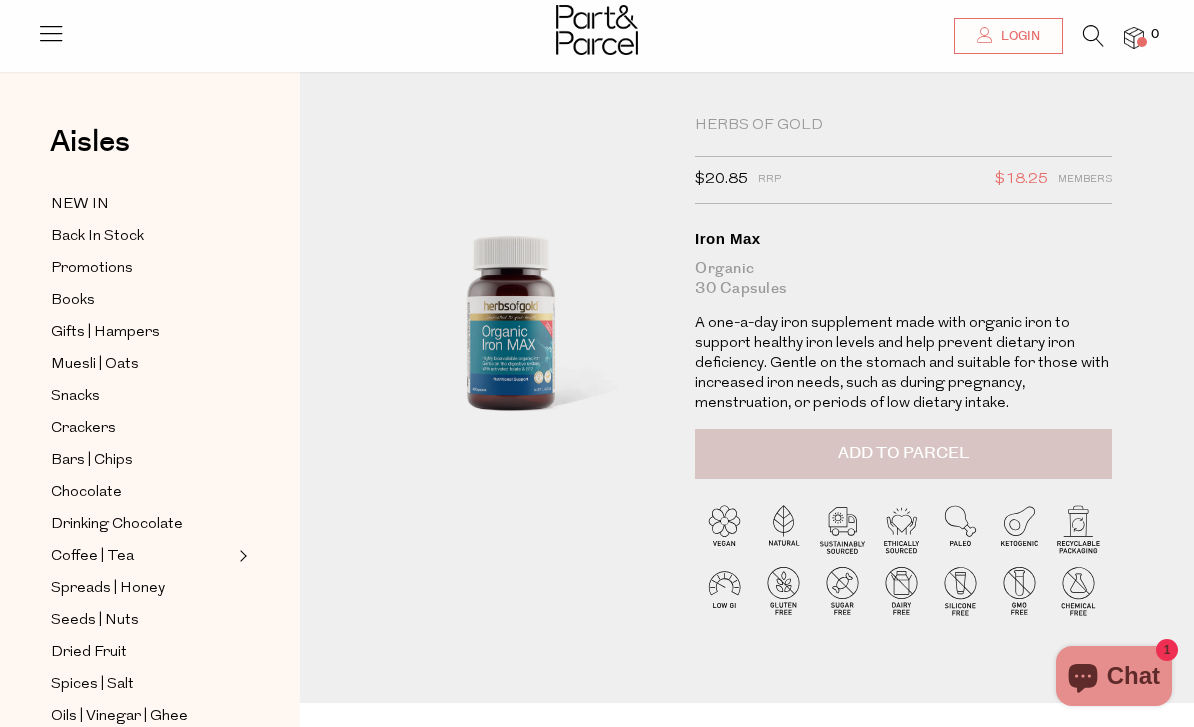 click on "Add to Parcel" at bounding box center [903, 454] 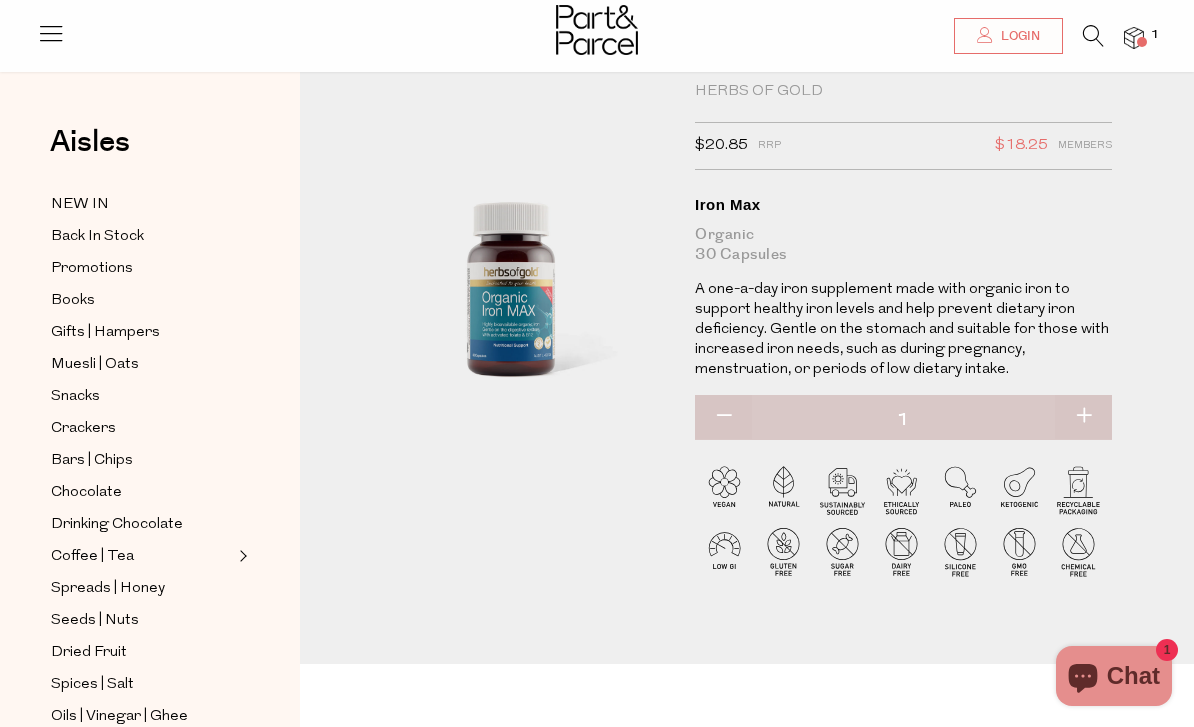 scroll, scrollTop: 36, scrollLeft: 0, axis: vertical 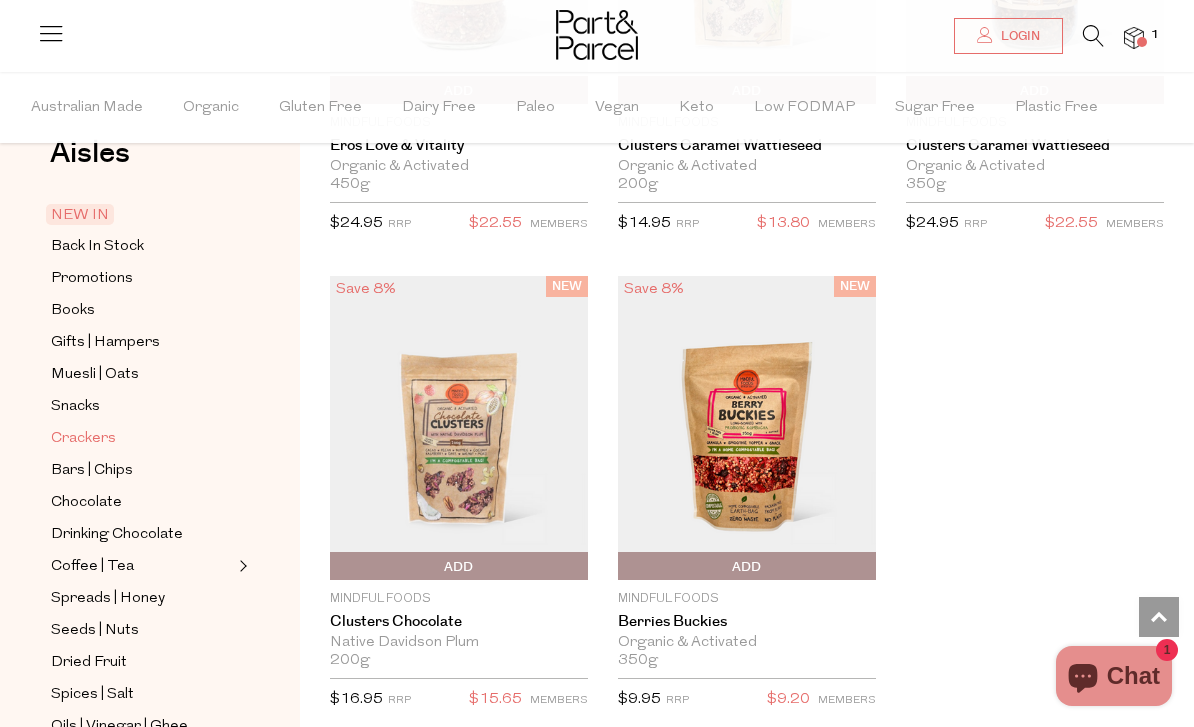 click on "Crackers" at bounding box center [83, 439] 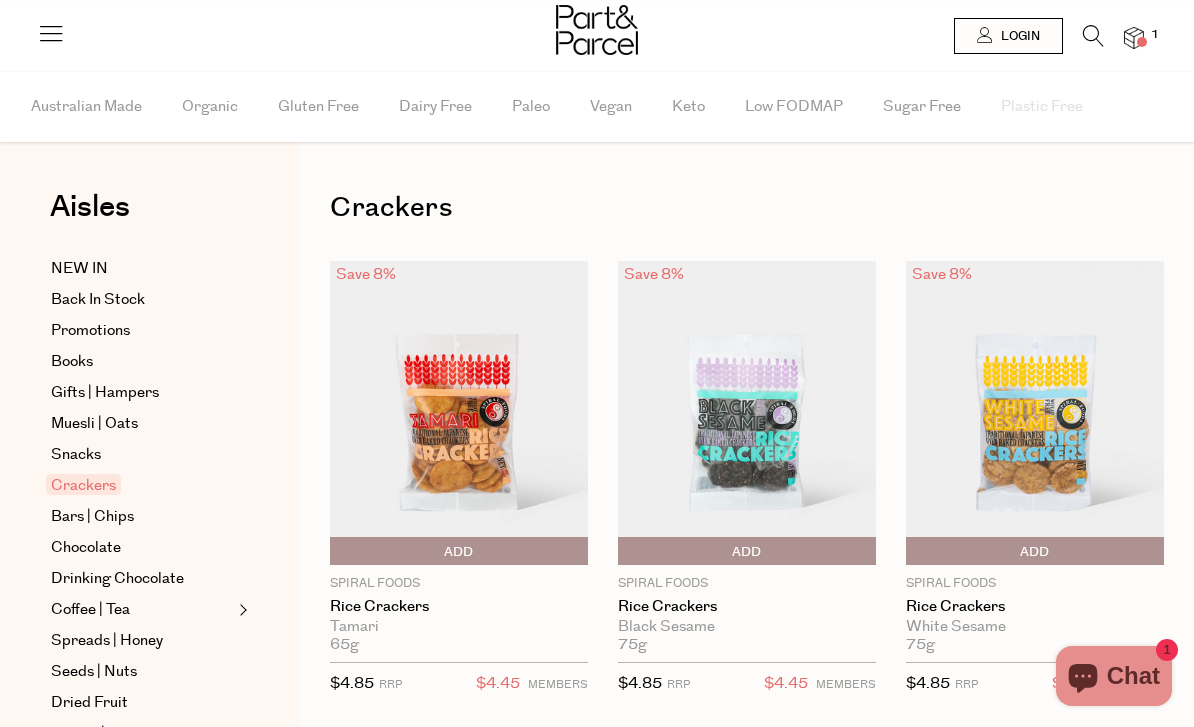 scroll, scrollTop: 2, scrollLeft: 0, axis: vertical 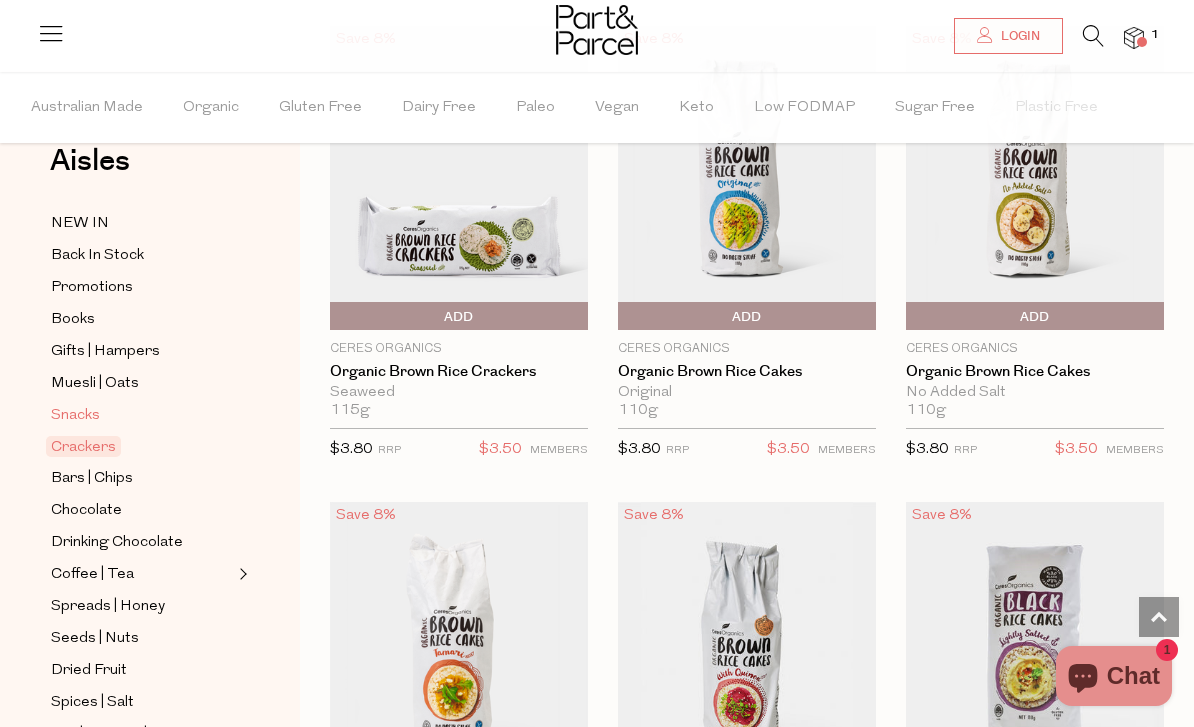 click on "Snacks" at bounding box center [75, 416] 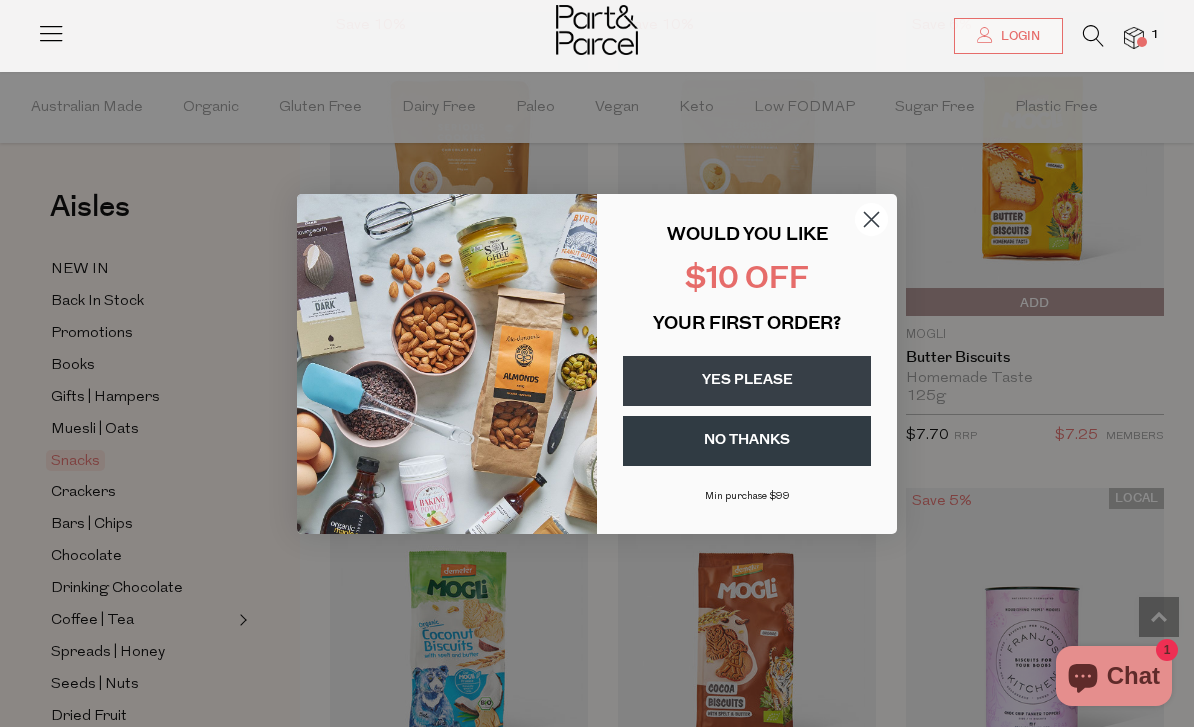 scroll, scrollTop: 5449, scrollLeft: 0, axis: vertical 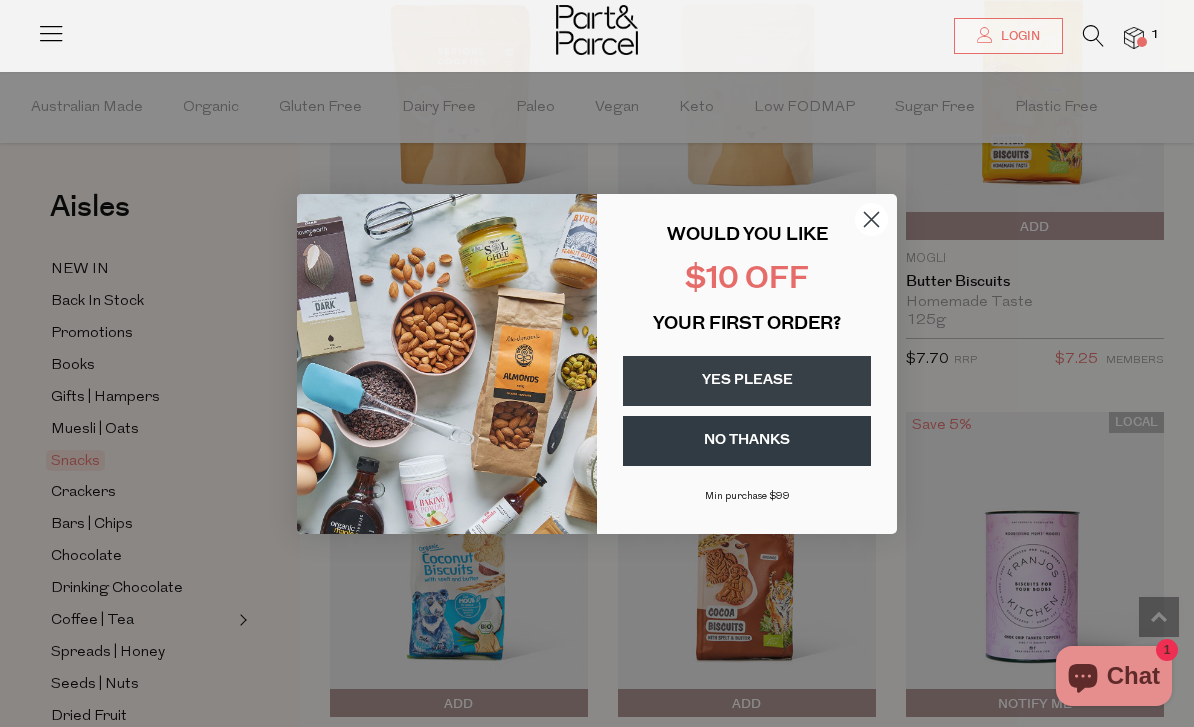 click 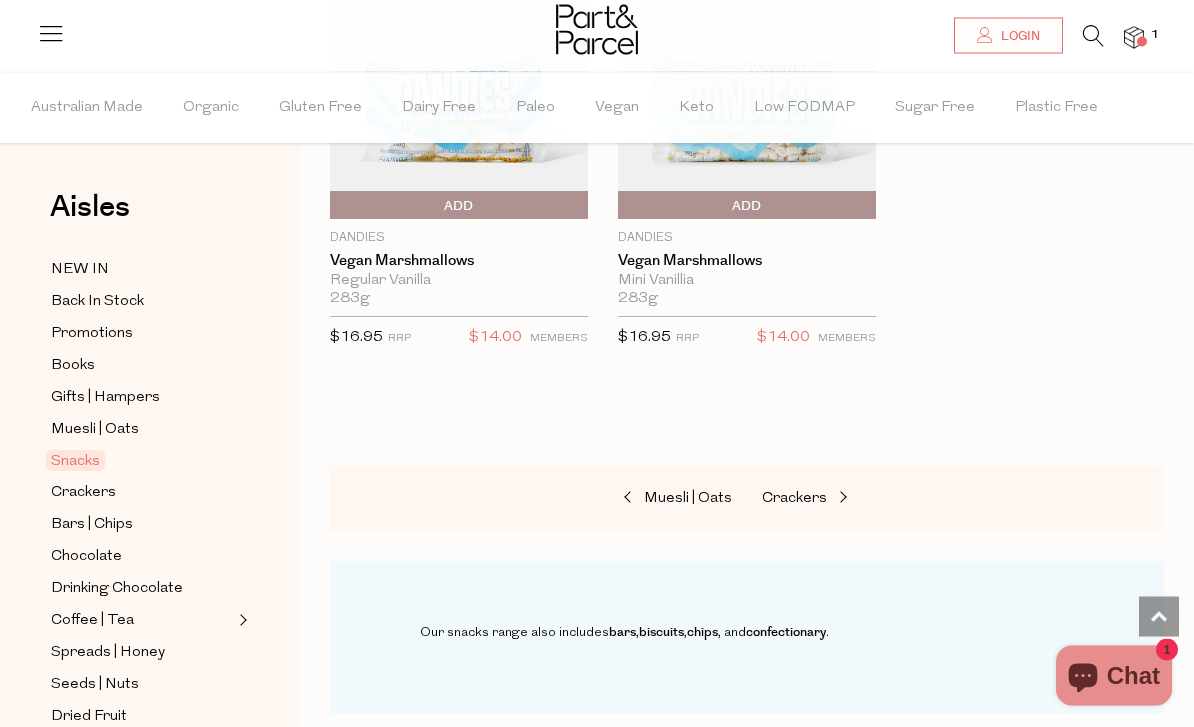scroll, scrollTop: 10827, scrollLeft: 0, axis: vertical 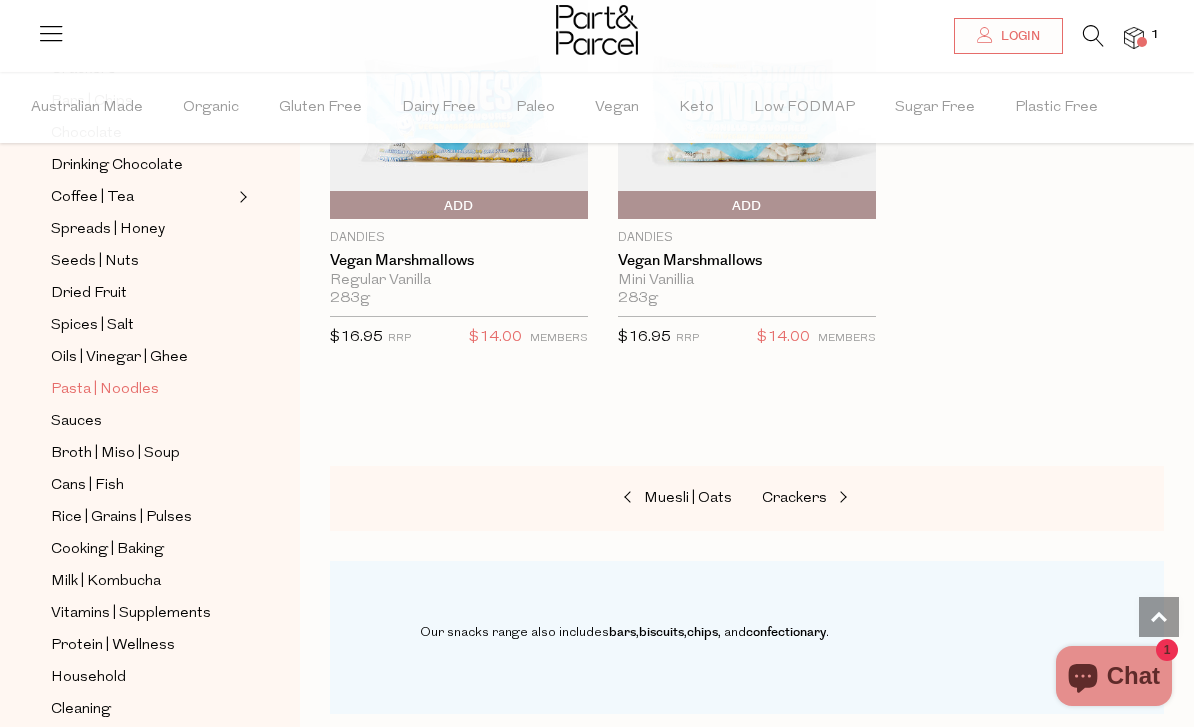 click on "Pasta | Noodles" at bounding box center [105, 390] 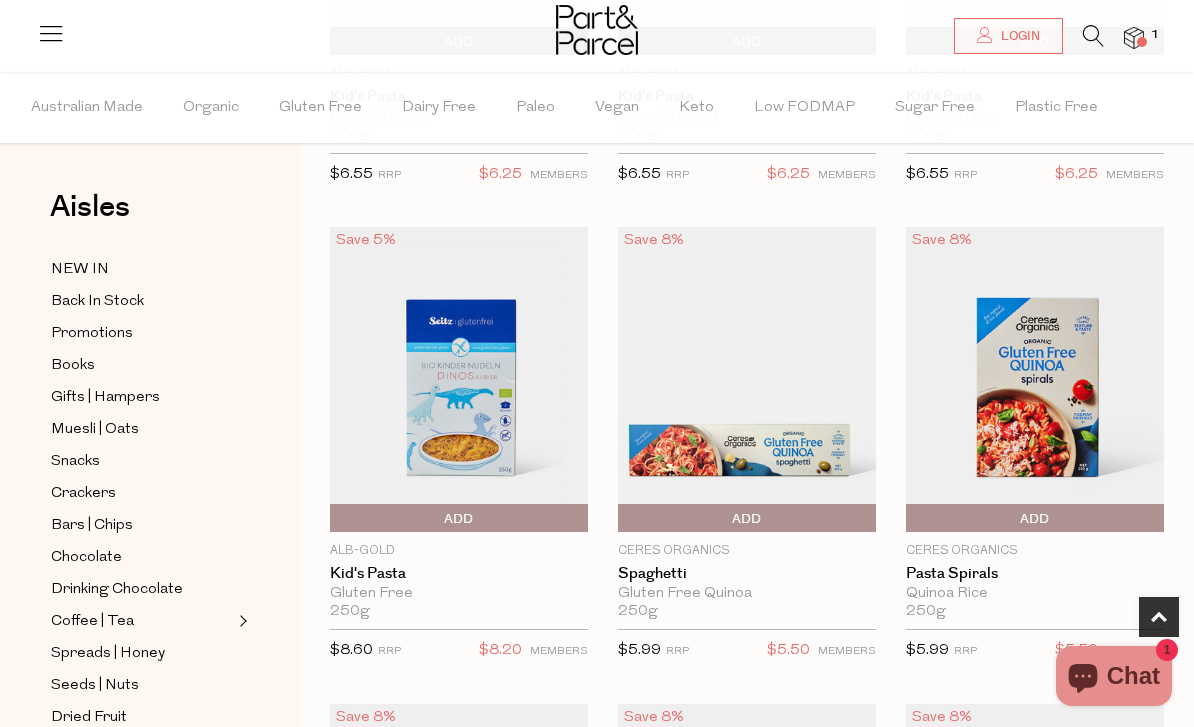 scroll, scrollTop: 565, scrollLeft: 0, axis: vertical 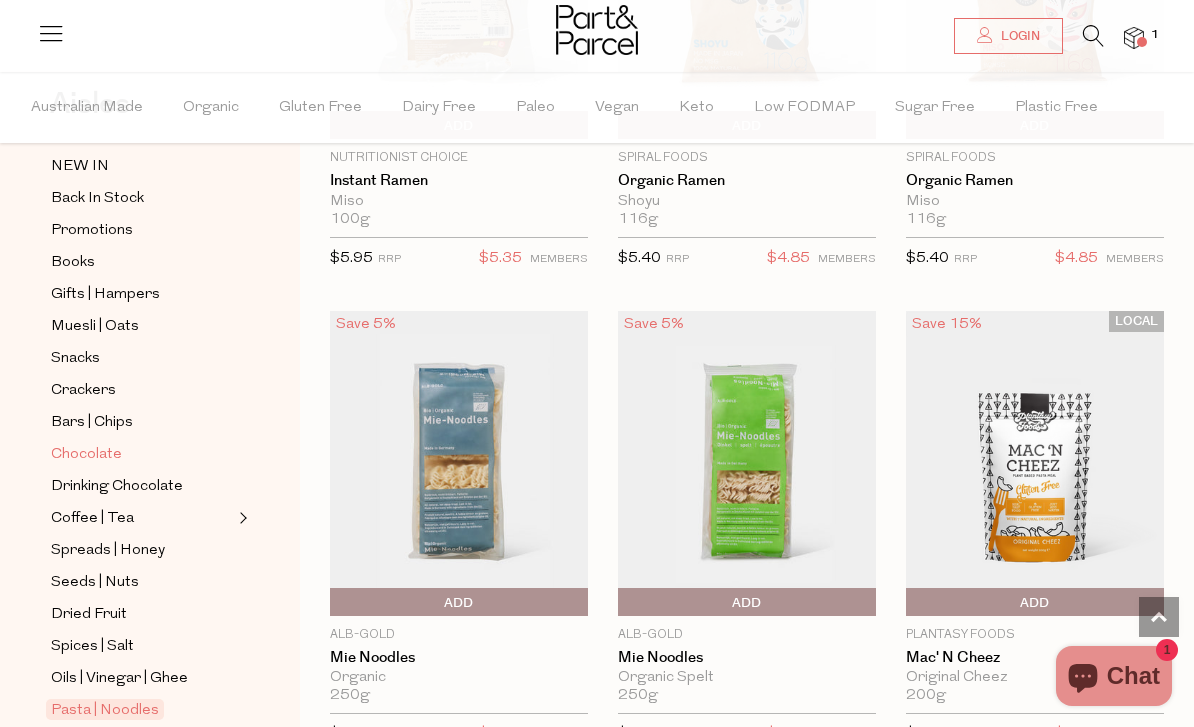 click on "Chocolate" at bounding box center [86, 455] 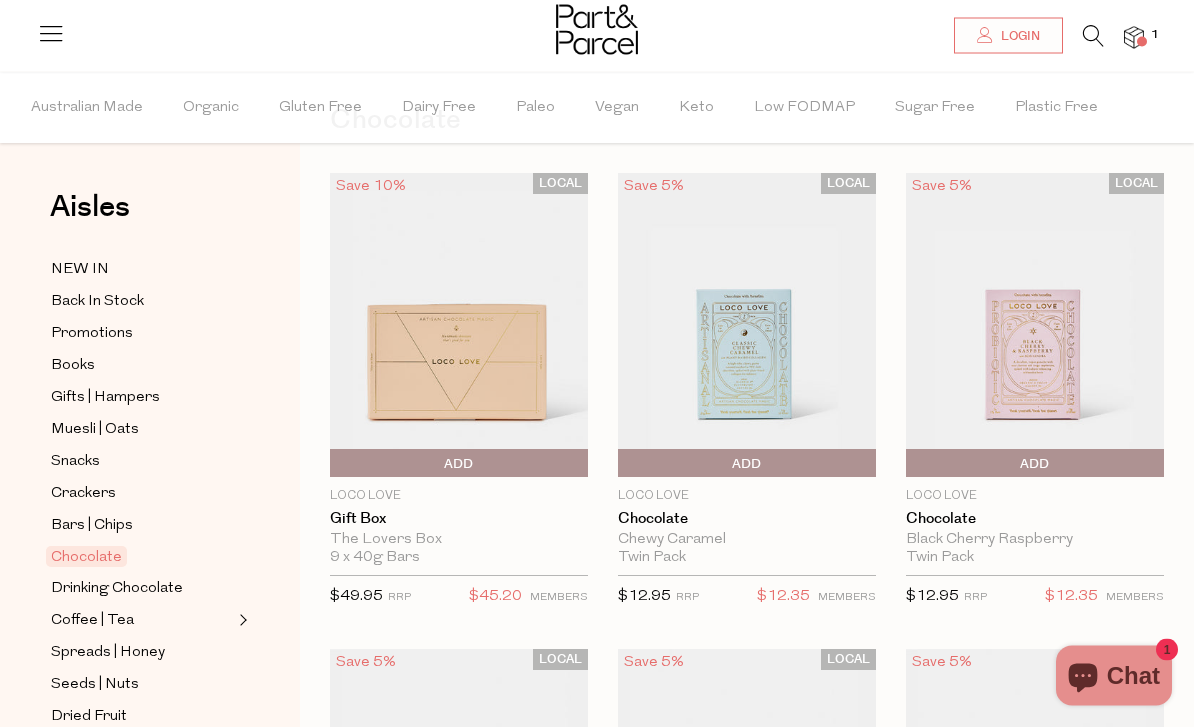 scroll, scrollTop: 0, scrollLeft: 0, axis: both 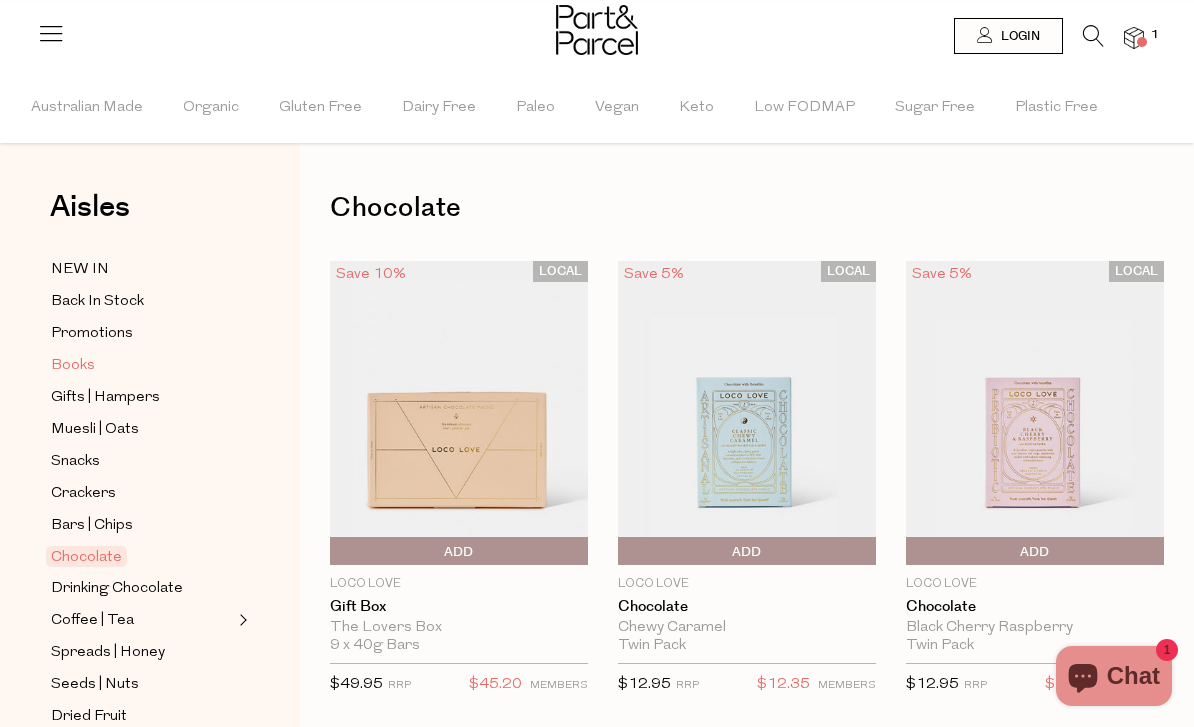 click on "Books" at bounding box center (73, 366) 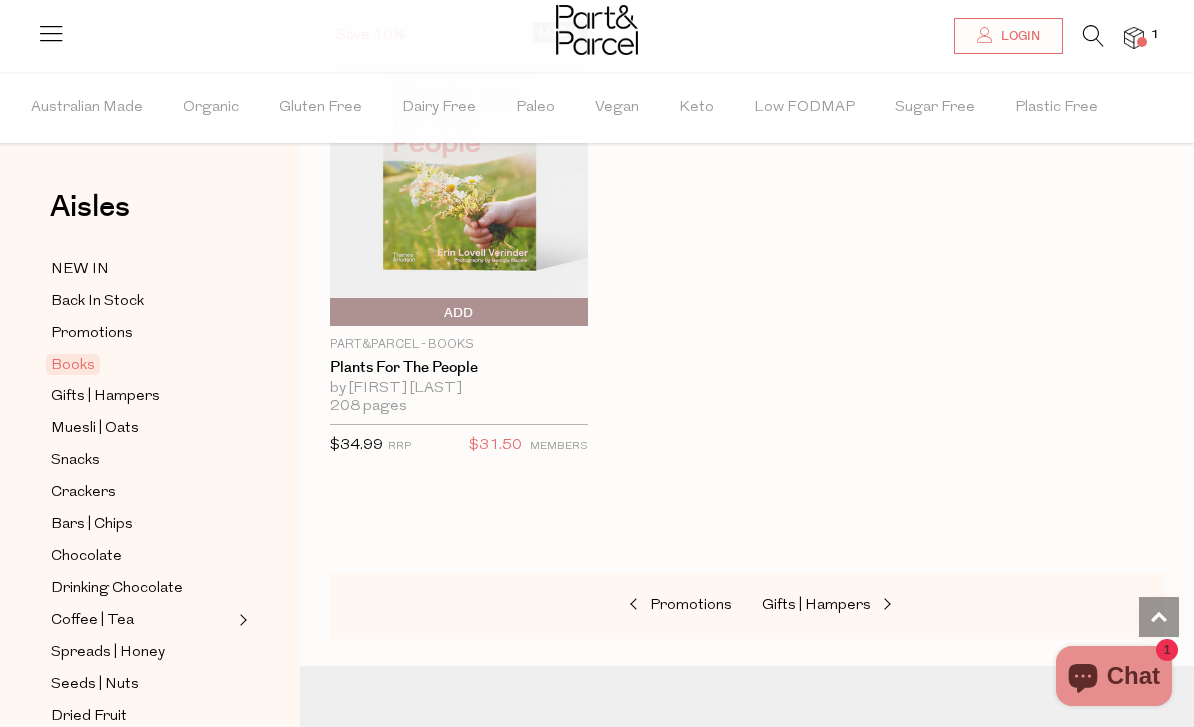 scroll, scrollTop: 1672, scrollLeft: 0, axis: vertical 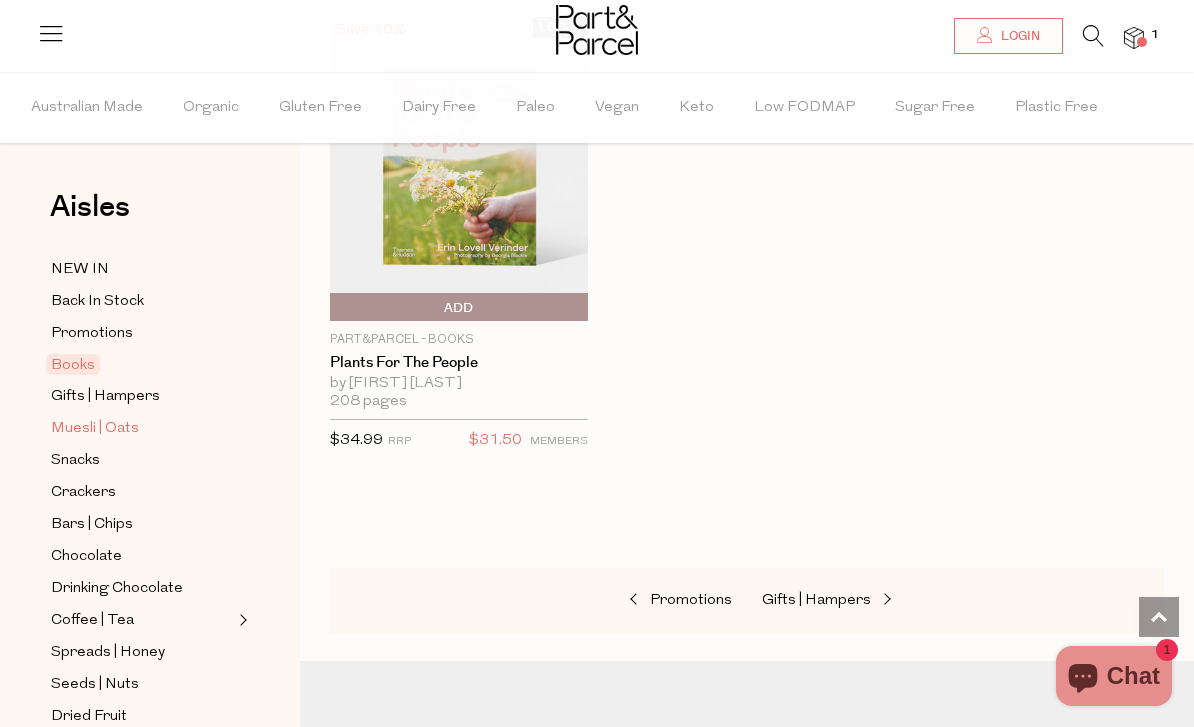 click on "Muesli | Oats" at bounding box center [95, 429] 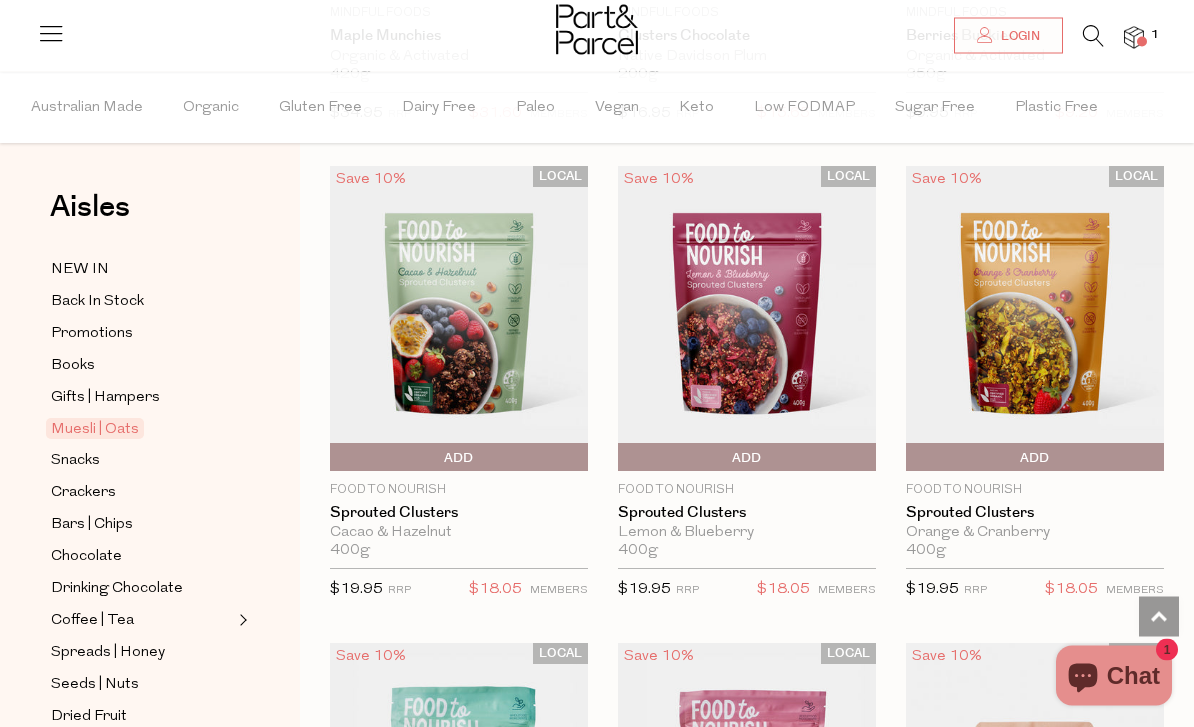 scroll, scrollTop: 2943, scrollLeft: 0, axis: vertical 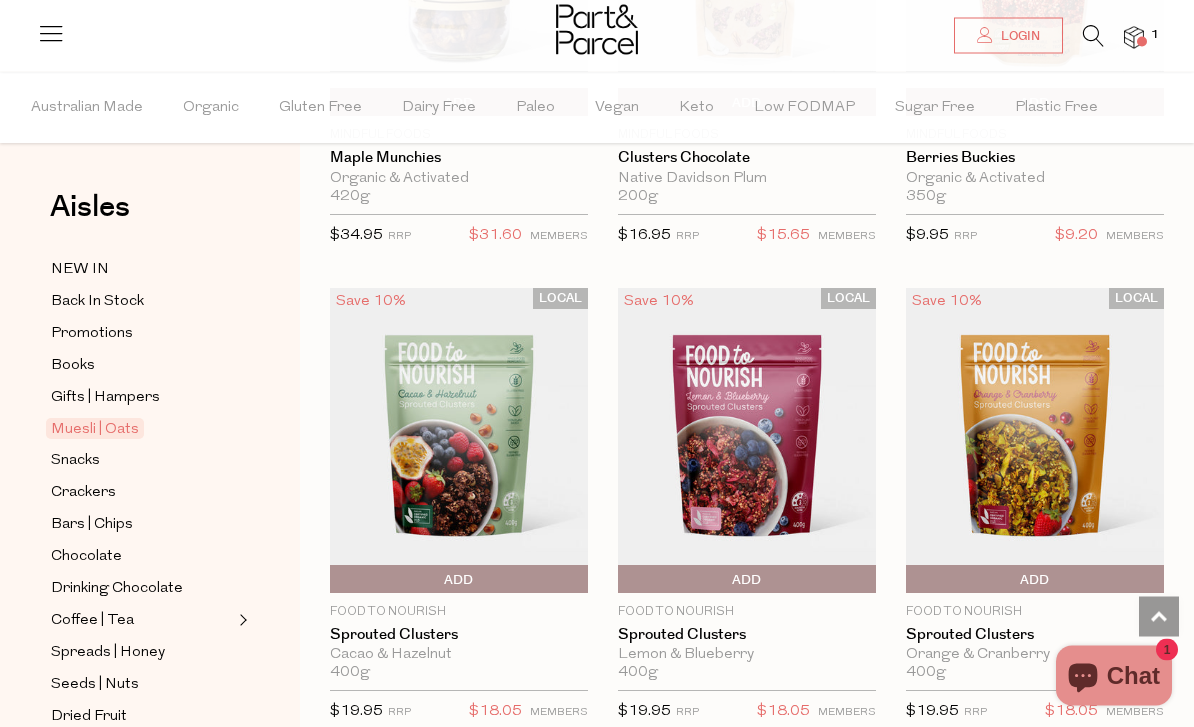 click on "Add To Parcel" at bounding box center [459, 581] 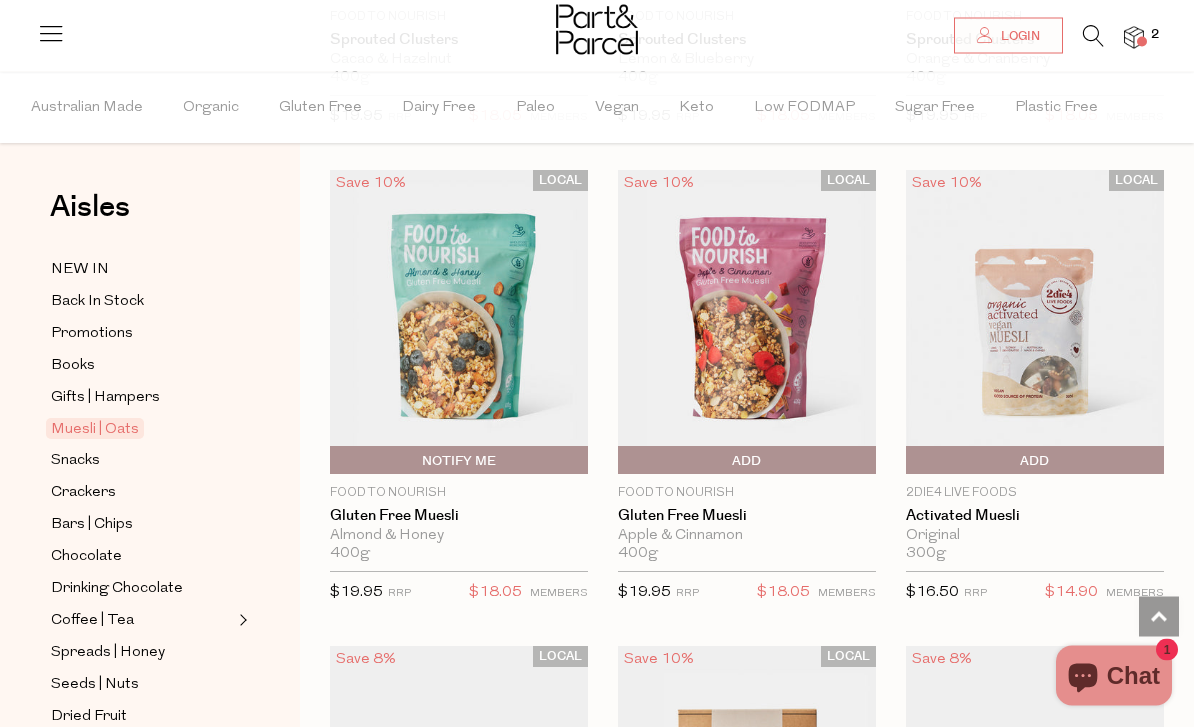 scroll, scrollTop: 3427, scrollLeft: 0, axis: vertical 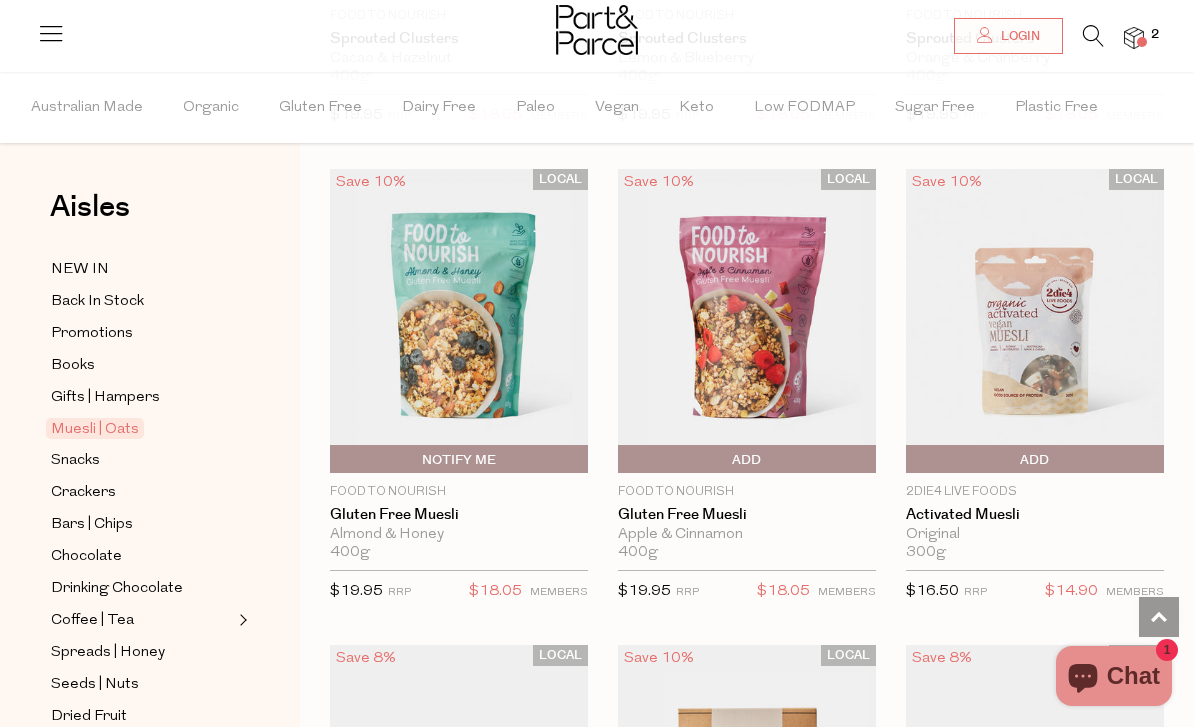 click on "Add To Parcel" at bounding box center [623, 460] 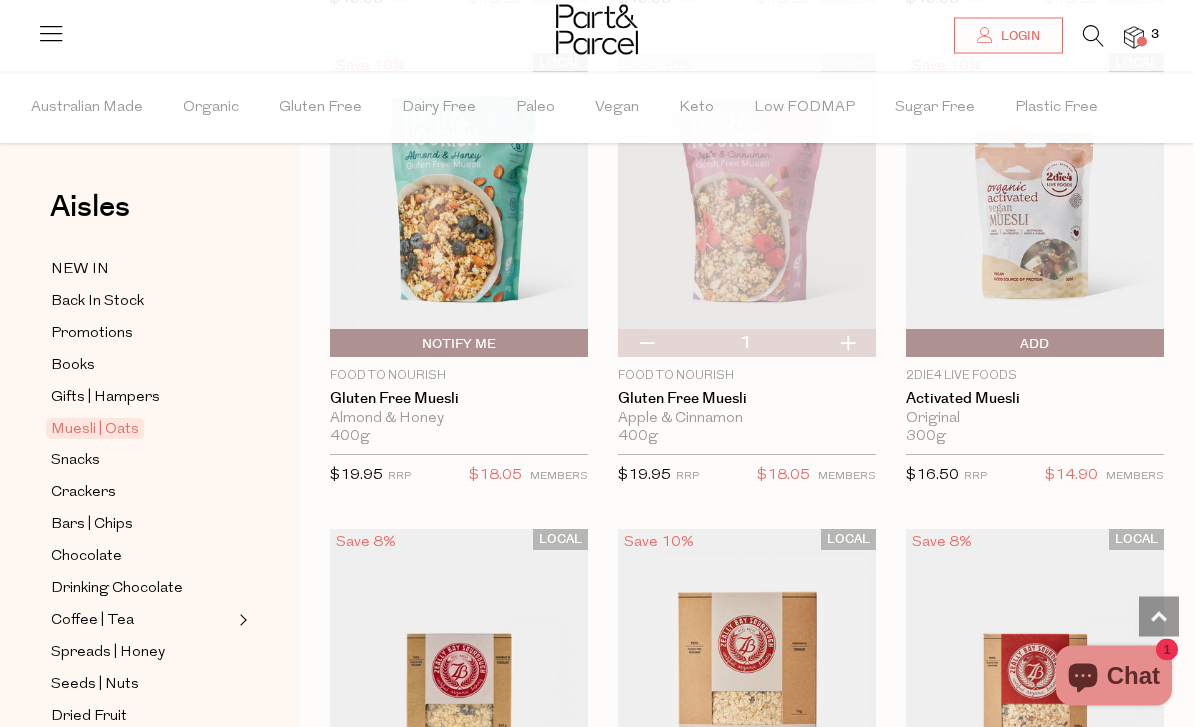 click on "Add To Parcel" at bounding box center (1035, 345) 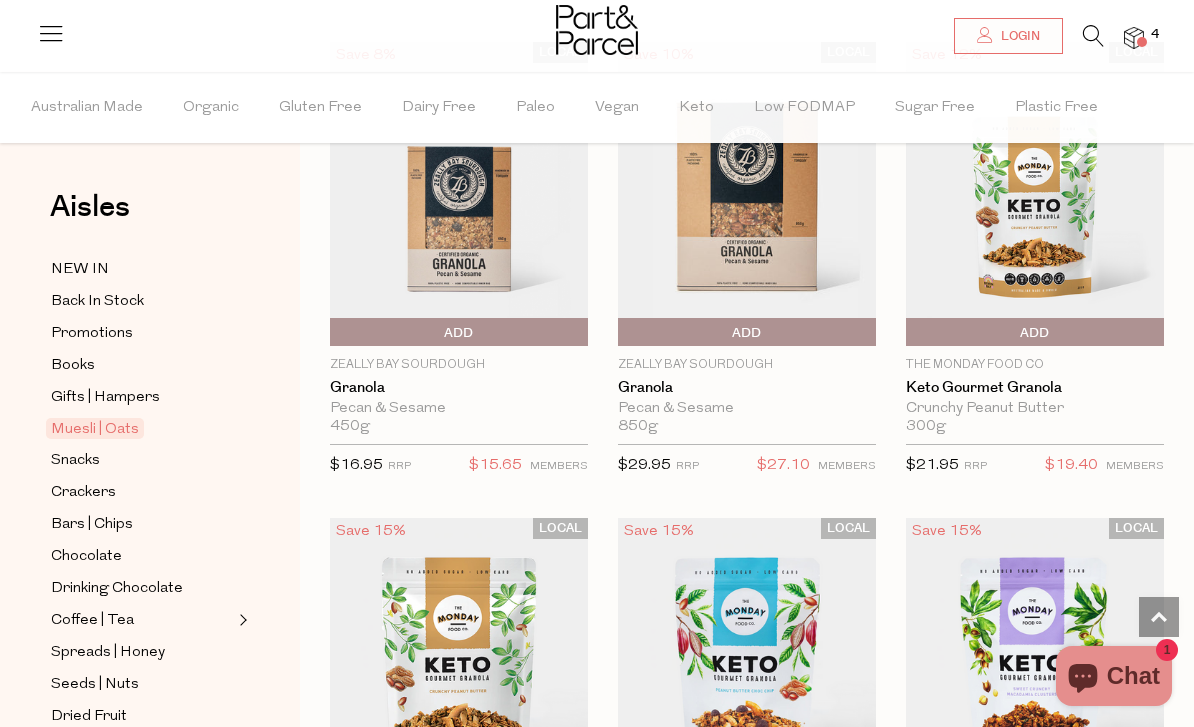 scroll, scrollTop: 4990, scrollLeft: 0, axis: vertical 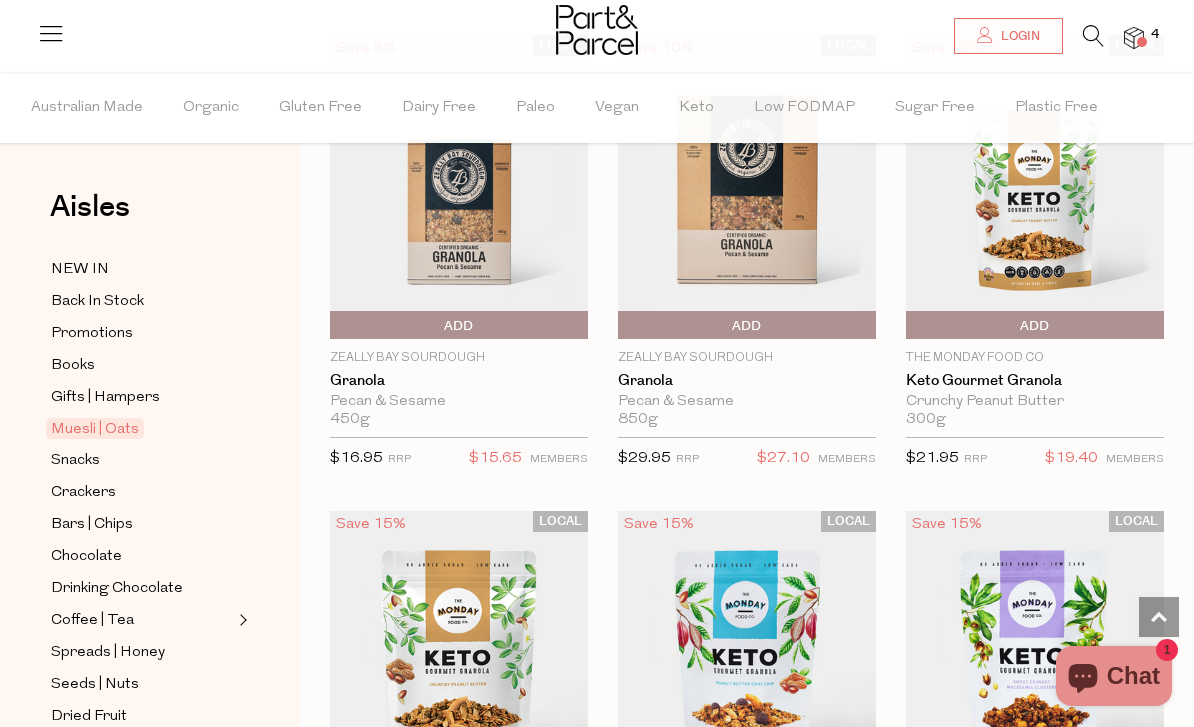 click on "Add To Parcel" at bounding box center (1035, 326) 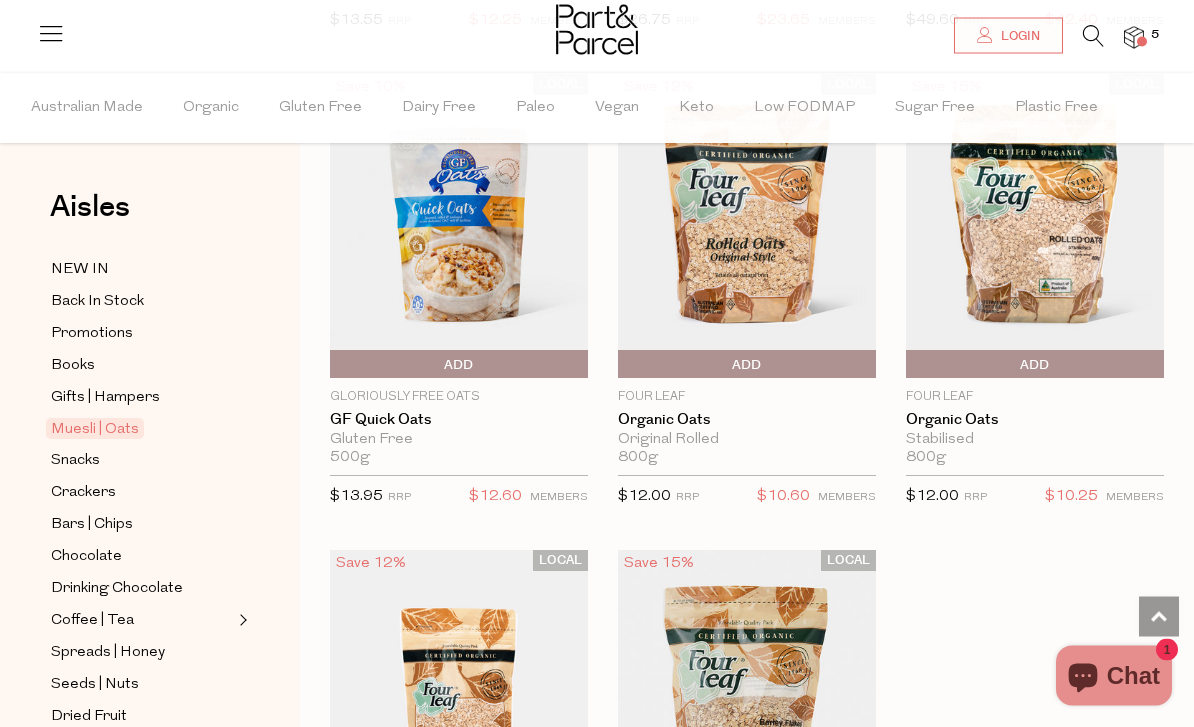 scroll, scrollTop: 7333, scrollLeft: 0, axis: vertical 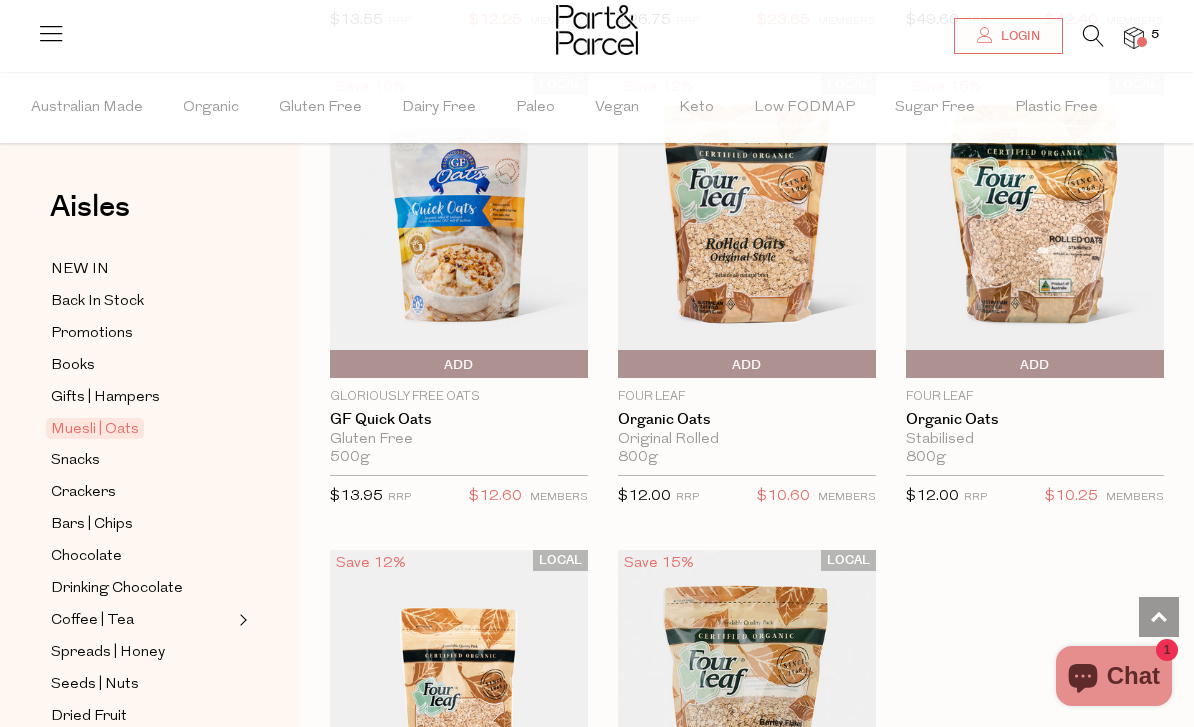 click on "Add To Parcel" at bounding box center (747, 365) 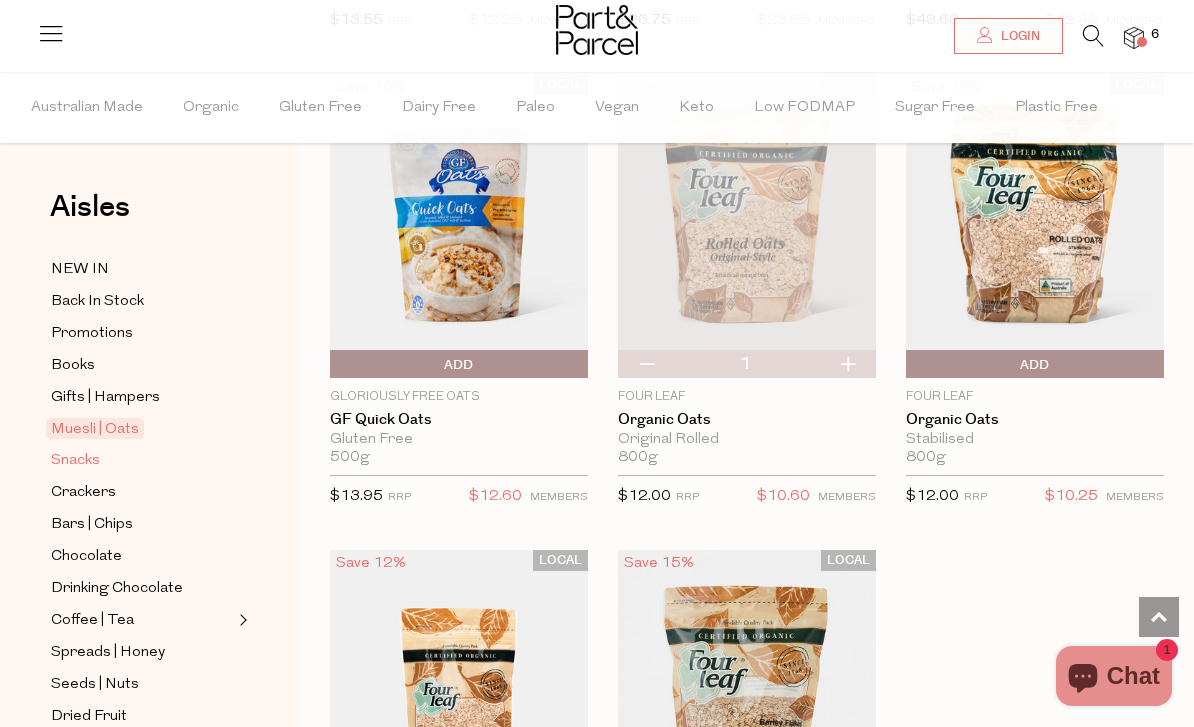 click on "Snacks" at bounding box center (75, 461) 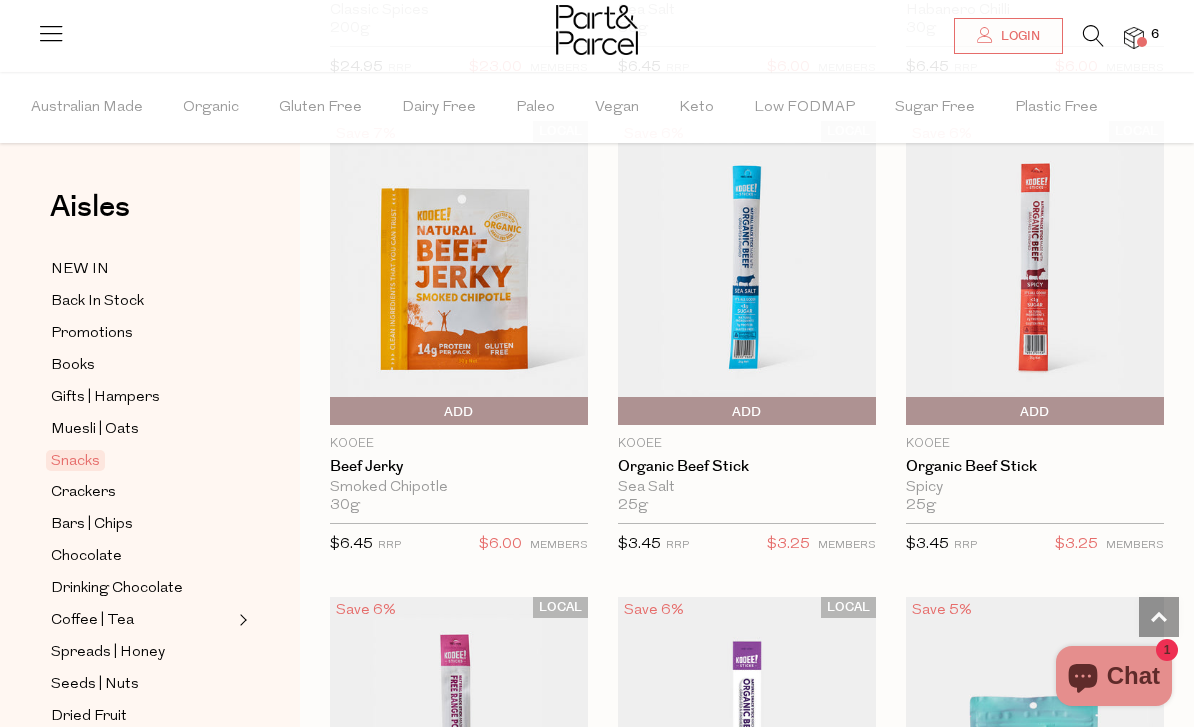 scroll, scrollTop: 1089, scrollLeft: 0, axis: vertical 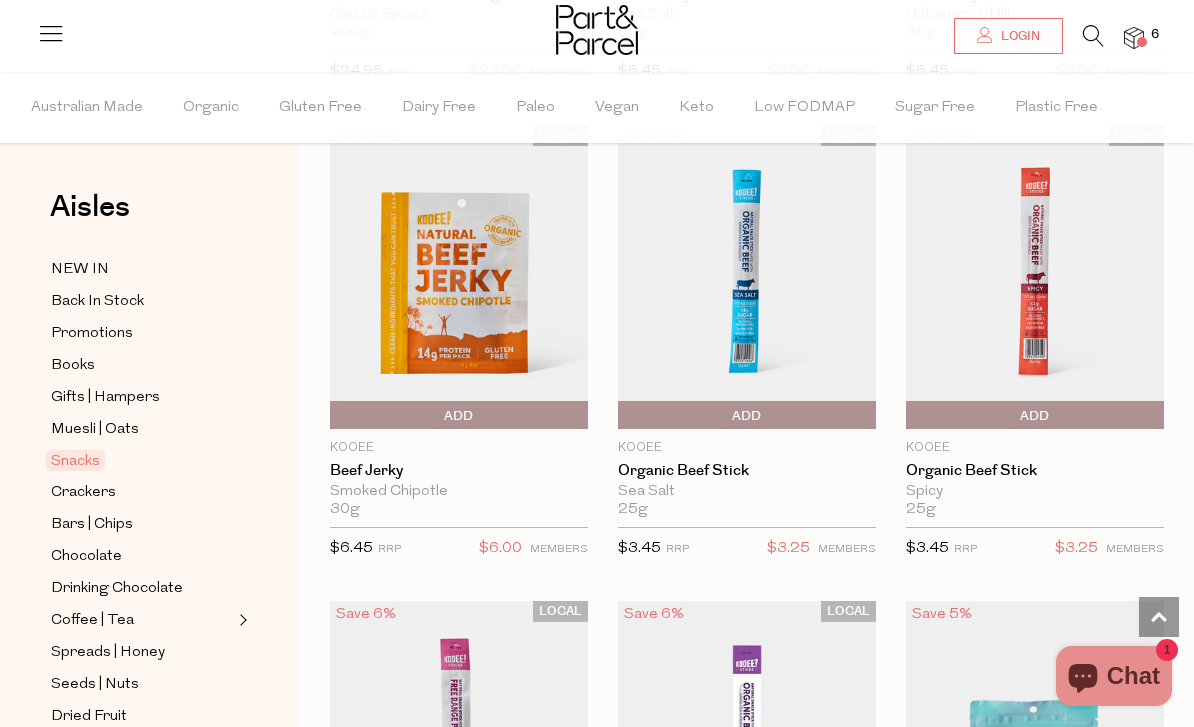 click on "Add To Parcel" at bounding box center [747, 416] 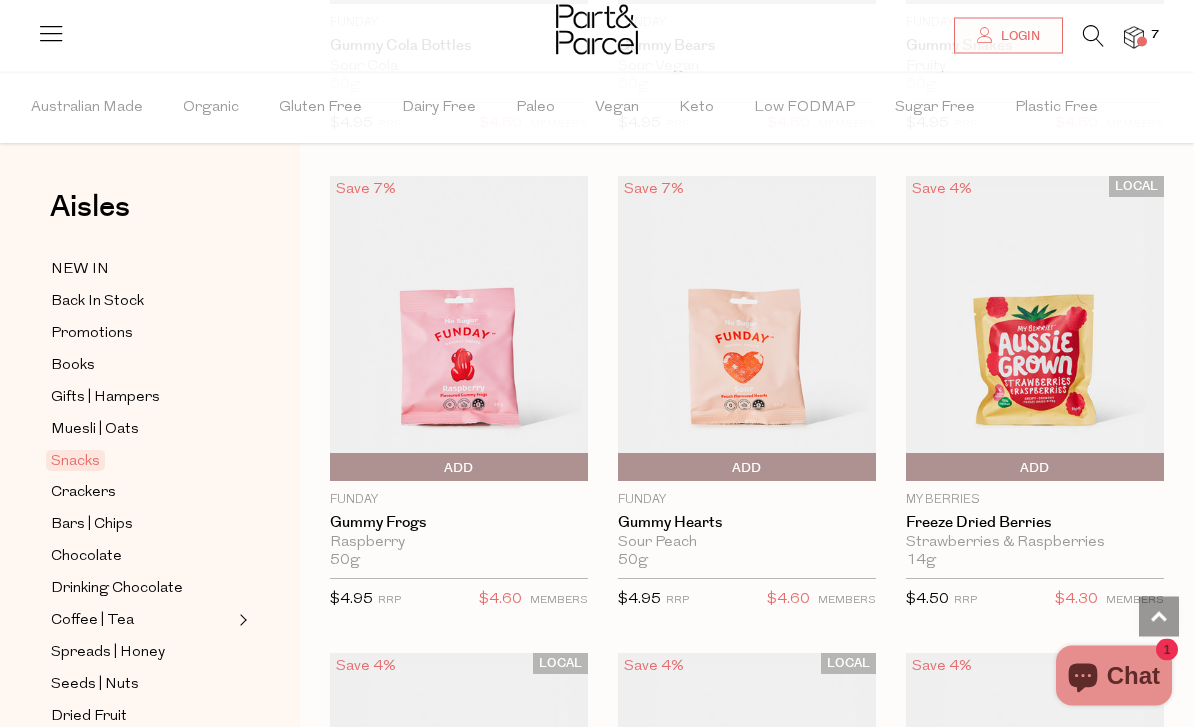 scroll, scrollTop: 2919, scrollLeft: 0, axis: vertical 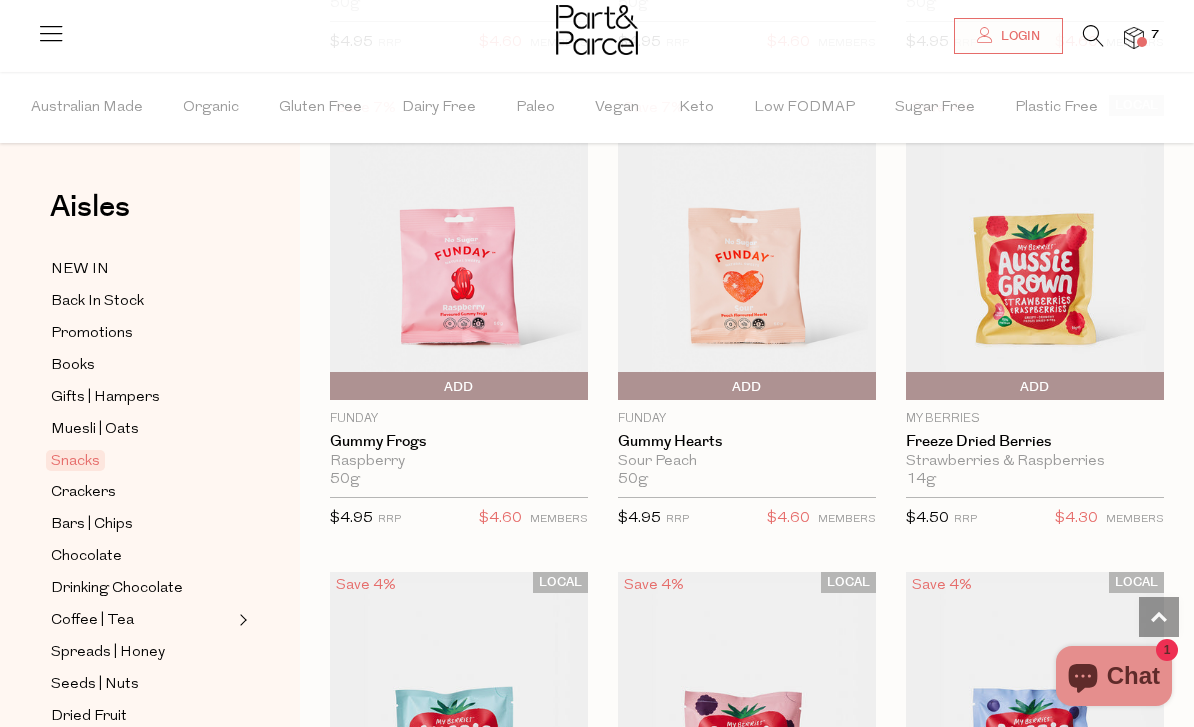 click on "Add To Parcel" at bounding box center [1035, 387] 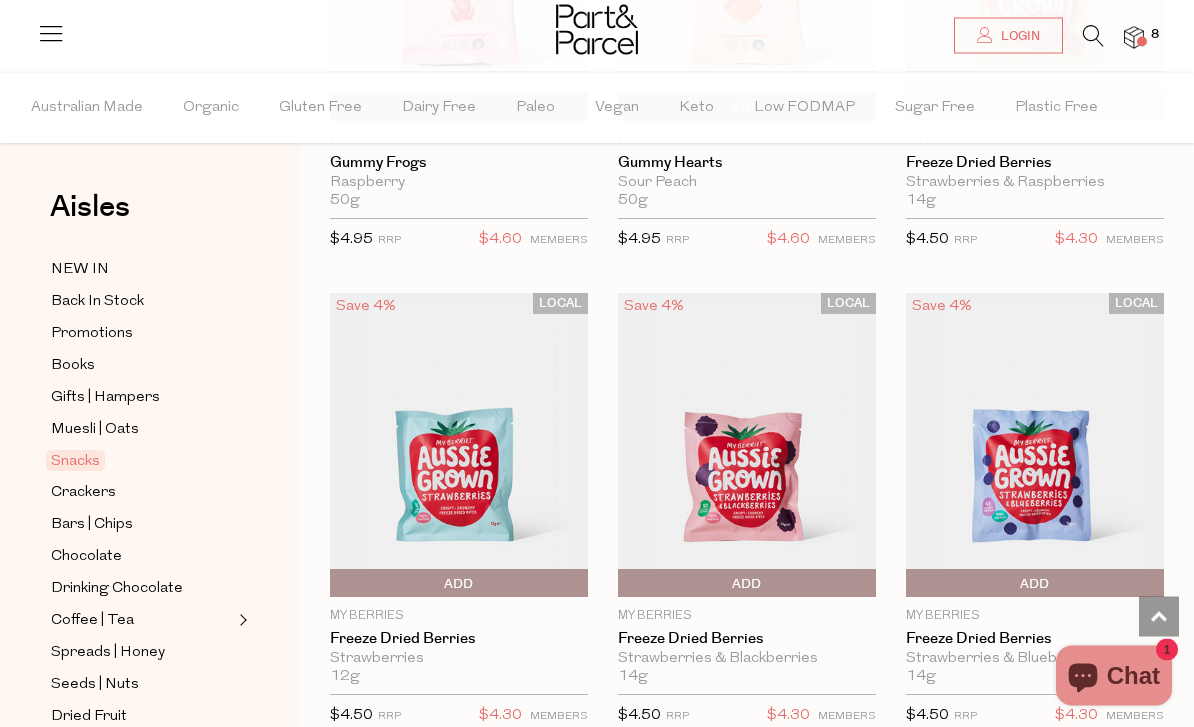 click on "Add To Parcel" at bounding box center [747, 585] 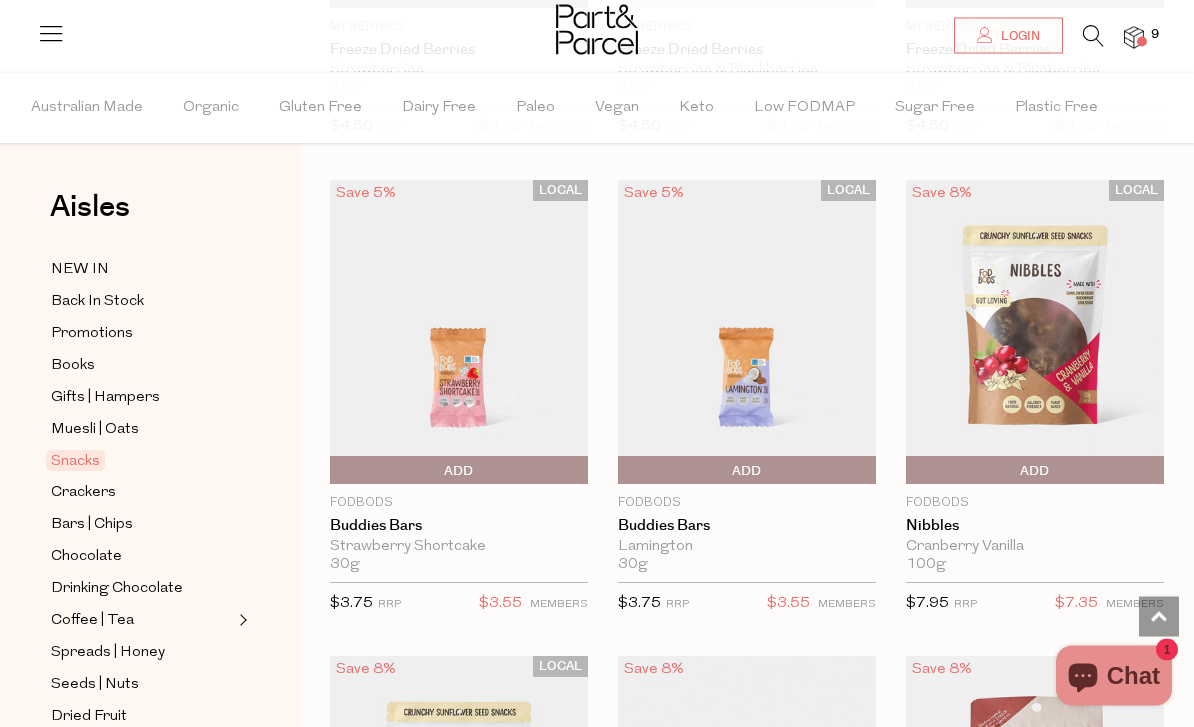 scroll, scrollTop: 3892, scrollLeft: 0, axis: vertical 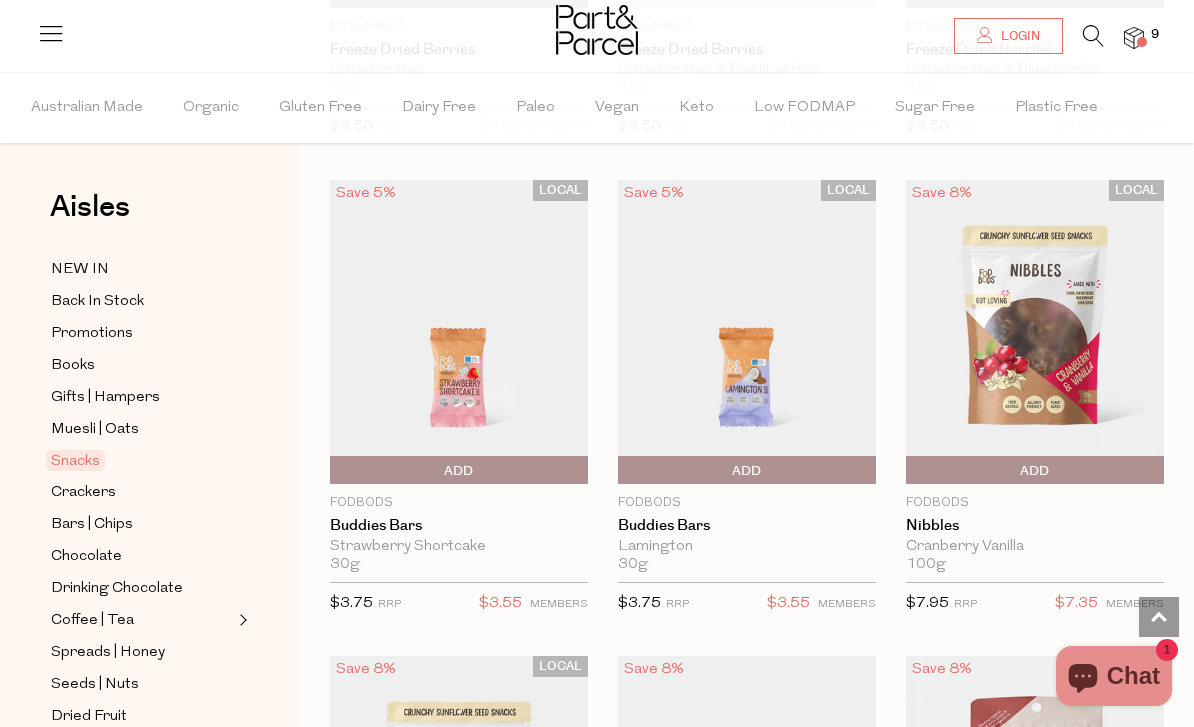 click on "Add To Parcel" at bounding box center [747, 471] 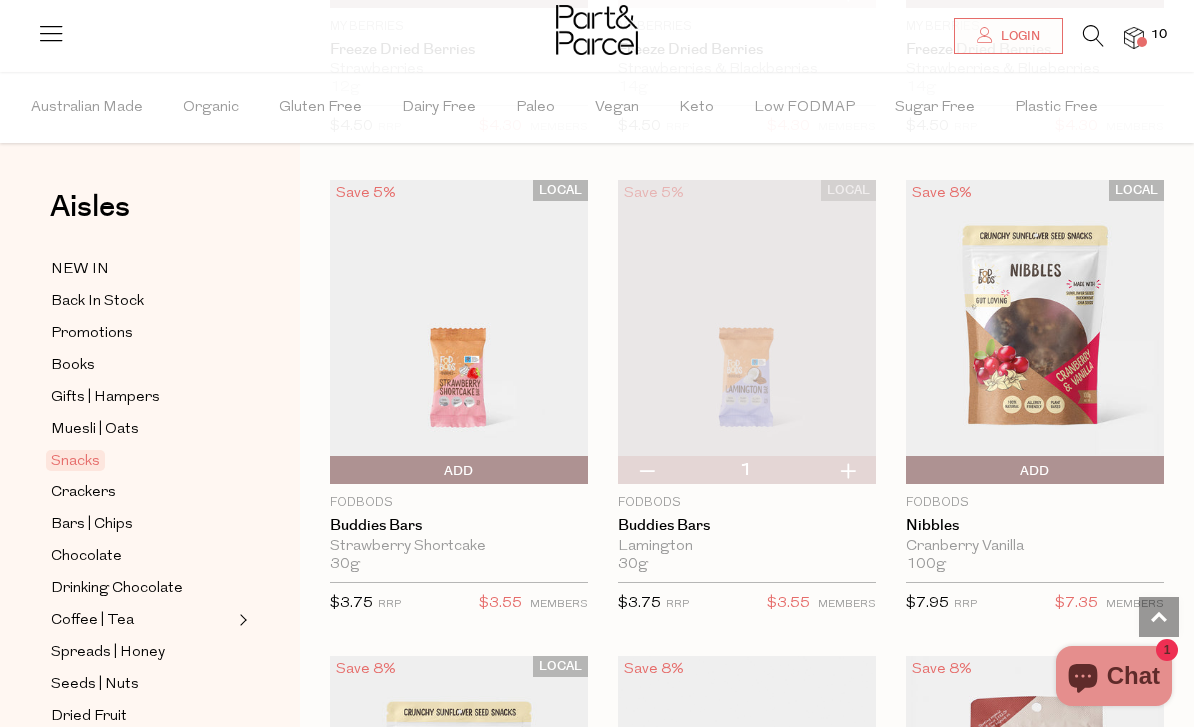 click at bounding box center [847, 470] 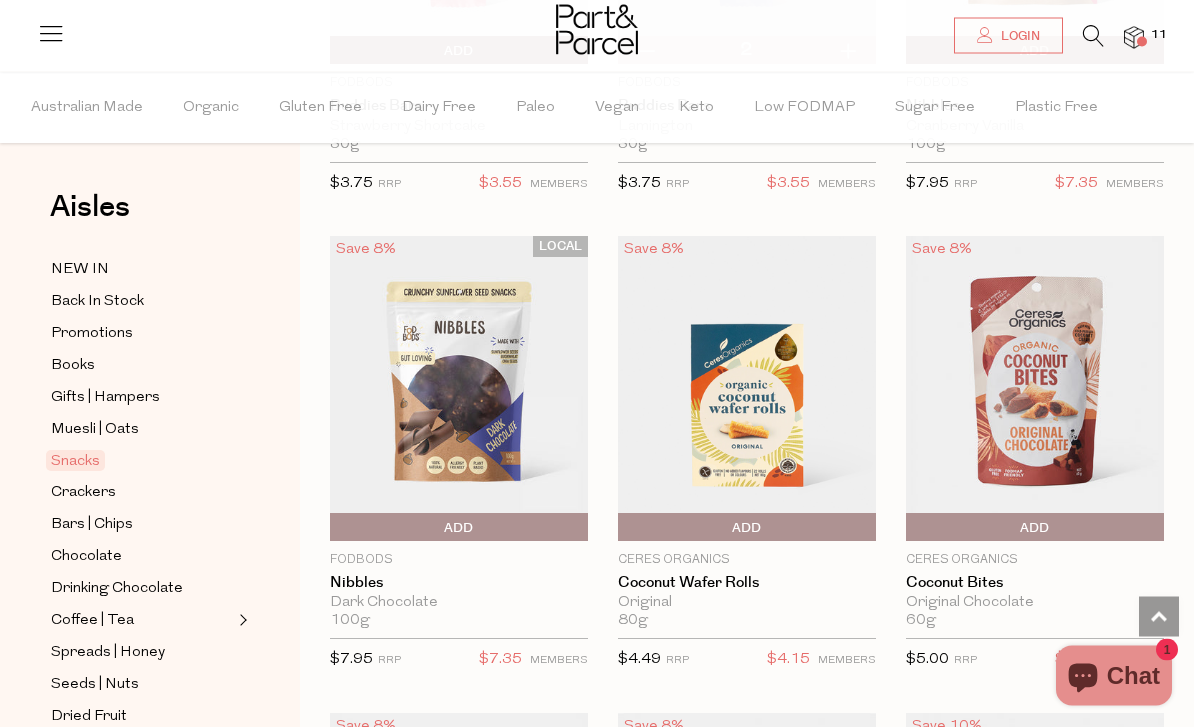 scroll, scrollTop: 4312, scrollLeft: 0, axis: vertical 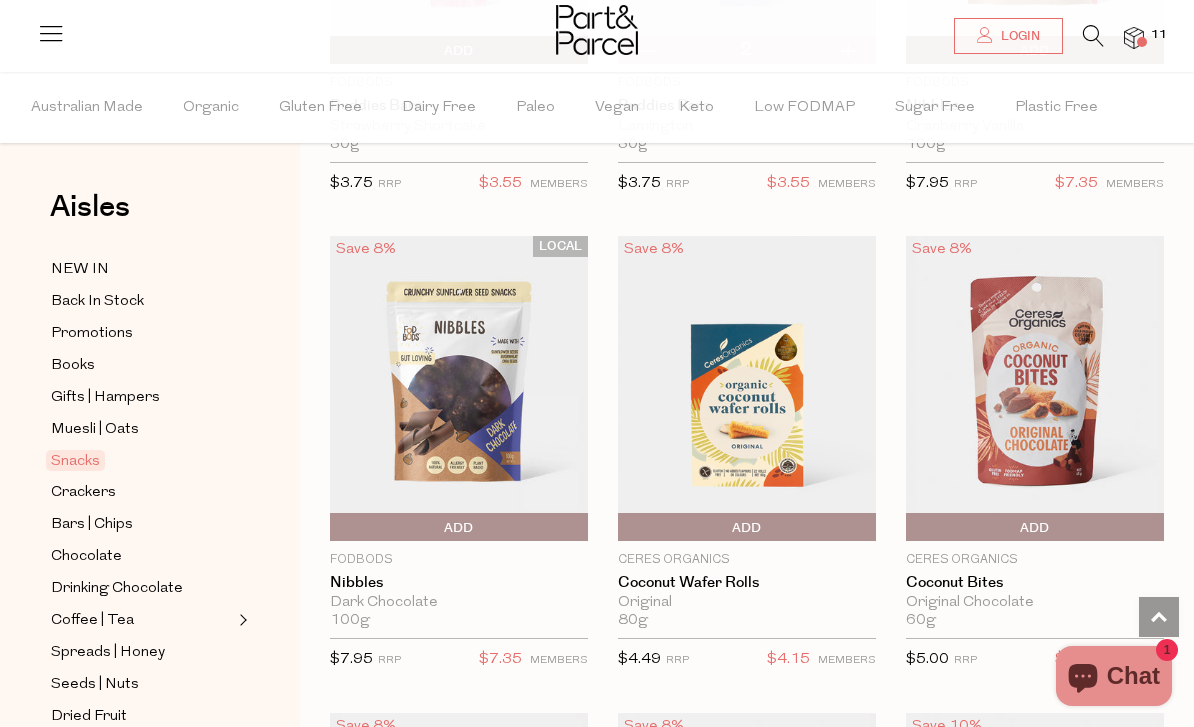 click on "Add To Parcel" at bounding box center [459, 528] 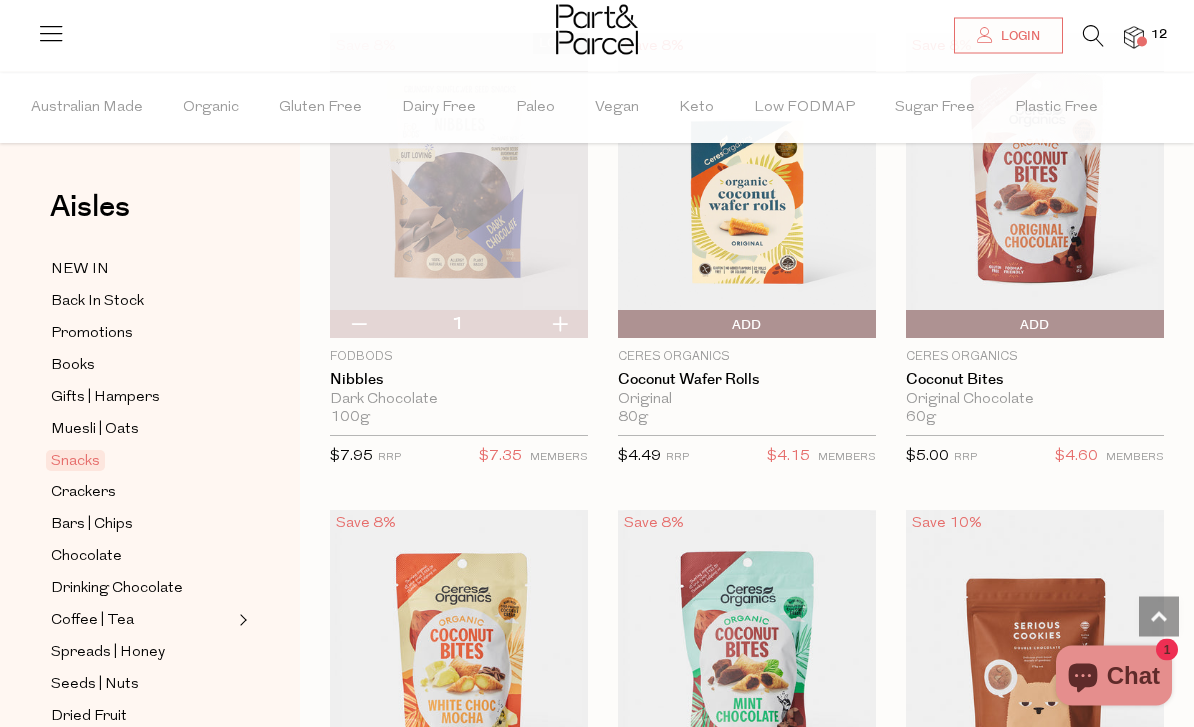 click on "Add To Parcel" at bounding box center [1035, 326] 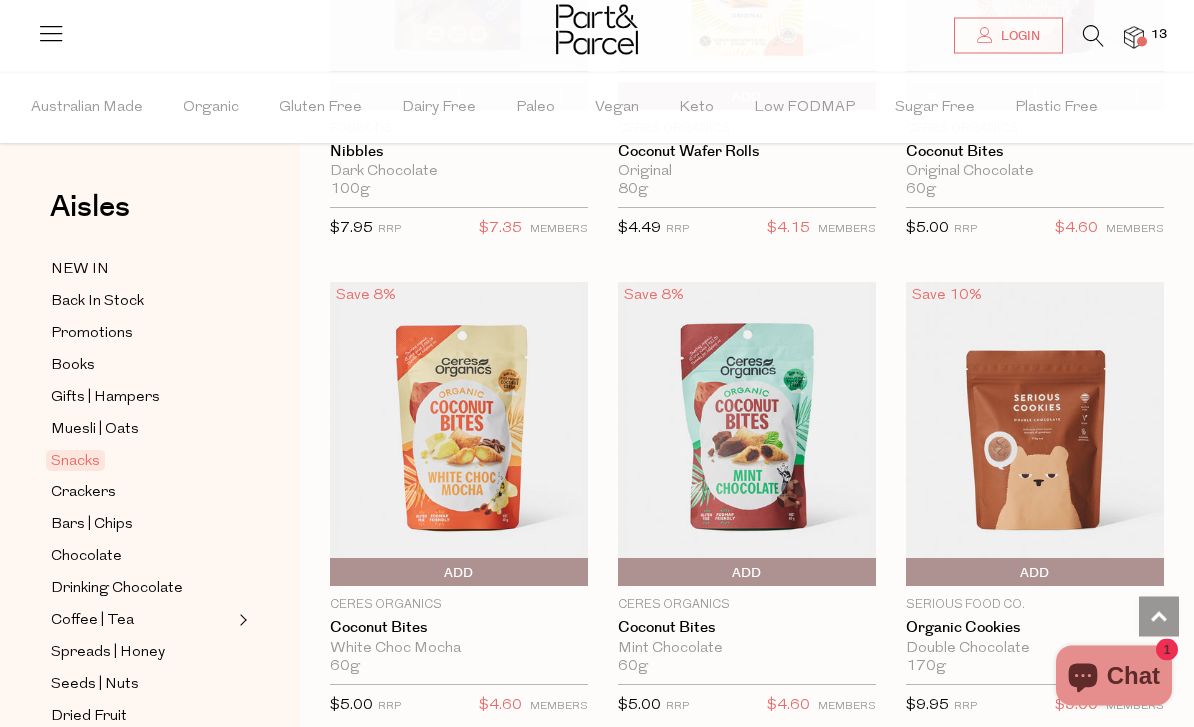scroll, scrollTop: 4745, scrollLeft: 0, axis: vertical 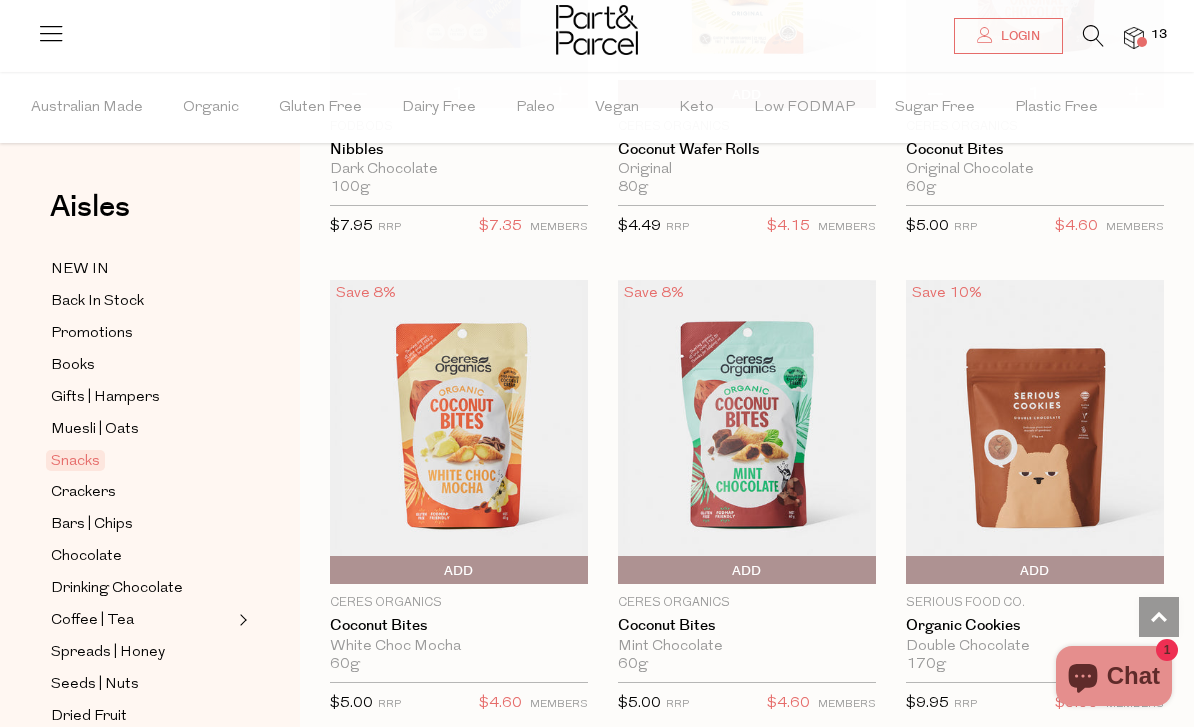 click on "Add To Parcel" at bounding box center (459, 571) 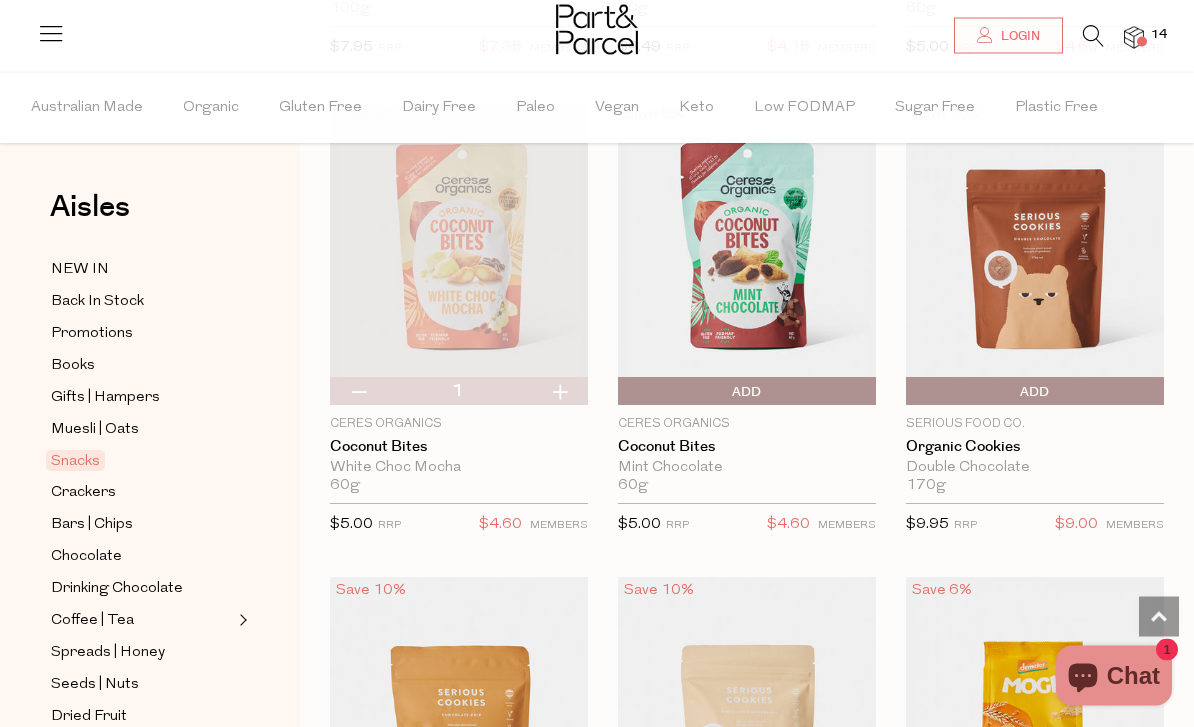 click on "Add To Parcel" at bounding box center (911, 393) 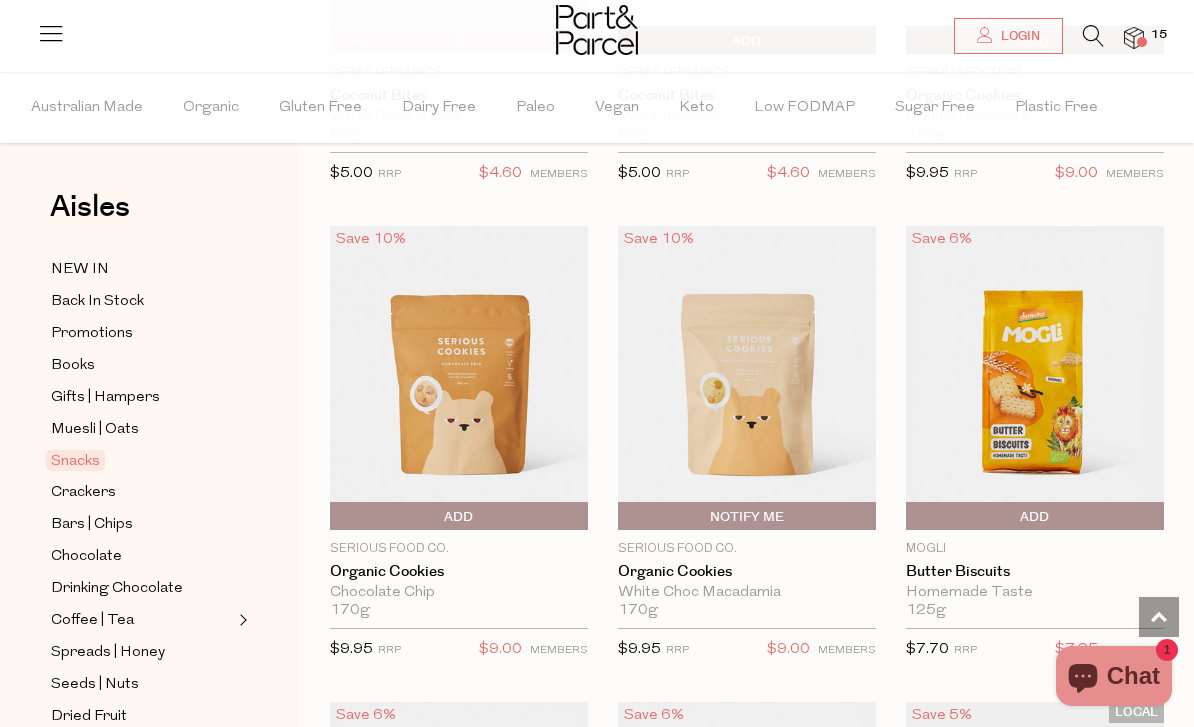 scroll, scrollTop: 5276, scrollLeft: 0, axis: vertical 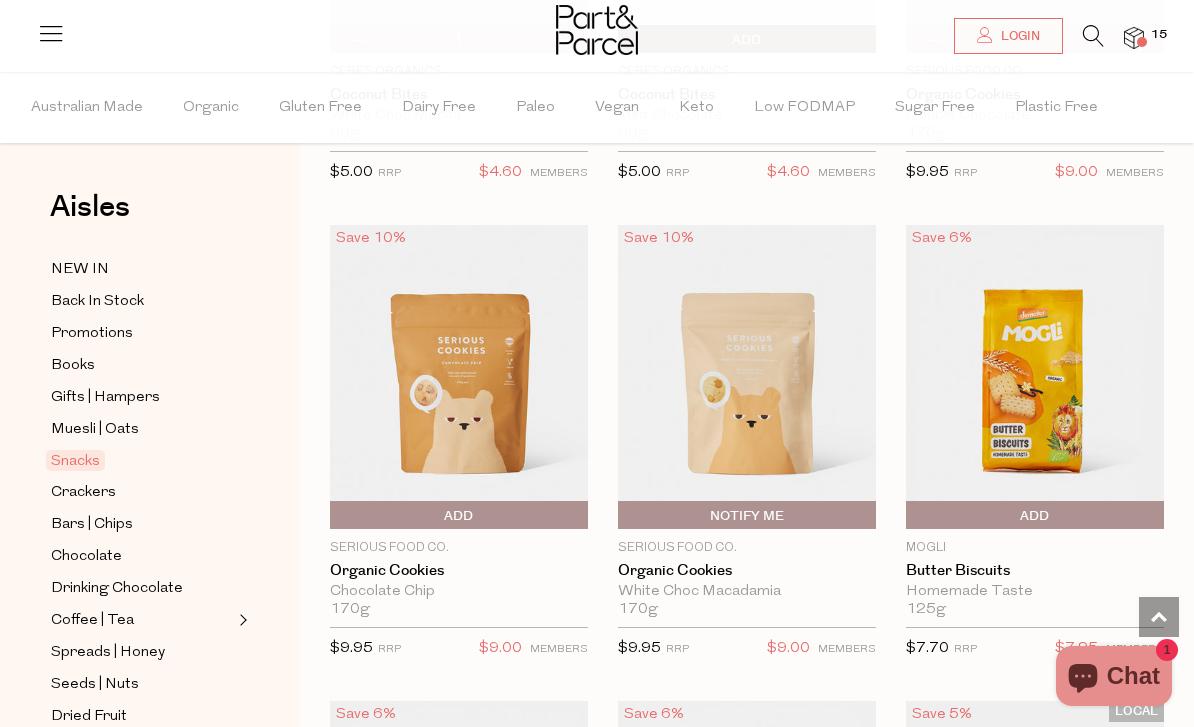 click on "Add To Parcel" at bounding box center [459, 516] 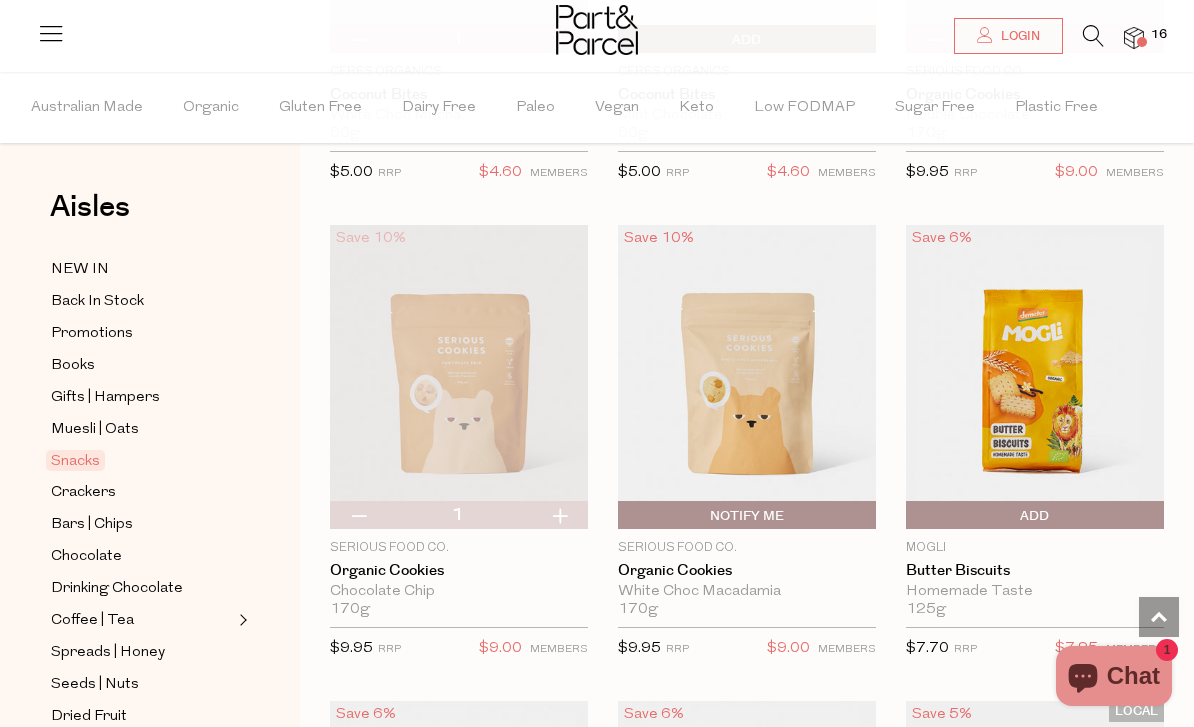 click on "Notify Me" at bounding box center (747, 516) 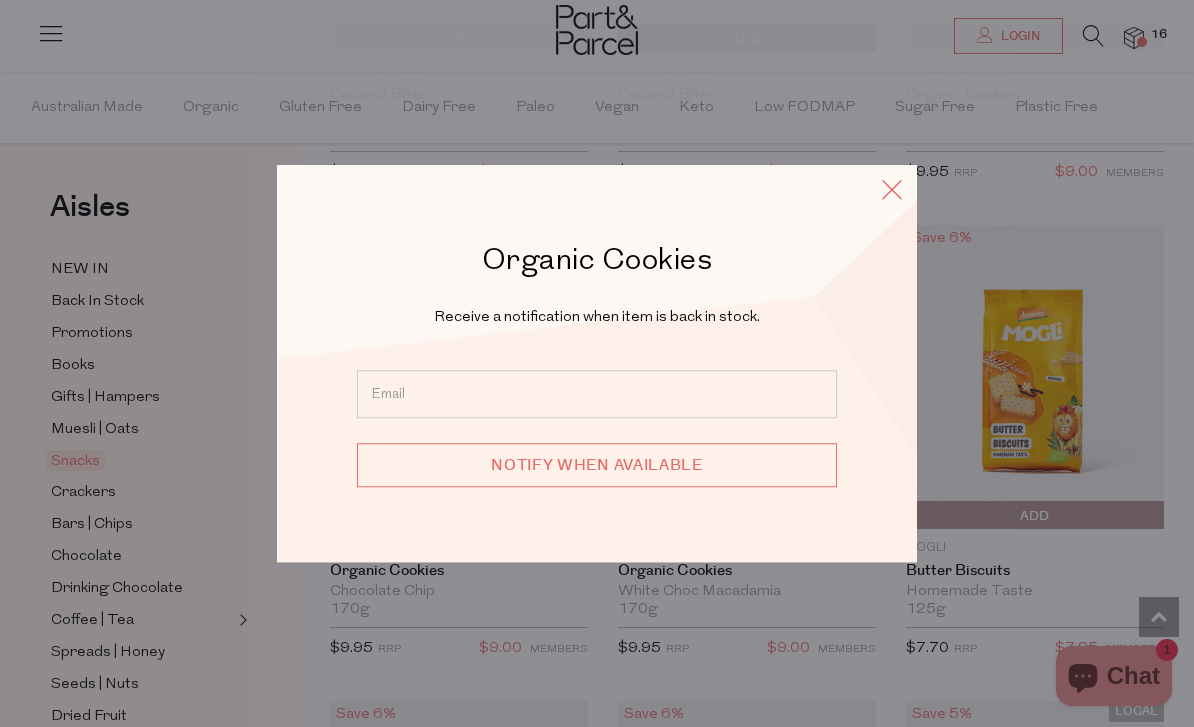 click at bounding box center (892, 189) 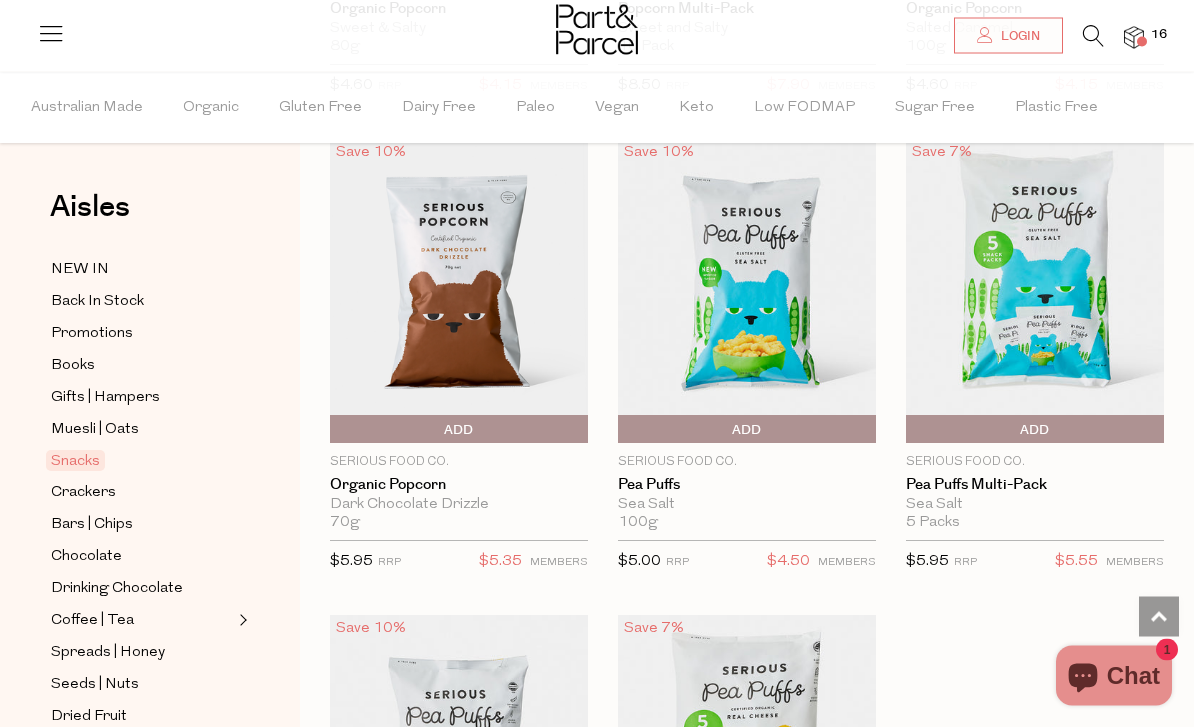 scroll, scrollTop: 7269, scrollLeft: 0, axis: vertical 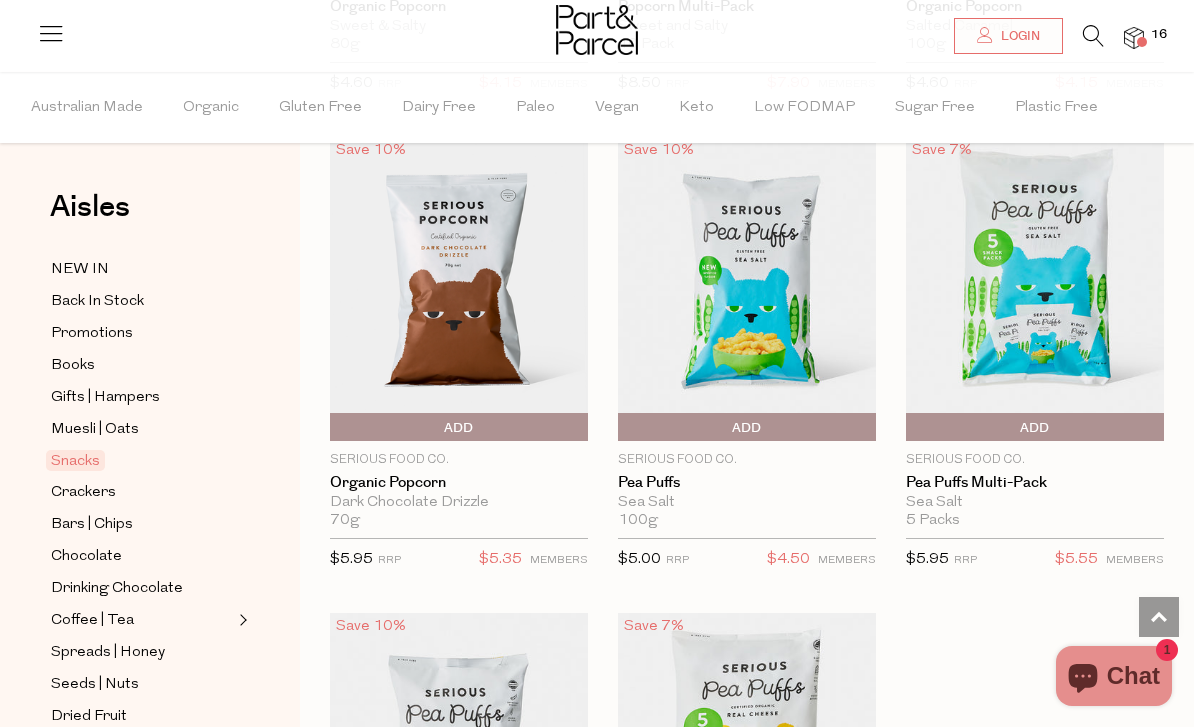 click on "Add To Parcel" at bounding box center [1035, 428] 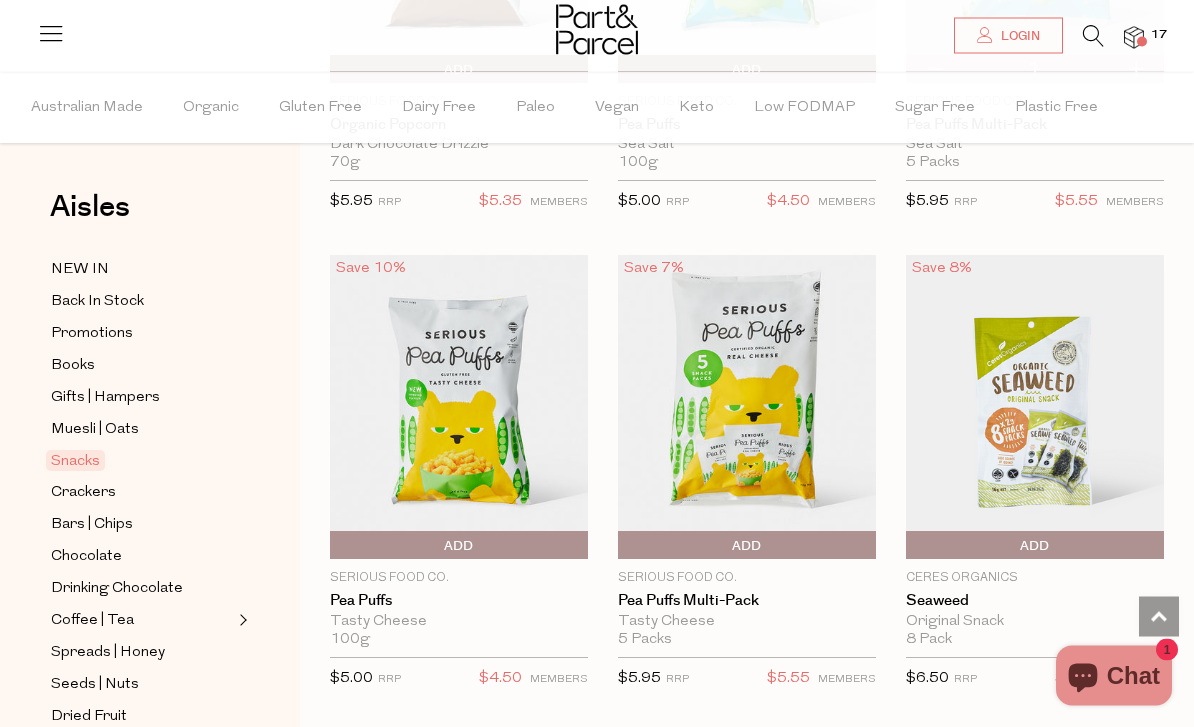 scroll, scrollTop: 7665, scrollLeft: 0, axis: vertical 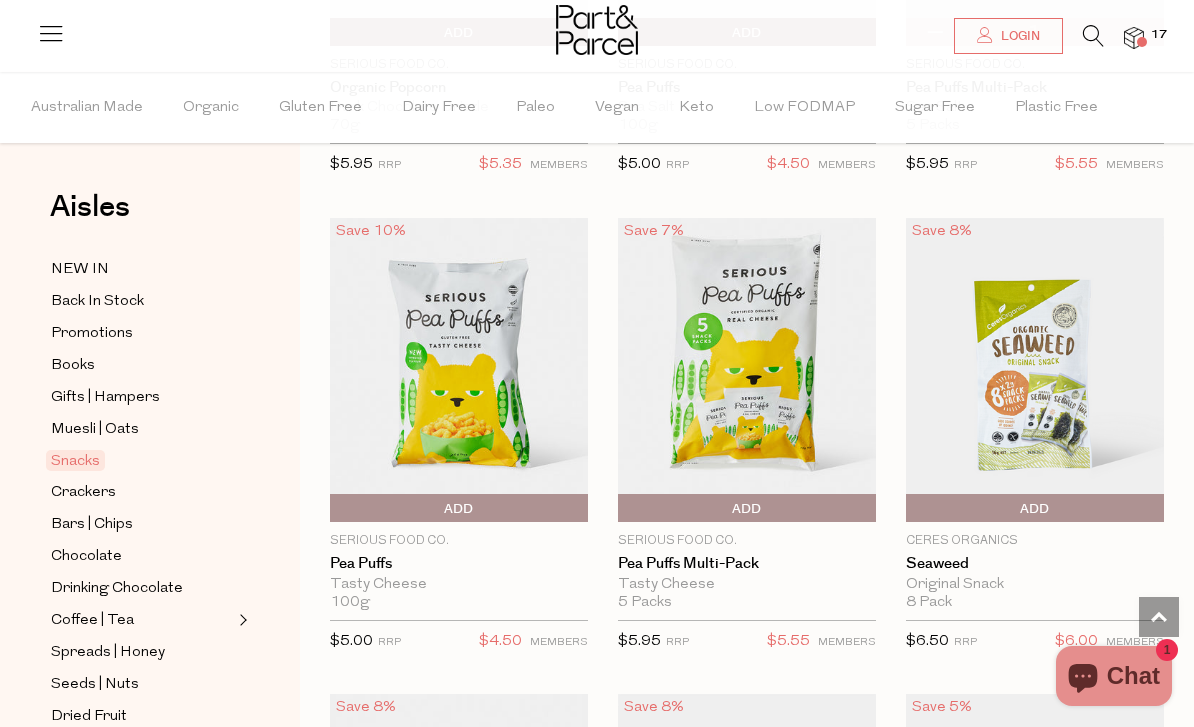click on "Add To Parcel" at bounding box center [747, 509] 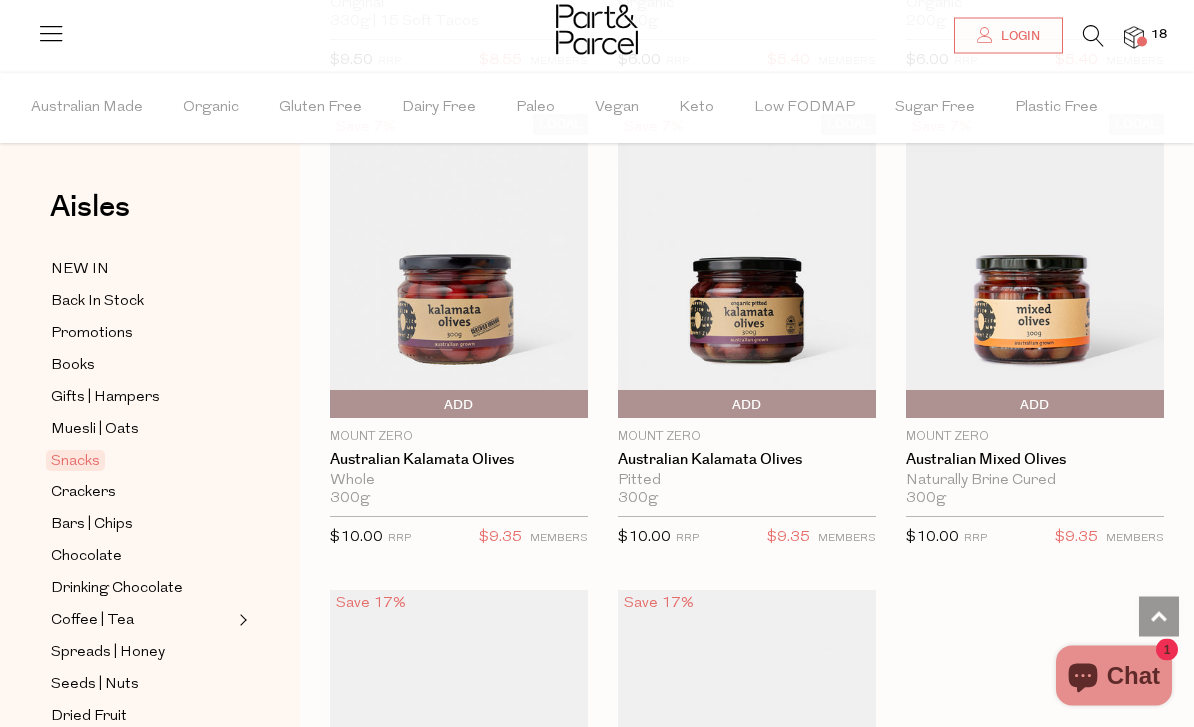 scroll, scrollTop: 10160, scrollLeft: 0, axis: vertical 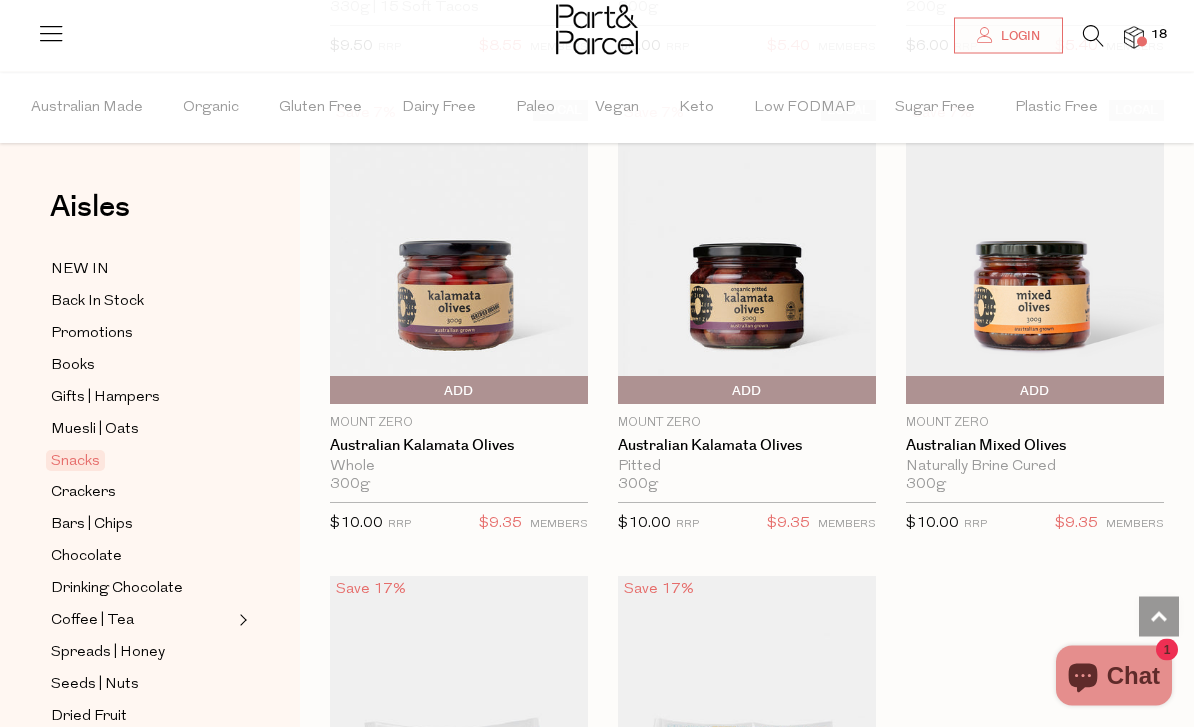 click on "Add To Parcel" at bounding box center (747, 392) 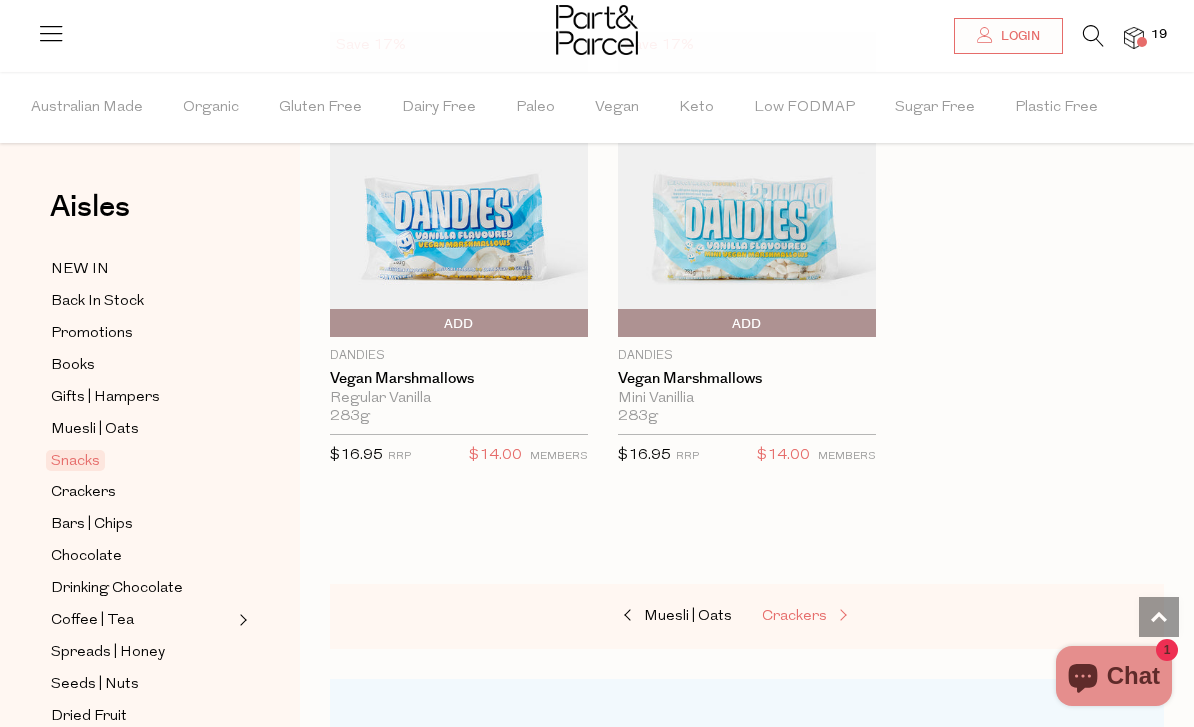 click at bounding box center [841, 616] 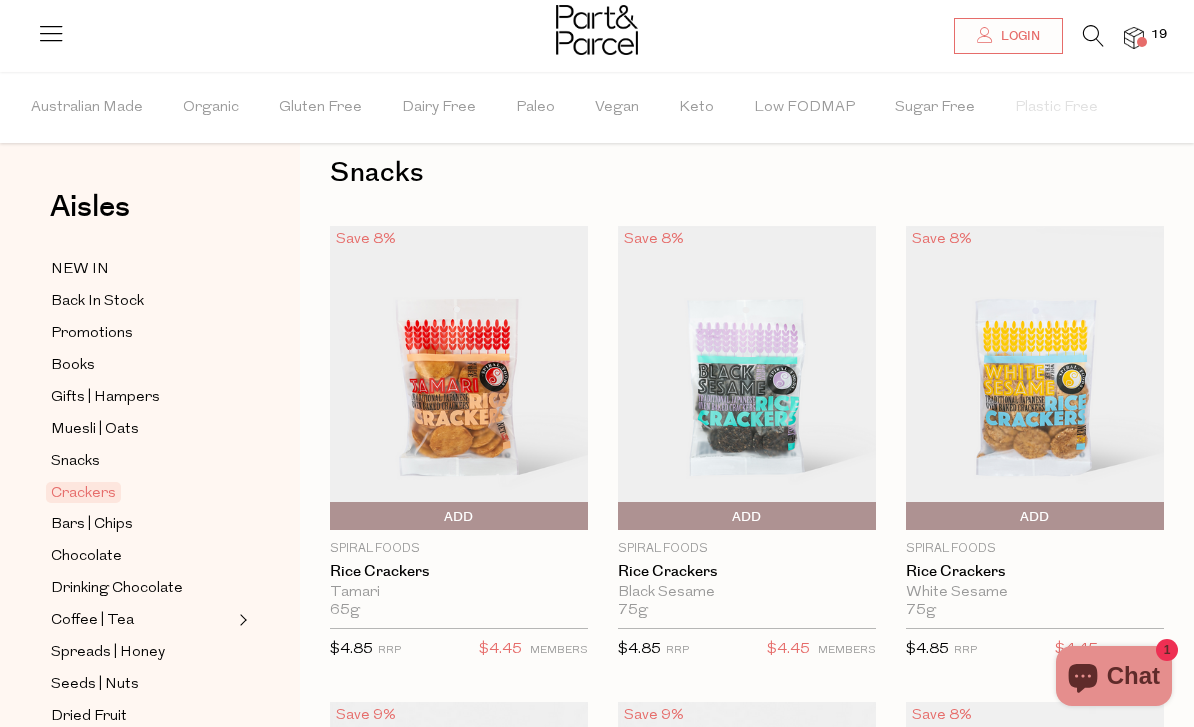 scroll, scrollTop: 49, scrollLeft: 0, axis: vertical 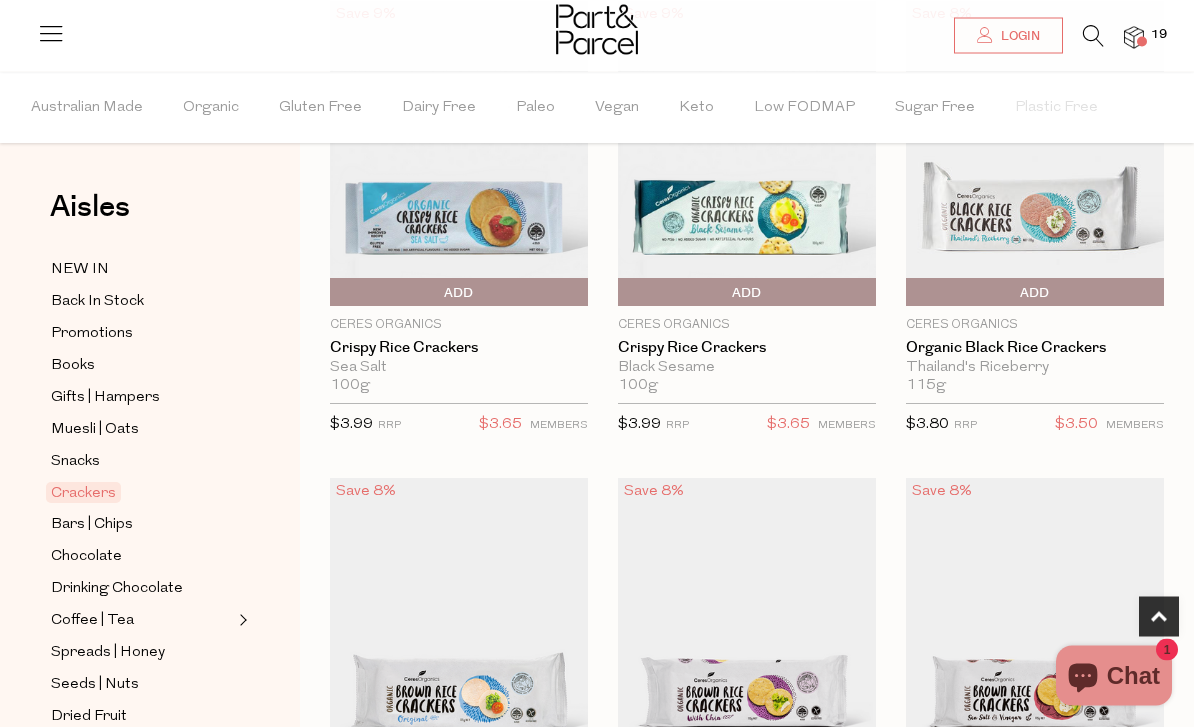 click on "Add To Parcel" at bounding box center (459, 294) 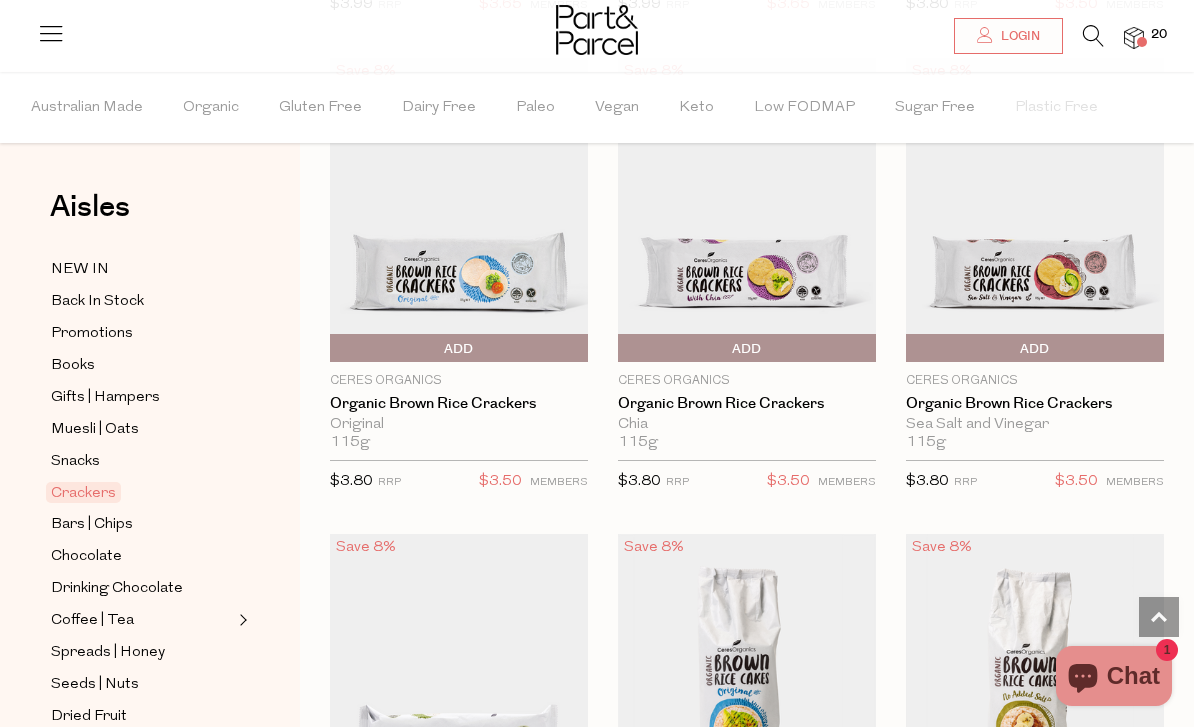 scroll, scrollTop: 1151, scrollLeft: 0, axis: vertical 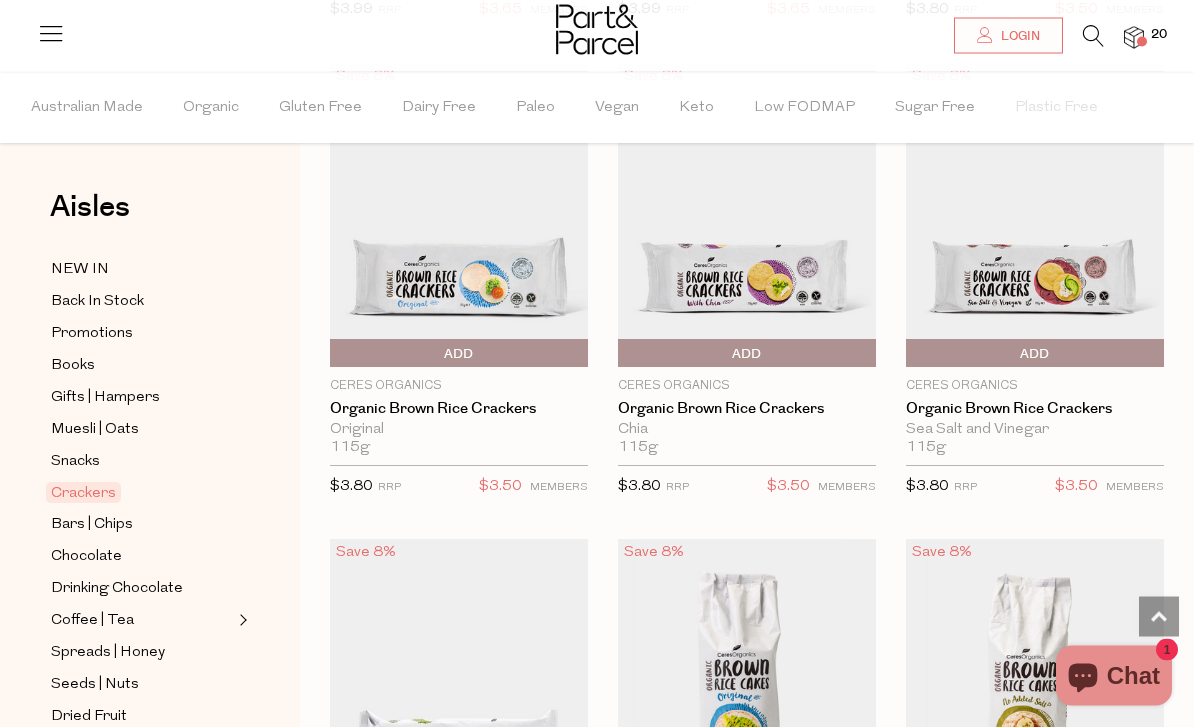 click on "Add To Parcel" at bounding box center (459, 355) 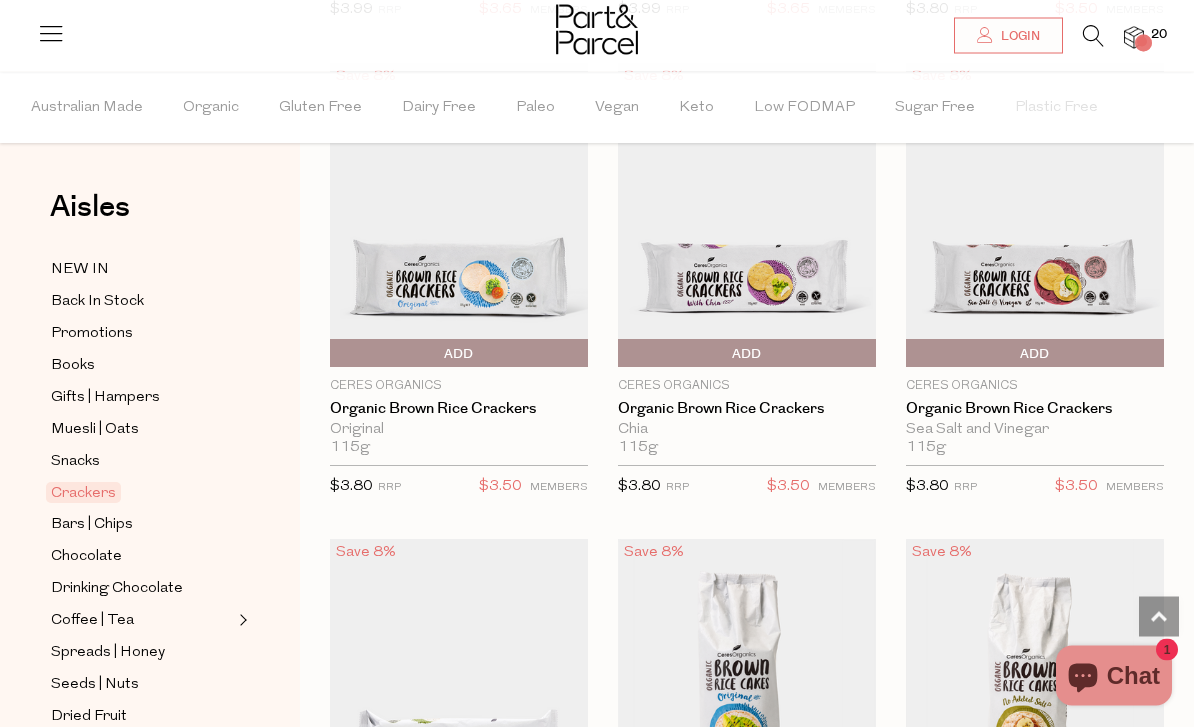 scroll, scrollTop: 1151, scrollLeft: 0, axis: vertical 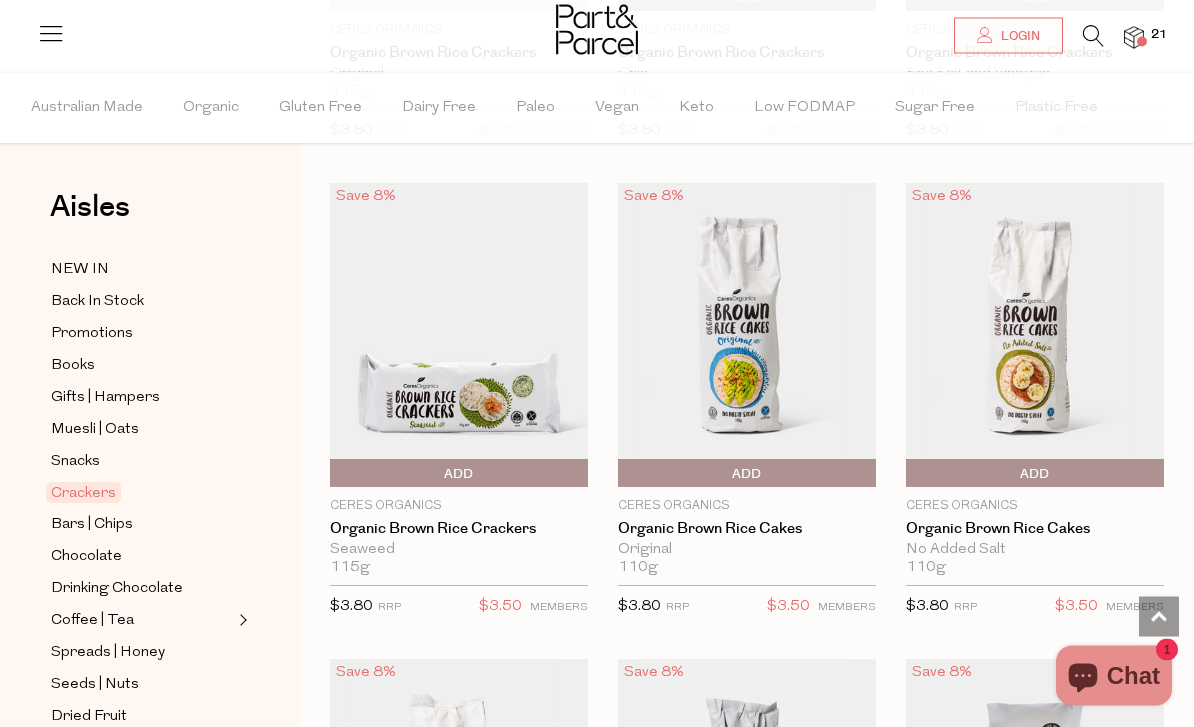 click on "Add To Parcel" at bounding box center [747, 475] 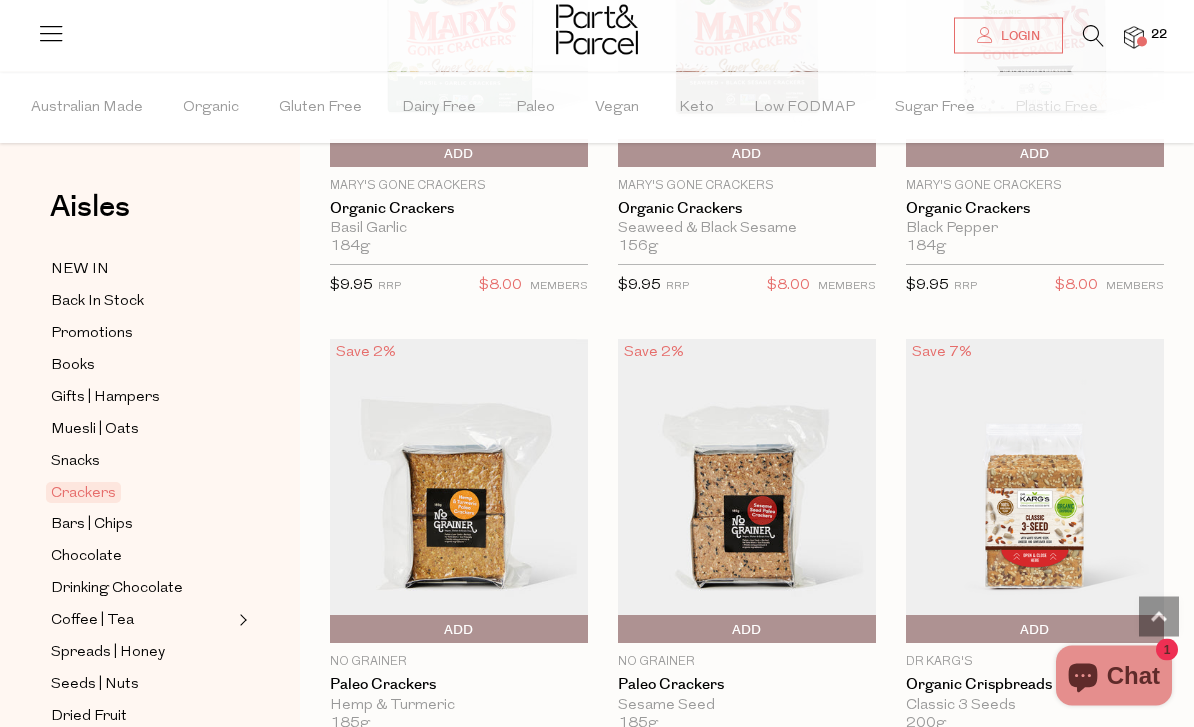 scroll, scrollTop: 3739, scrollLeft: 0, axis: vertical 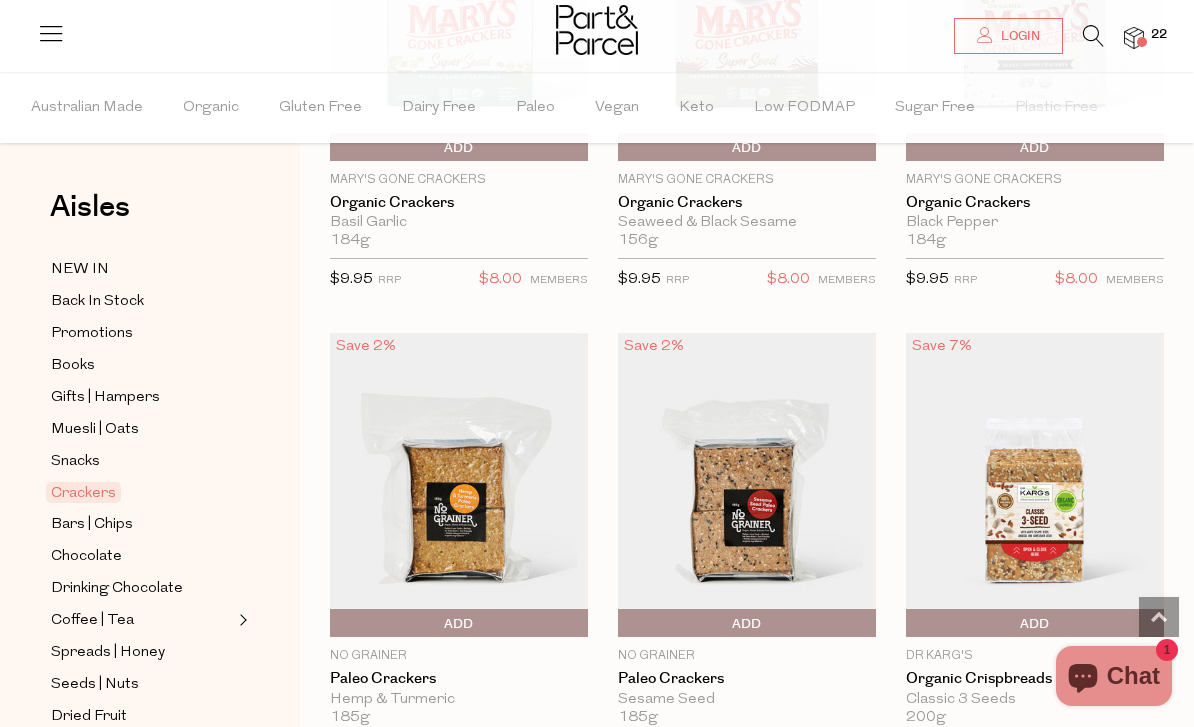 click on "Add To Parcel" at bounding box center (747, 623) 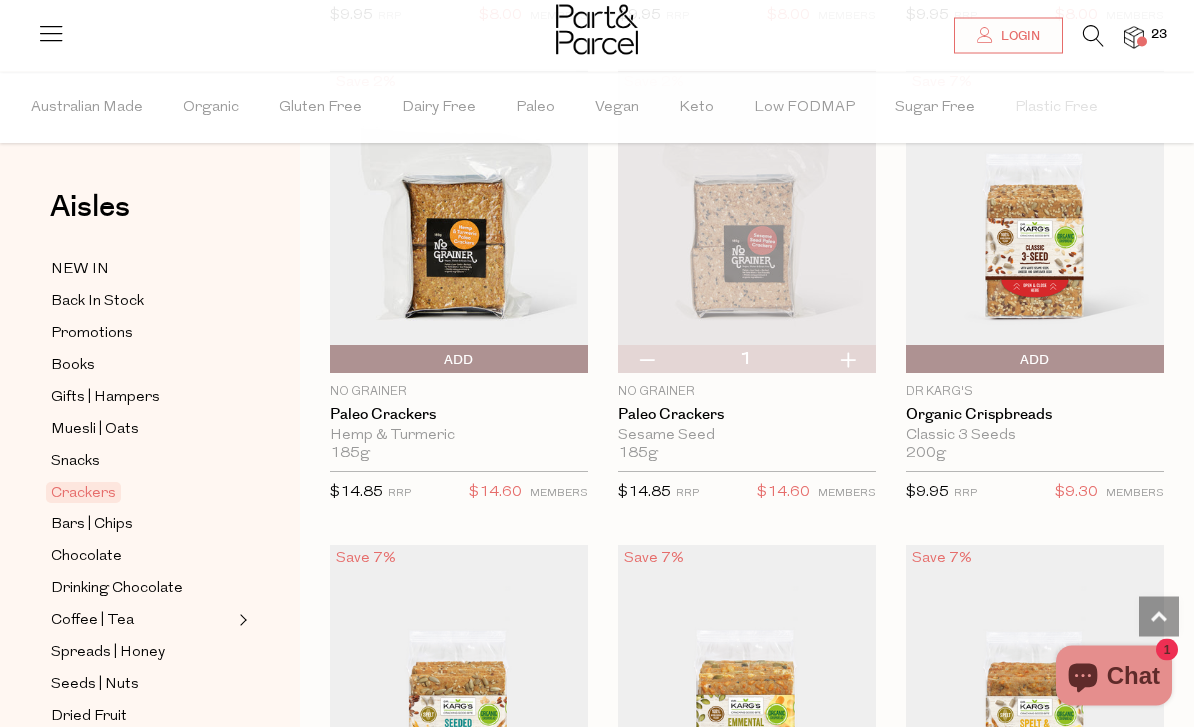 scroll, scrollTop: 4003, scrollLeft: 0, axis: vertical 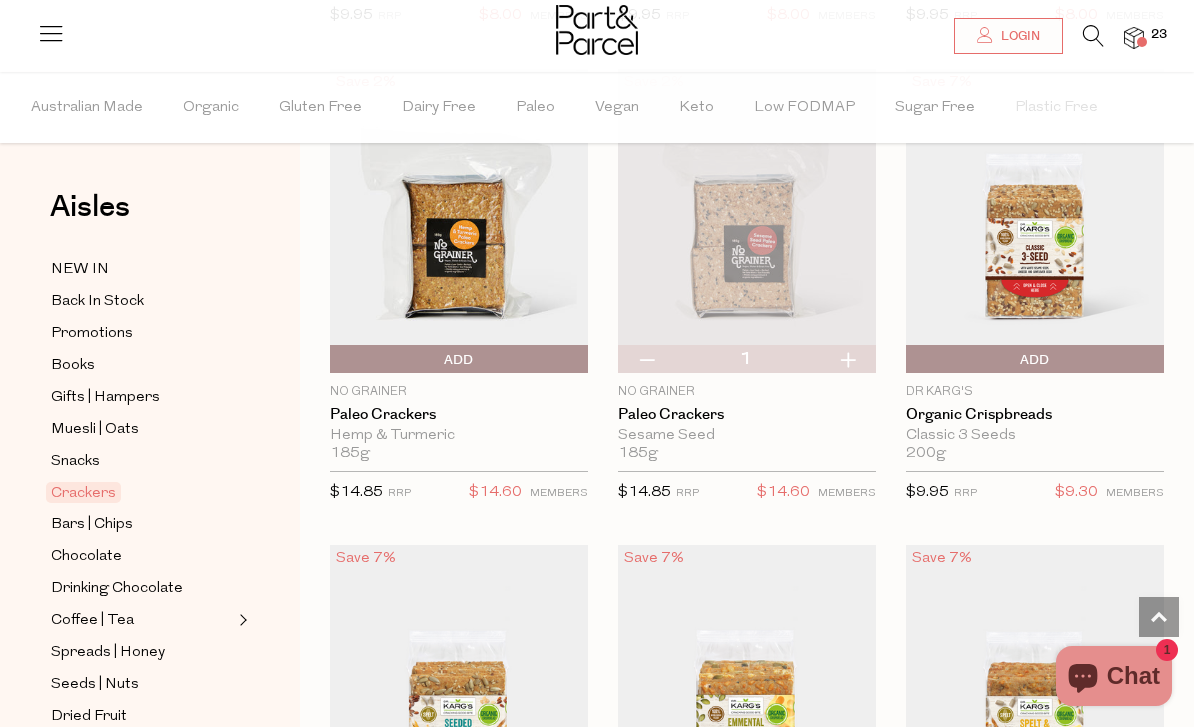 click on "Add To Parcel" at bounding box center [1035, 360] 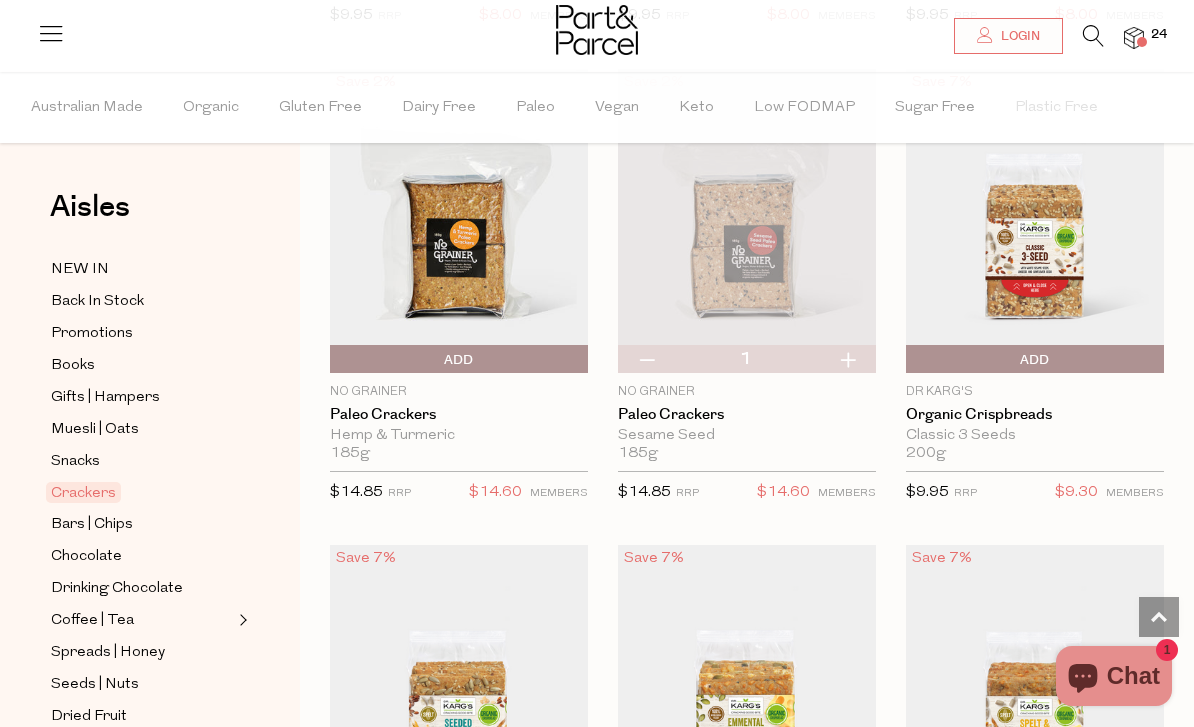 click on "Added" at bounding box center [1035, 360] 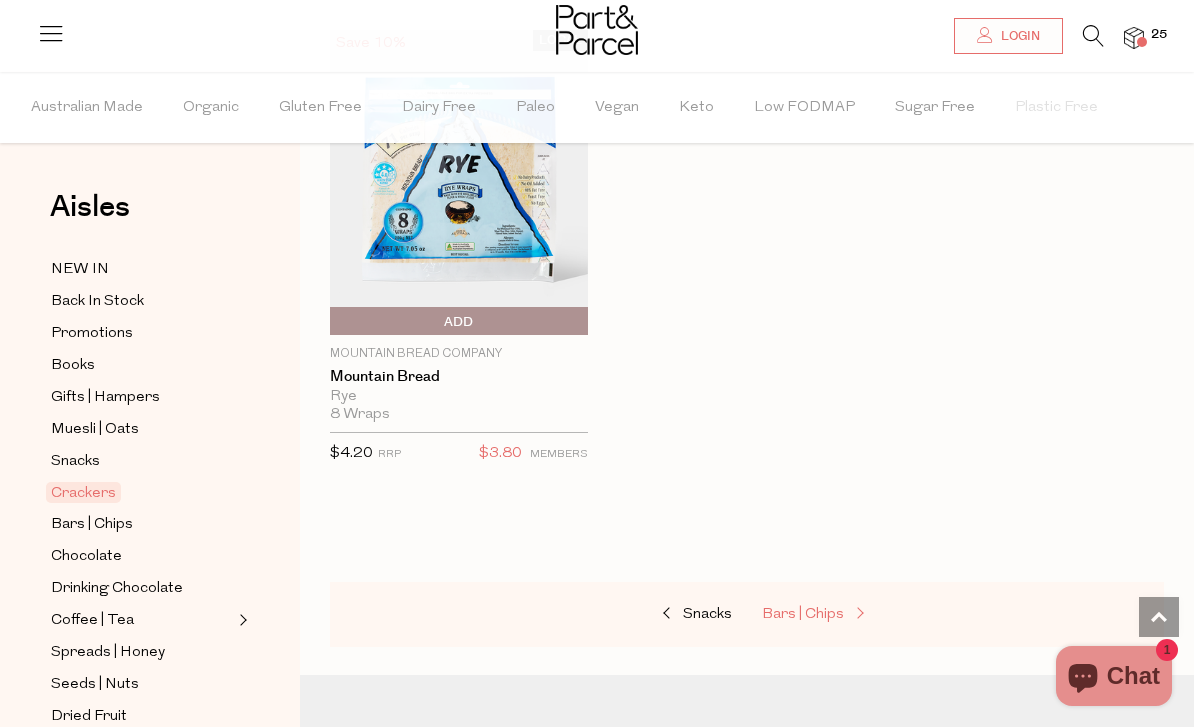 click at bounding box center [858, 614] 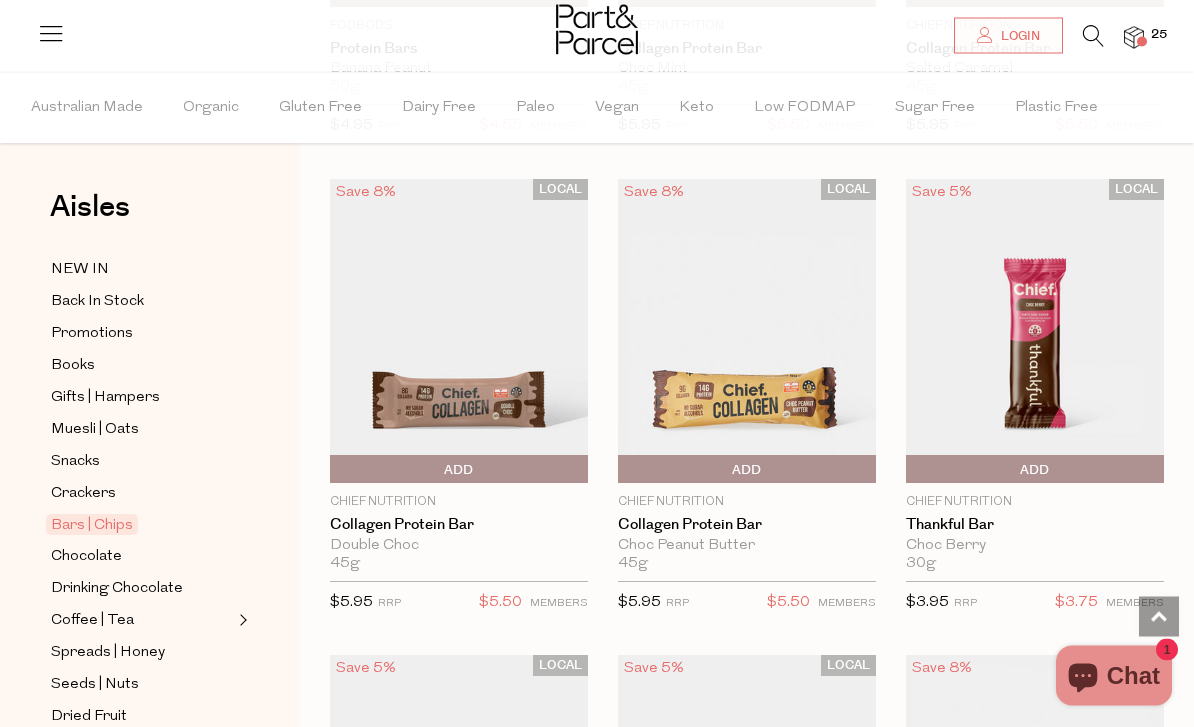 scroll, scrollTop: 2472, scrollLeft: 0, axis: vertical 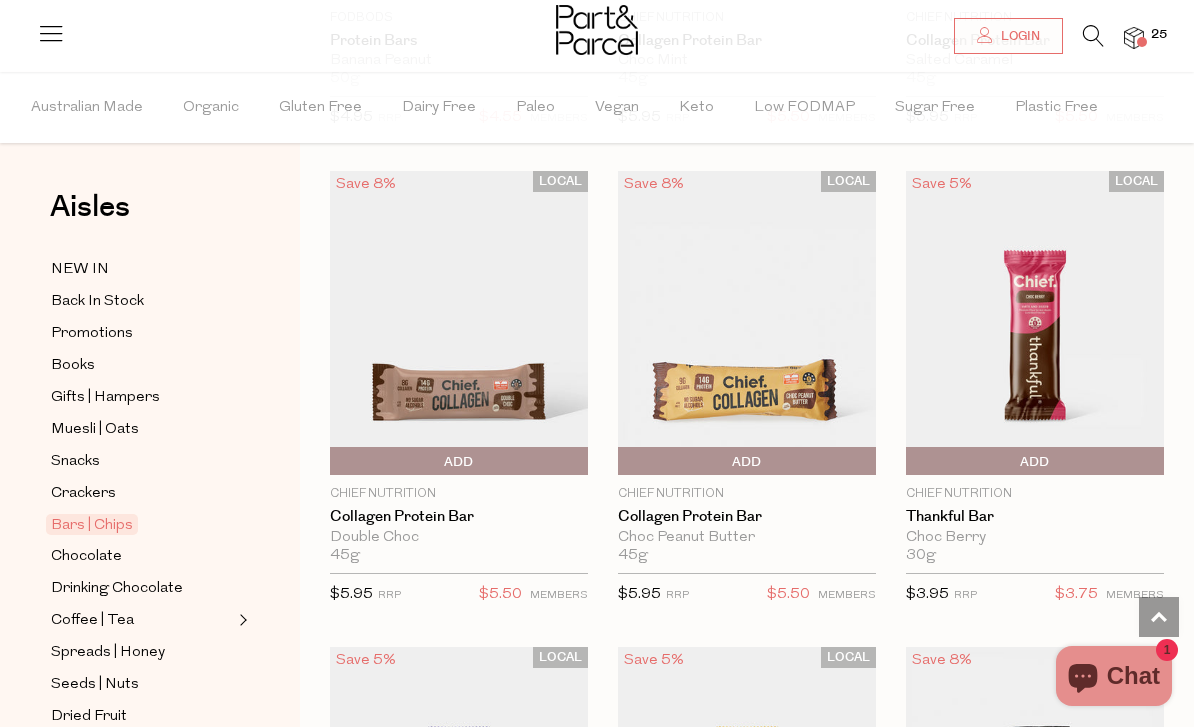 click on "Add To Parcel" at bounding box center (459, 462) 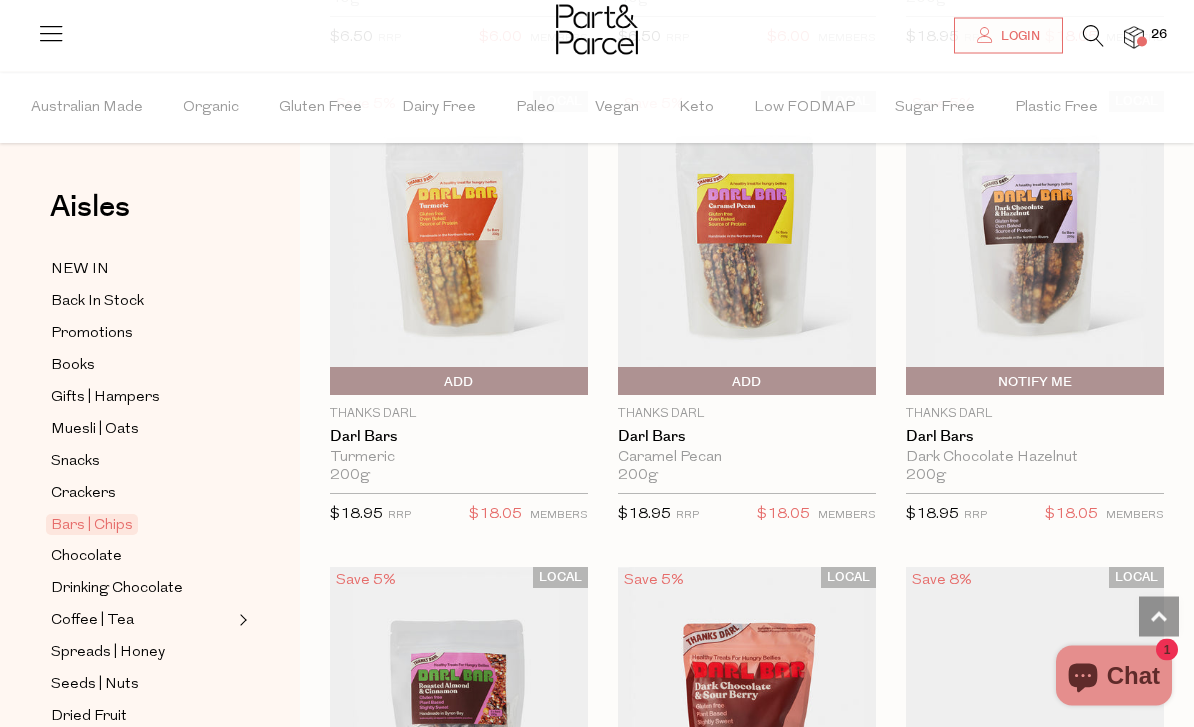 scroll, scrollTop: 3981, scrollLeft: 0, axis: vertical 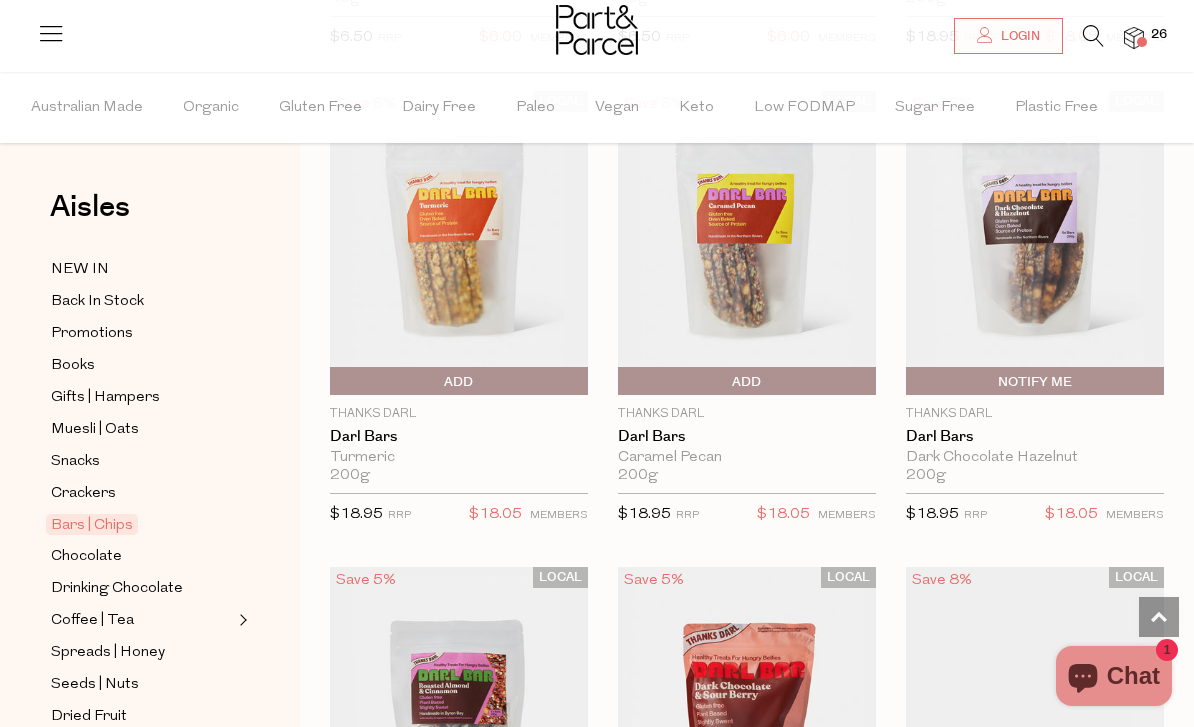 click on "Notify Me" at bounding box center (911, 382) 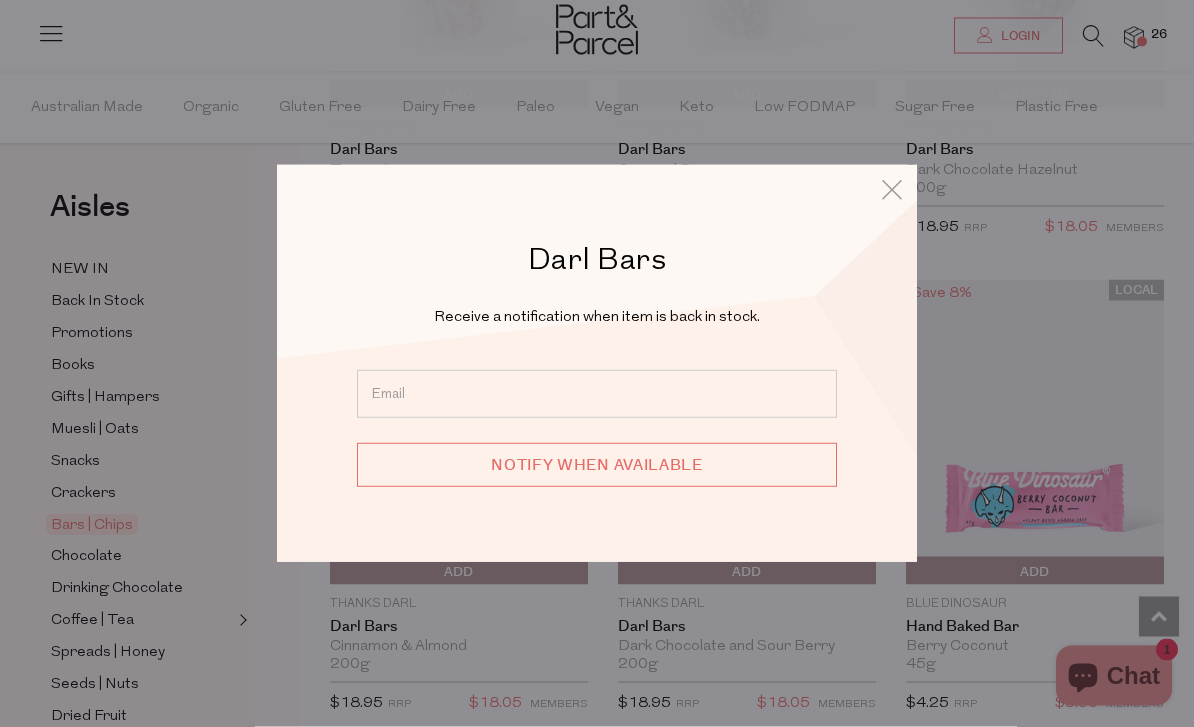 scroll, scrollTop: 4275, scrollLeft: 0, axis: vertical 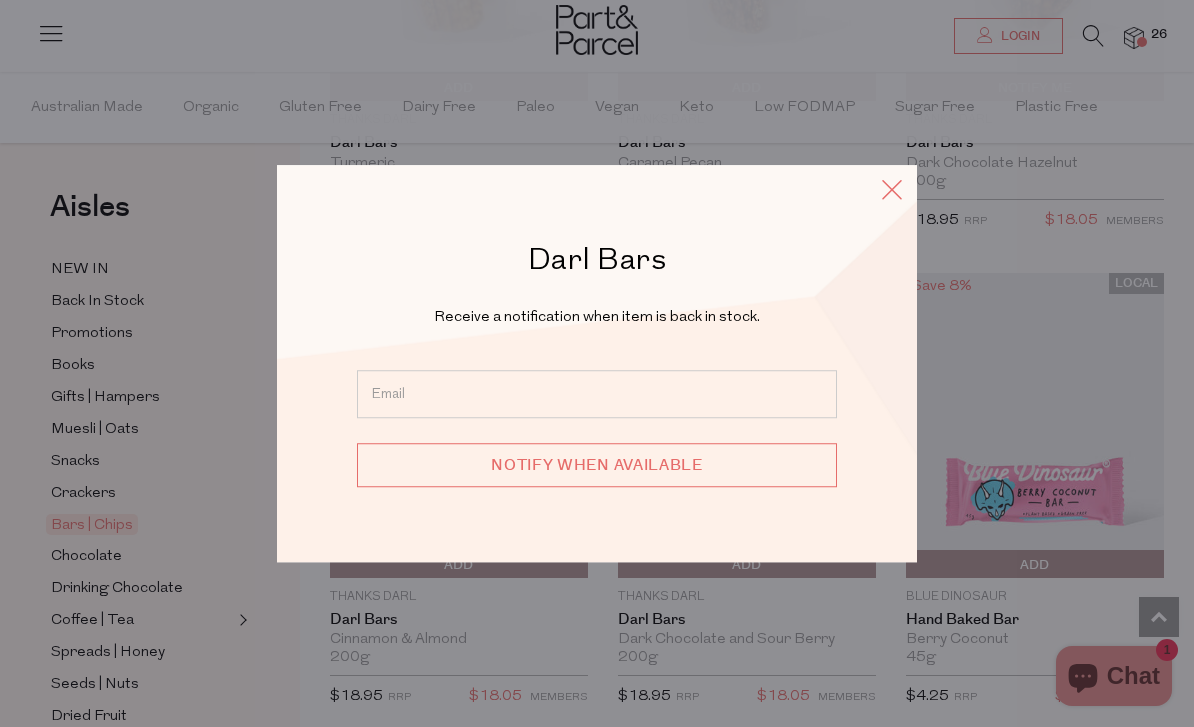 click at bounding box center (892, 189) 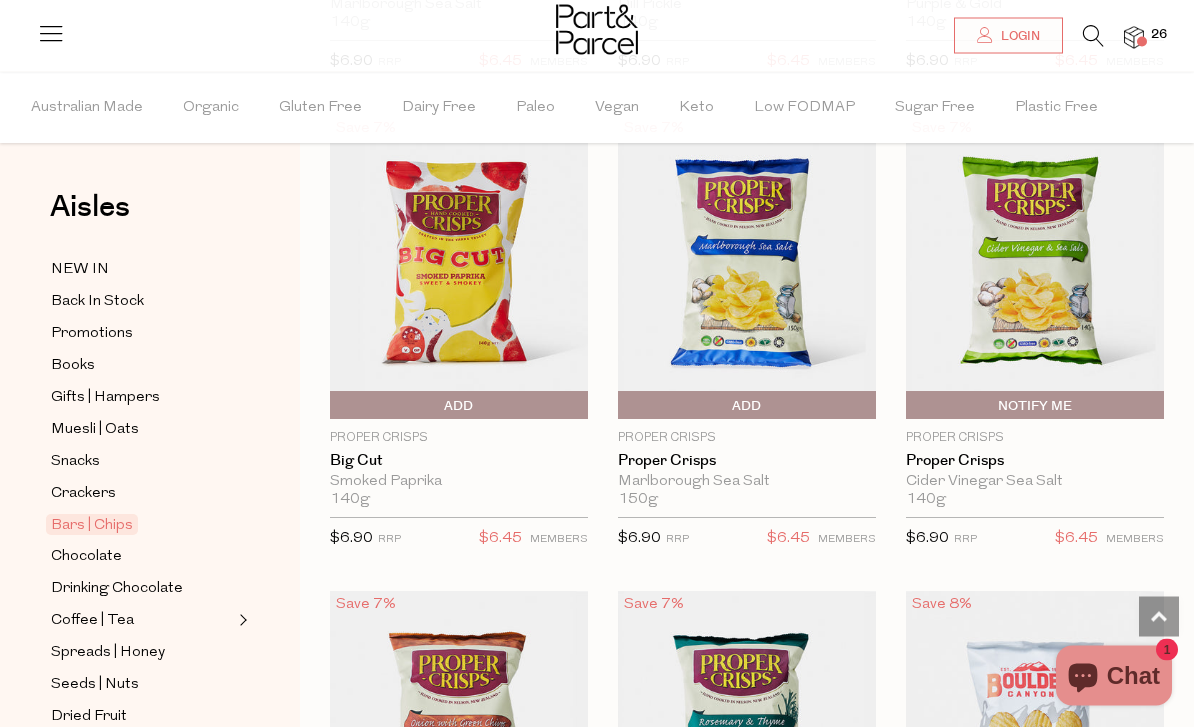 scroll, scrollTop: 9675, scrollLeft: 0, axis: vertical 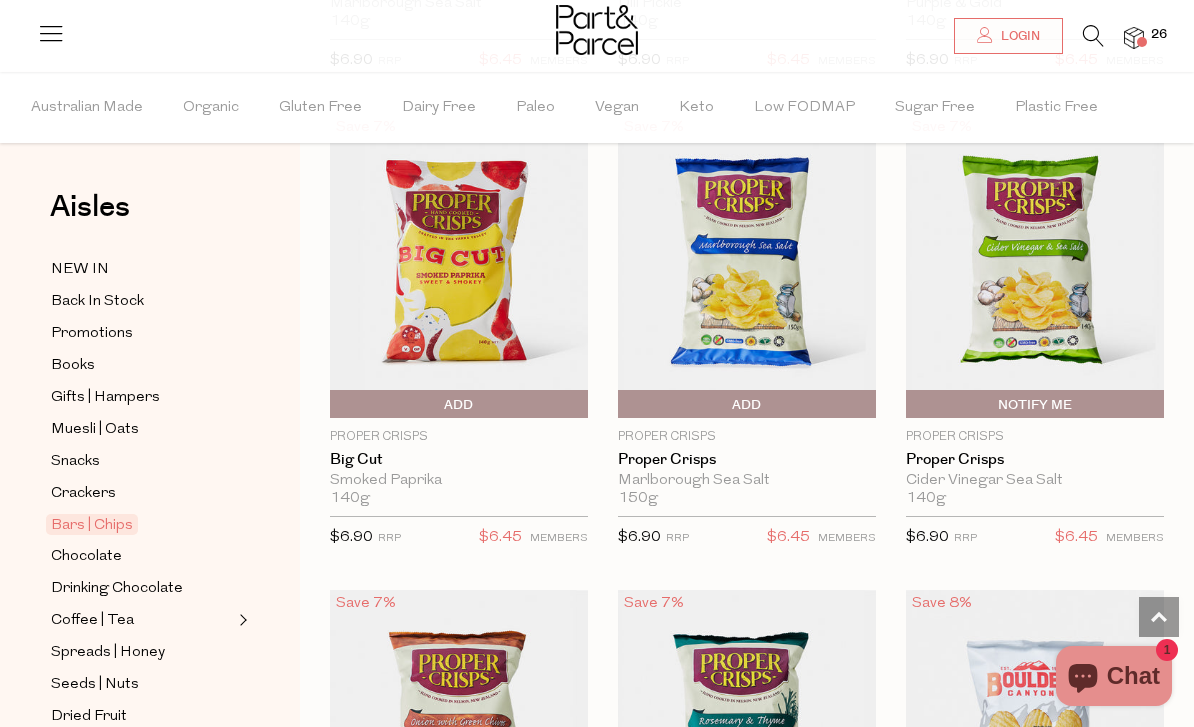 click on "Notify Me" at bounding box center [1035, 405] 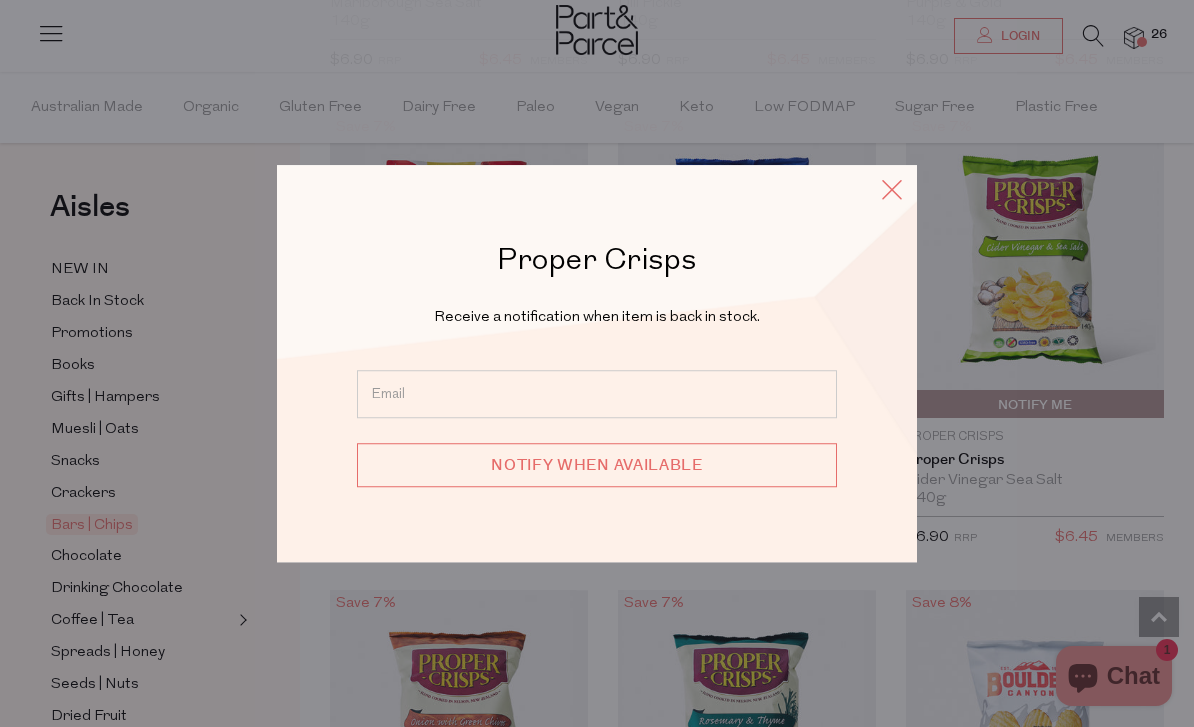 click at bounding box center (892, 189) 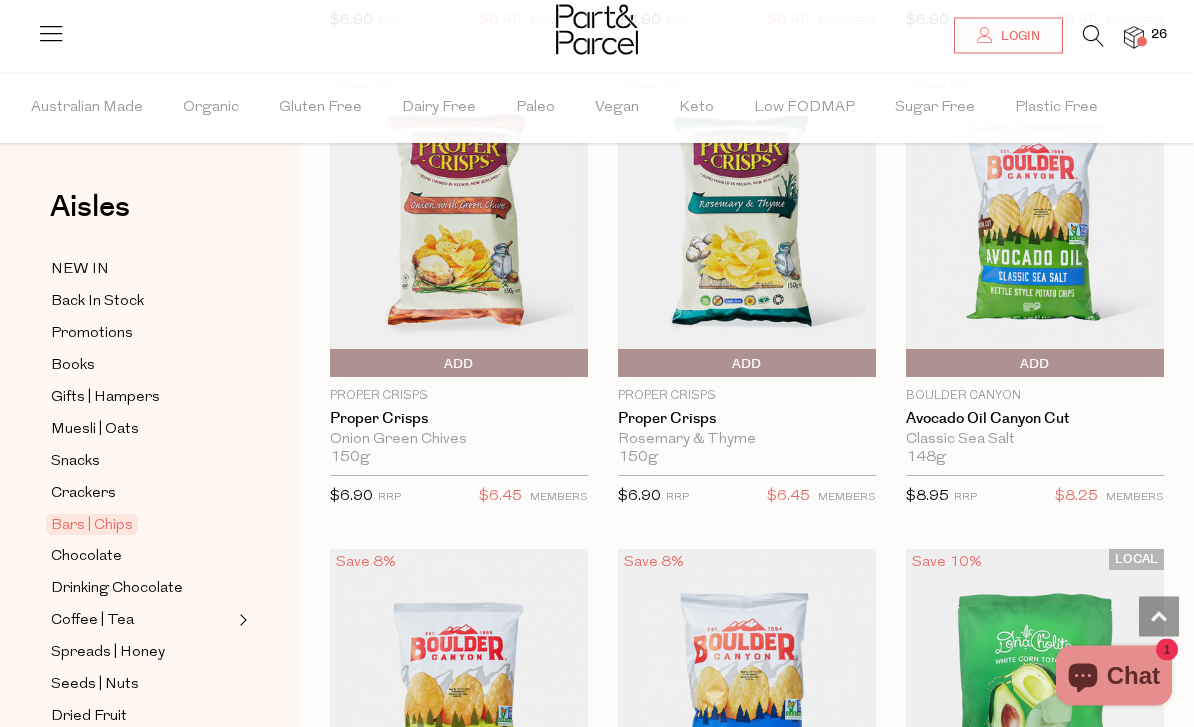 click on "Add To Parcel" at bounding box center [1035, 365] 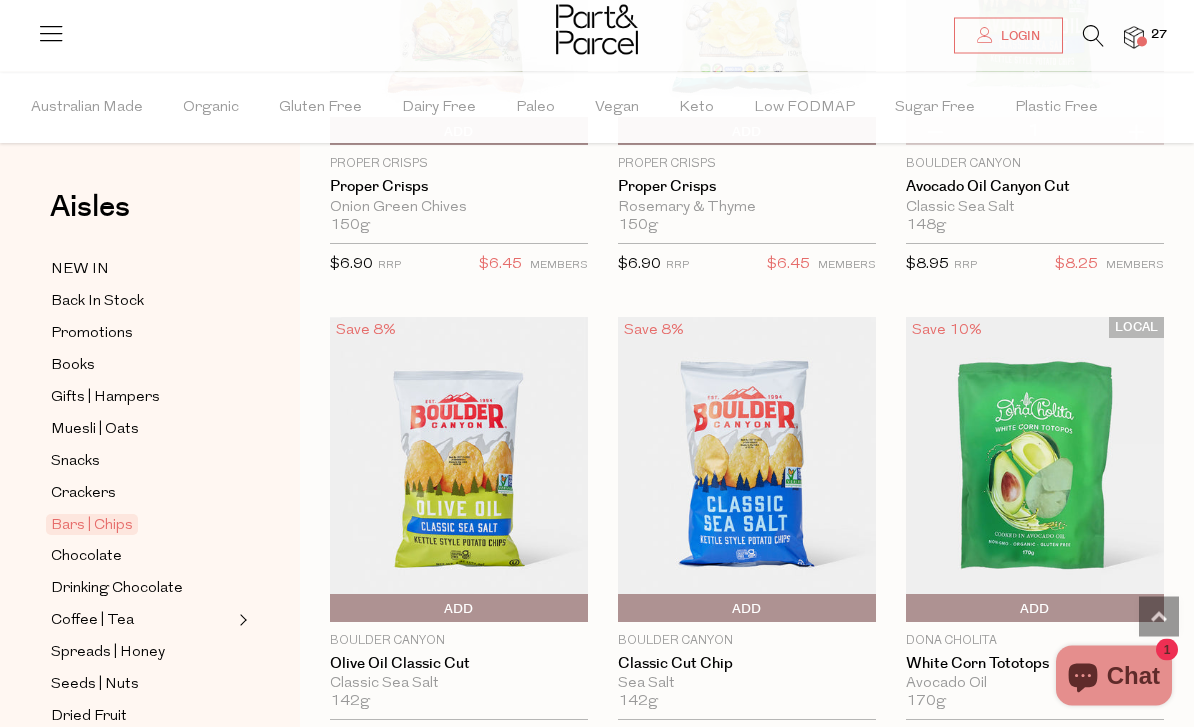 scroll, scrollTop: 10424, scrollLeft: 0, axis: vertical 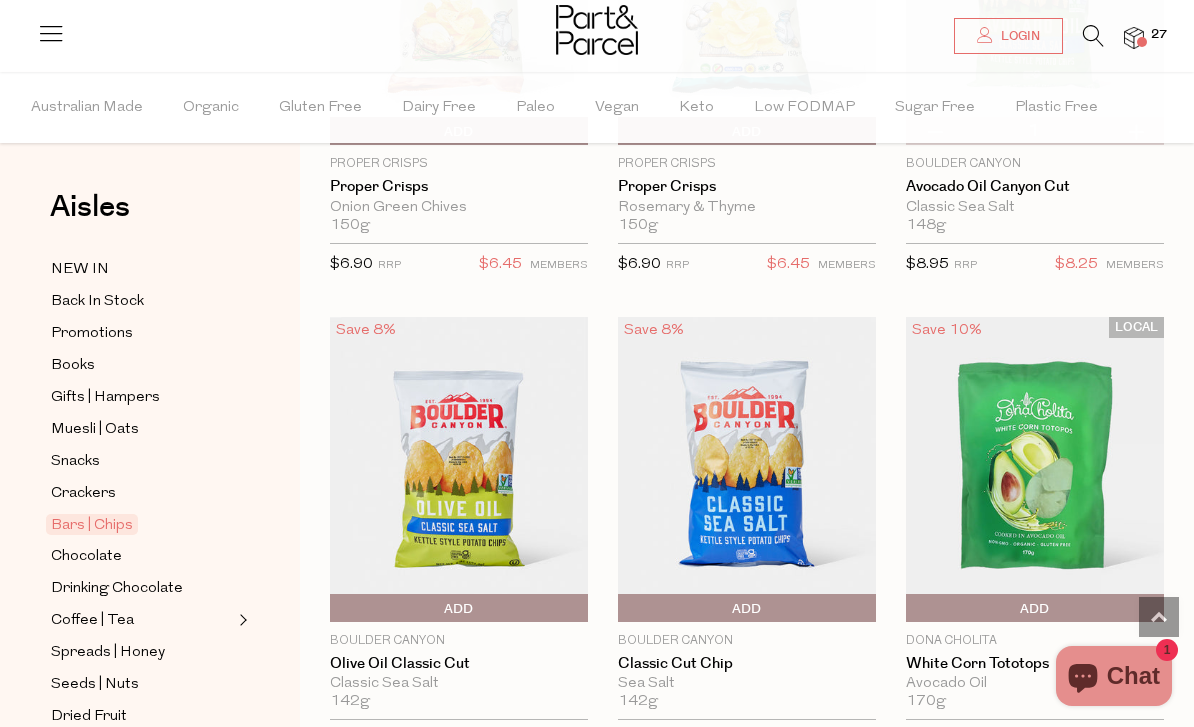 click on "Add To Parcel" at bounding box center [747, 609] 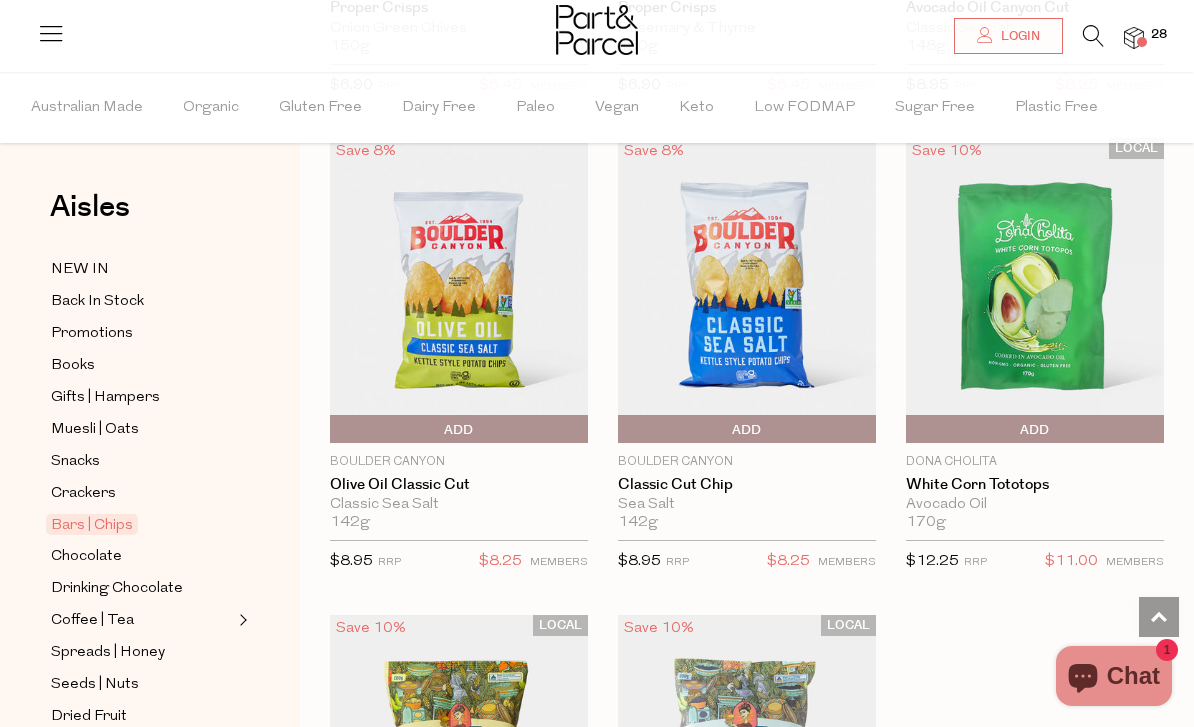 scroll, scrollTop: 10617, scrollLeft: 0, axis: vertical 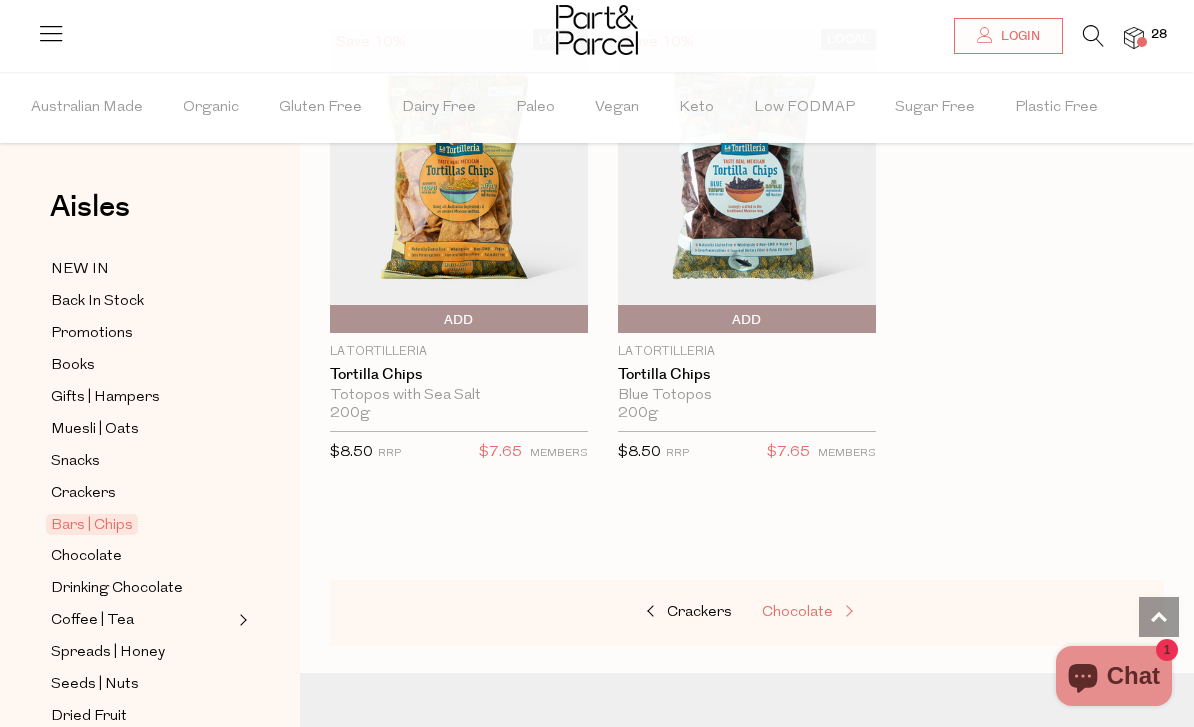 click at bounding box center (847, 612) 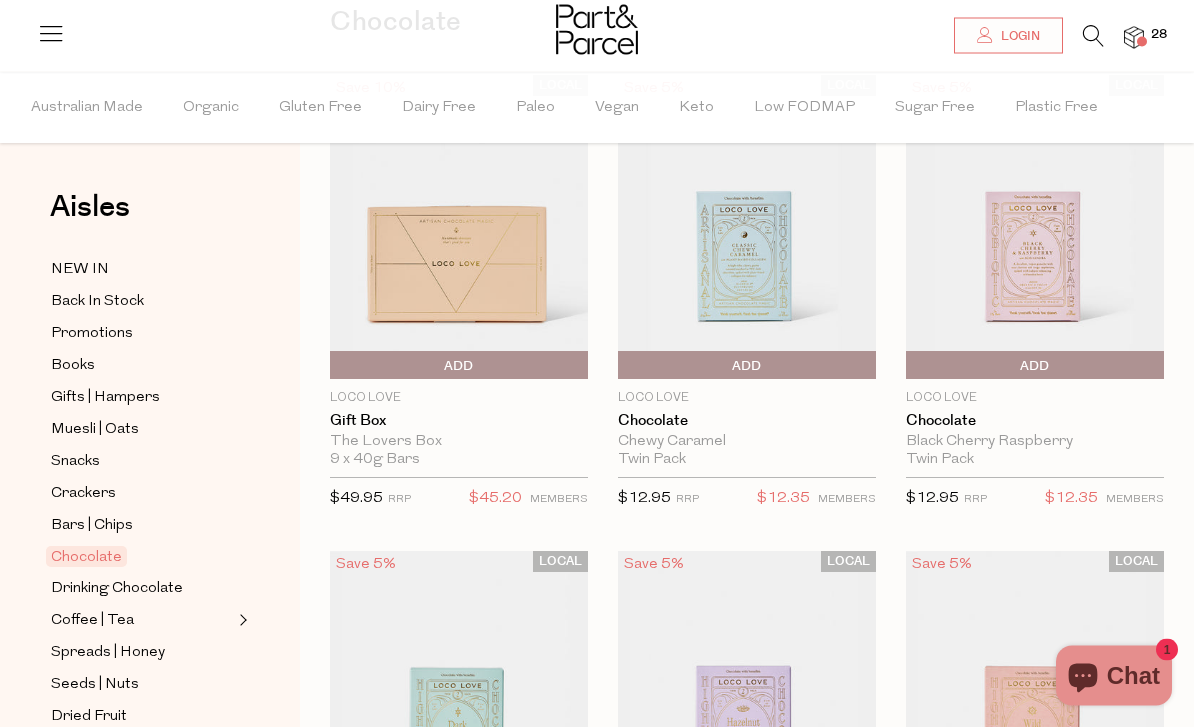 scroll, scrollTop: 191, scrollLeft: 0, axis: vertical 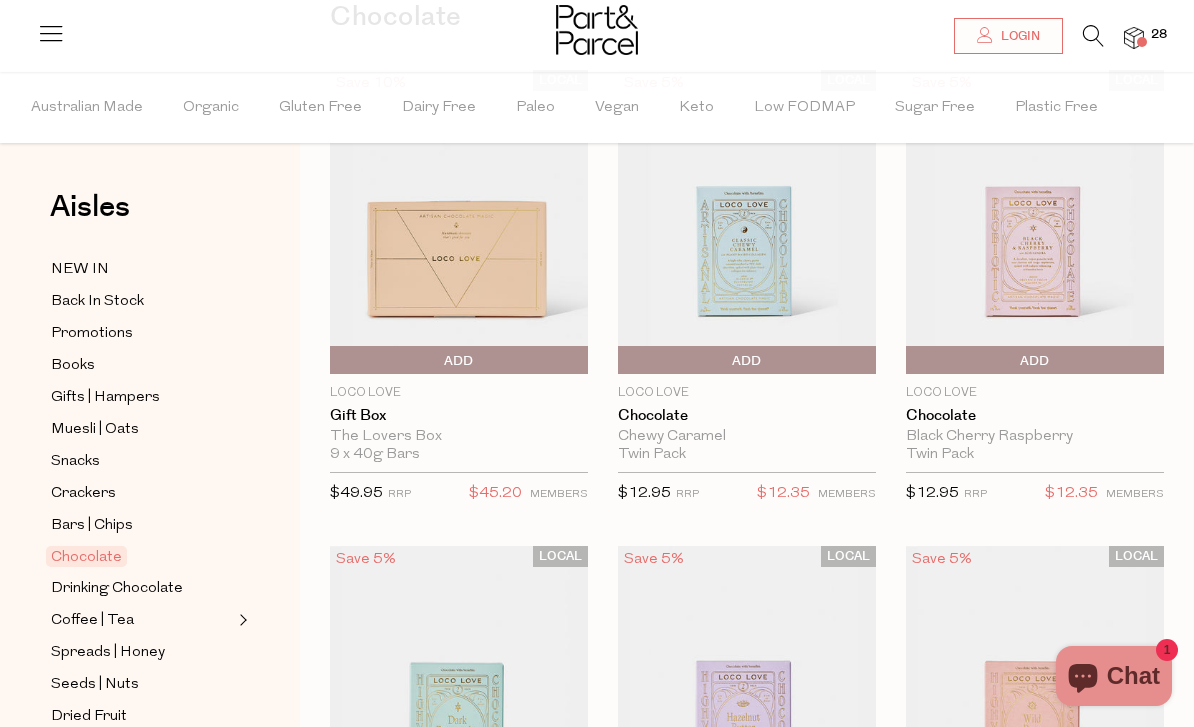 click on "Add To Parcel" at bounding box center (747, 361) 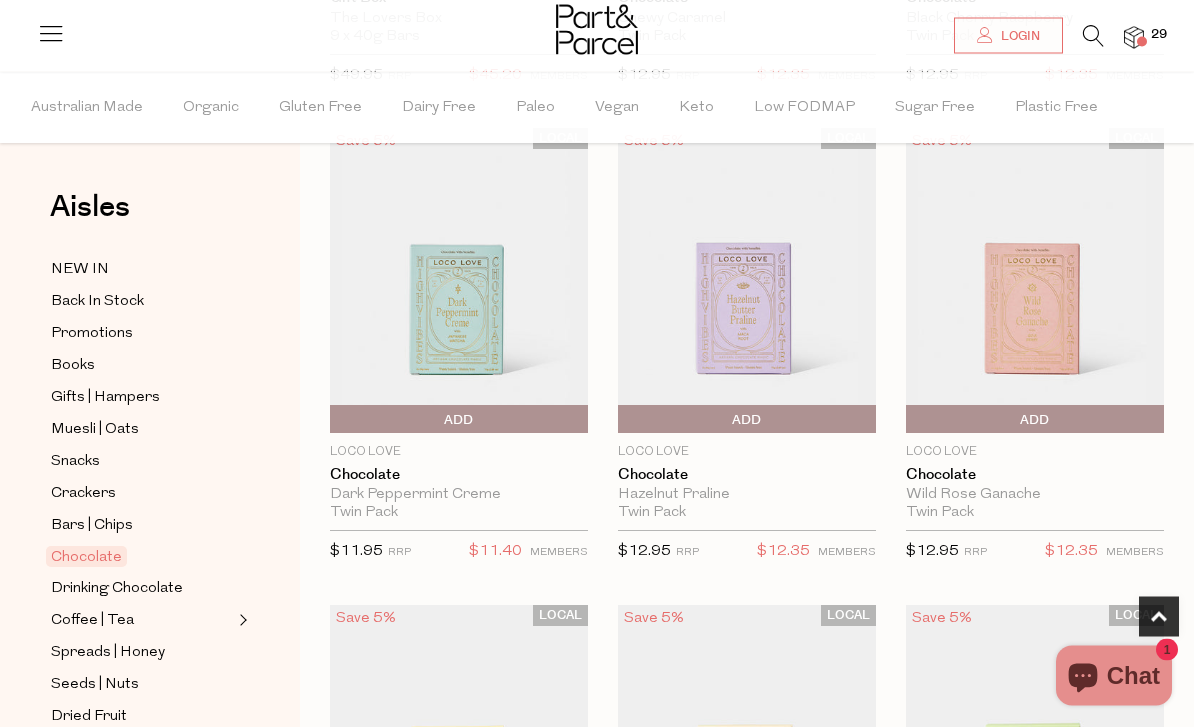 click on "Add To Parcel" at bounding box center [747, 421] 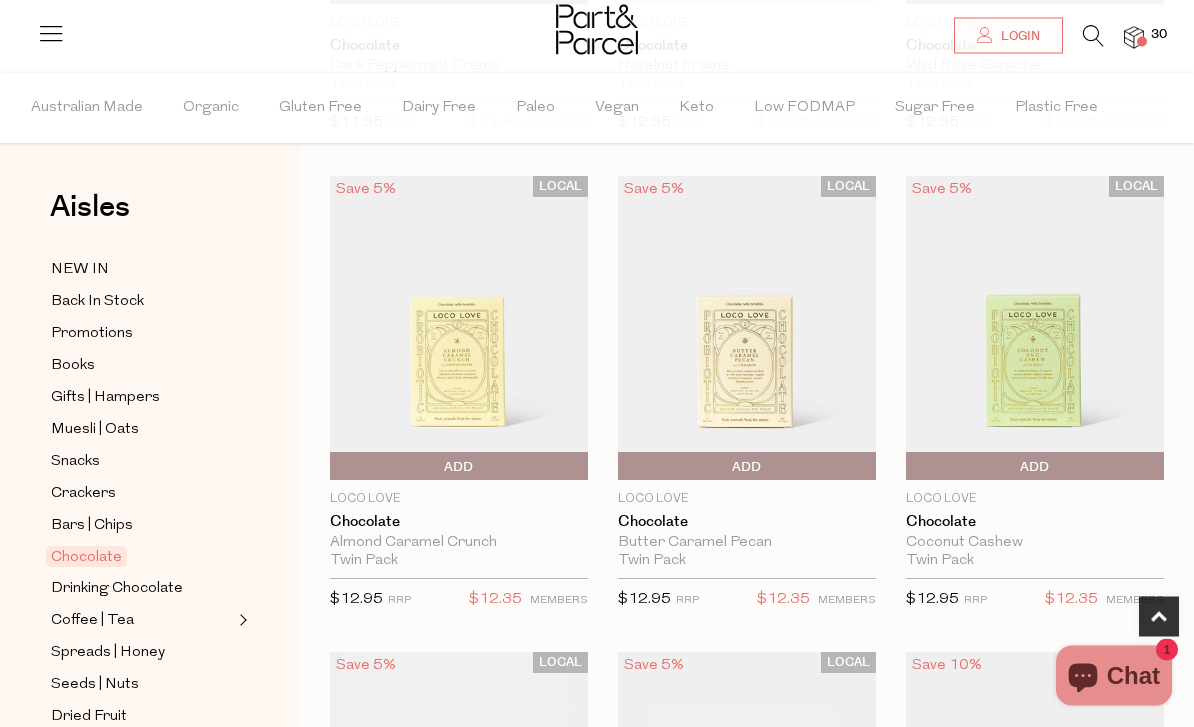 scroll, scrollTop: 1038, scrollLeft: 0, axis: vertical 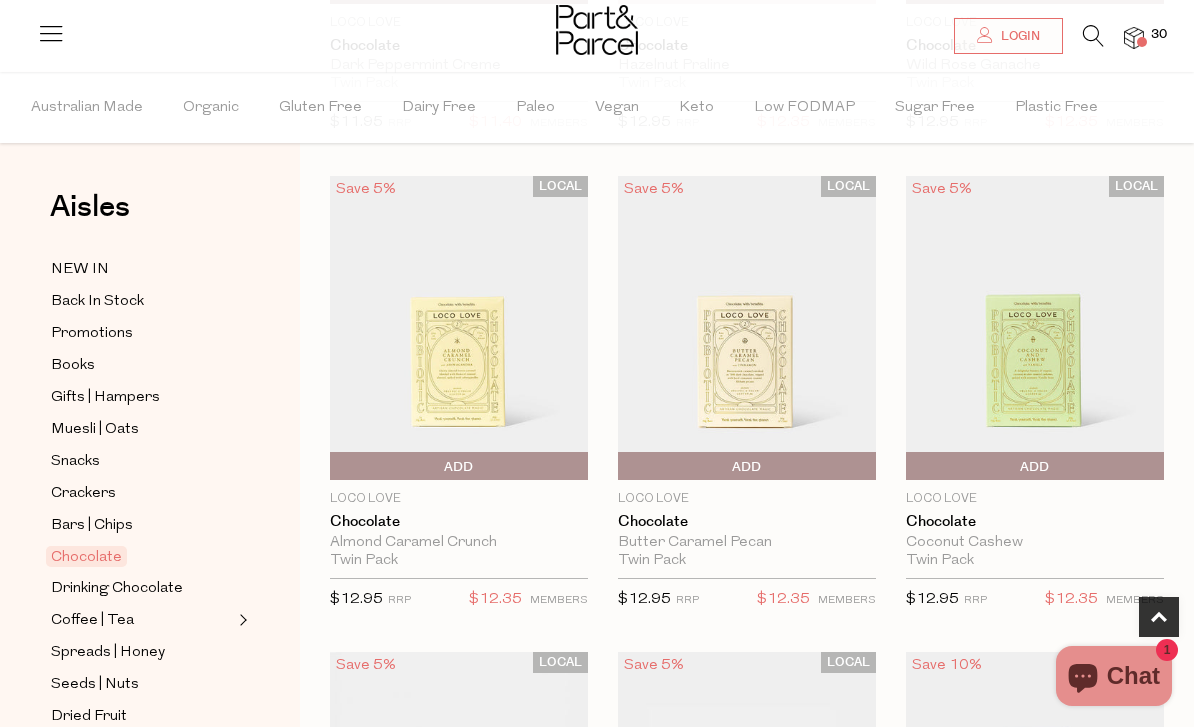 click on "Add To Parcel" at bounding box center [459, 467] 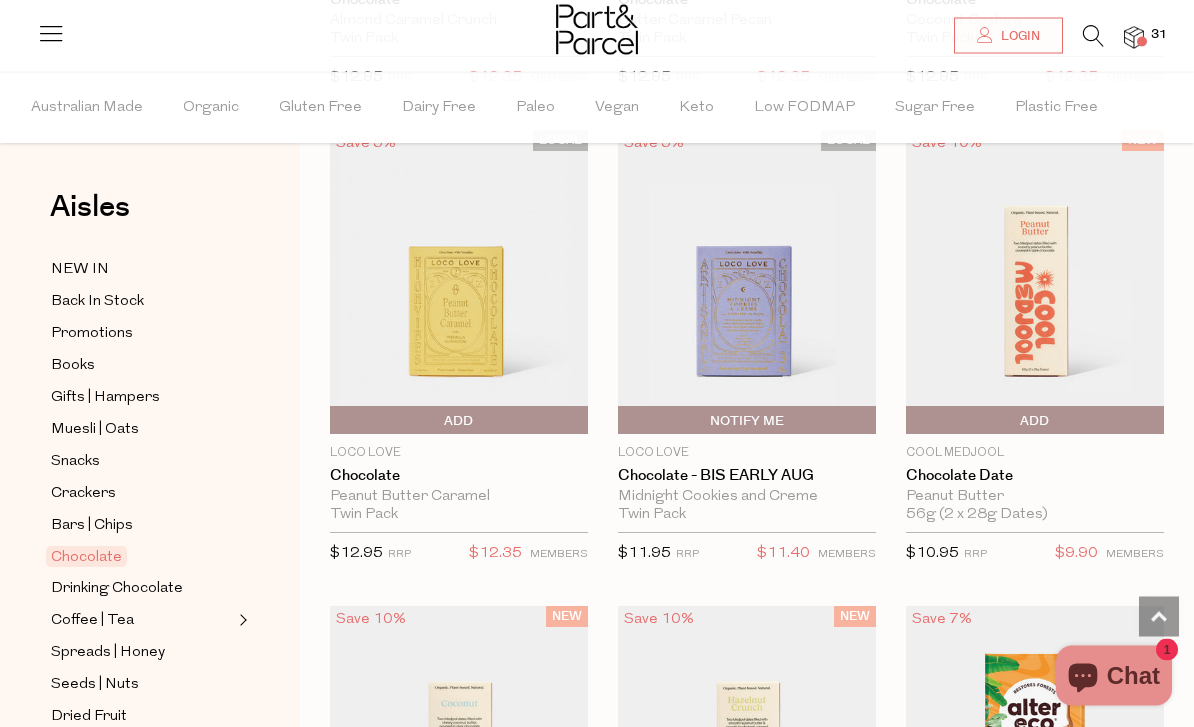 scroll, scrollTop: 1560, scrollLeft: 0, axis: vertical 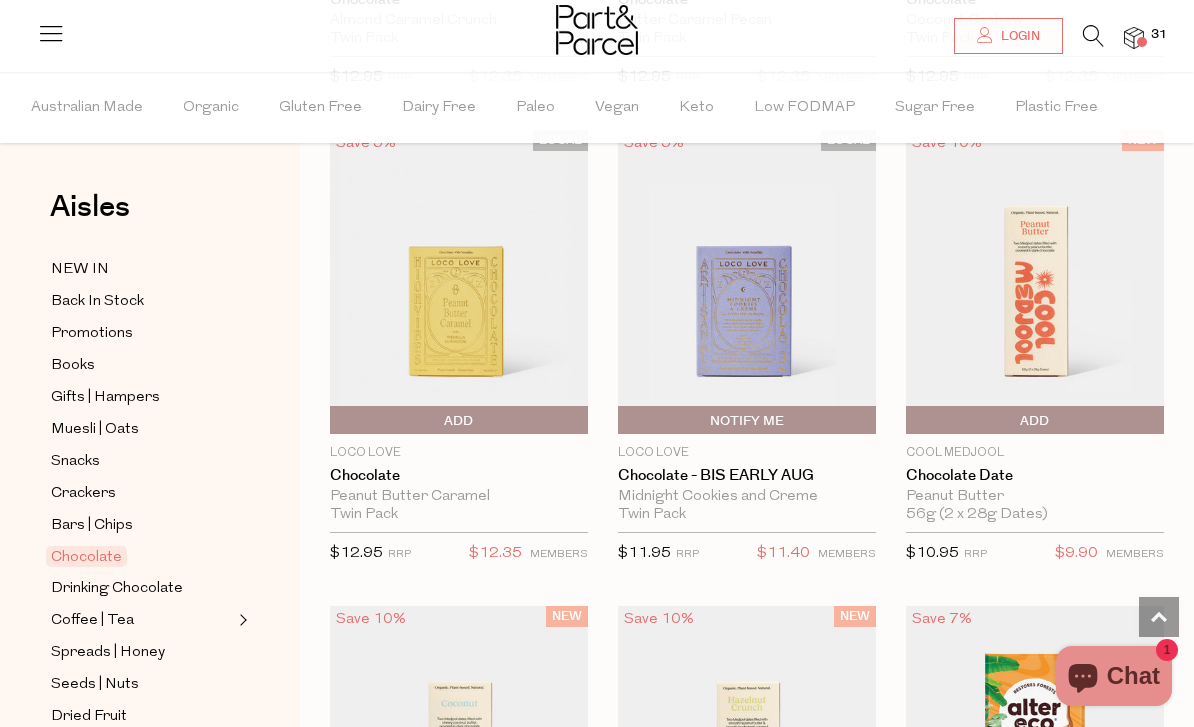 click on "Add To Parcel" at bounding box center (459, 421) 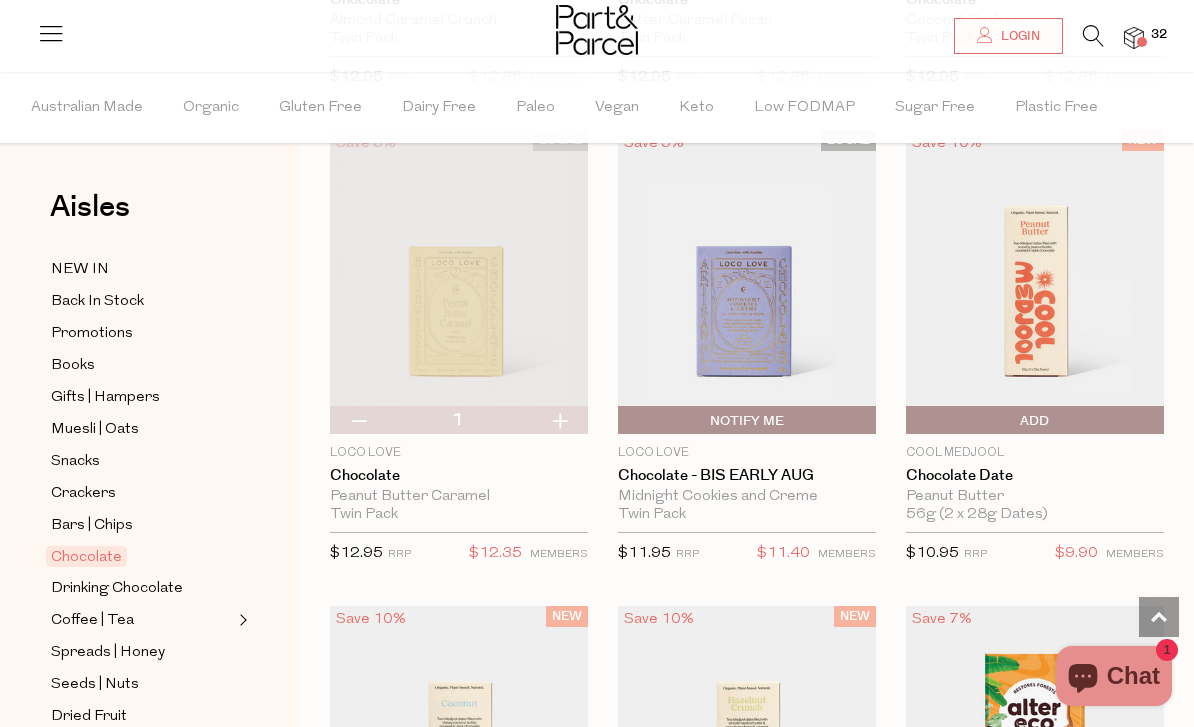 click on "Notify Me" at bounding box center (747, 421) 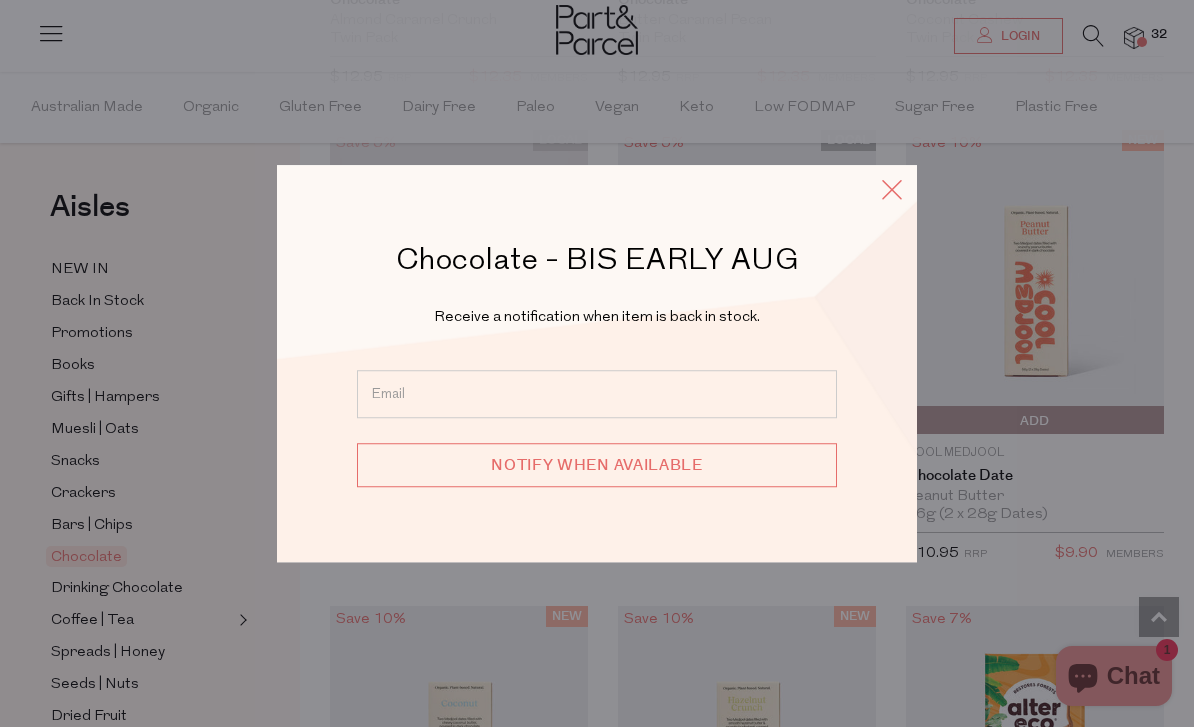 click at bounding box center [892, 189] 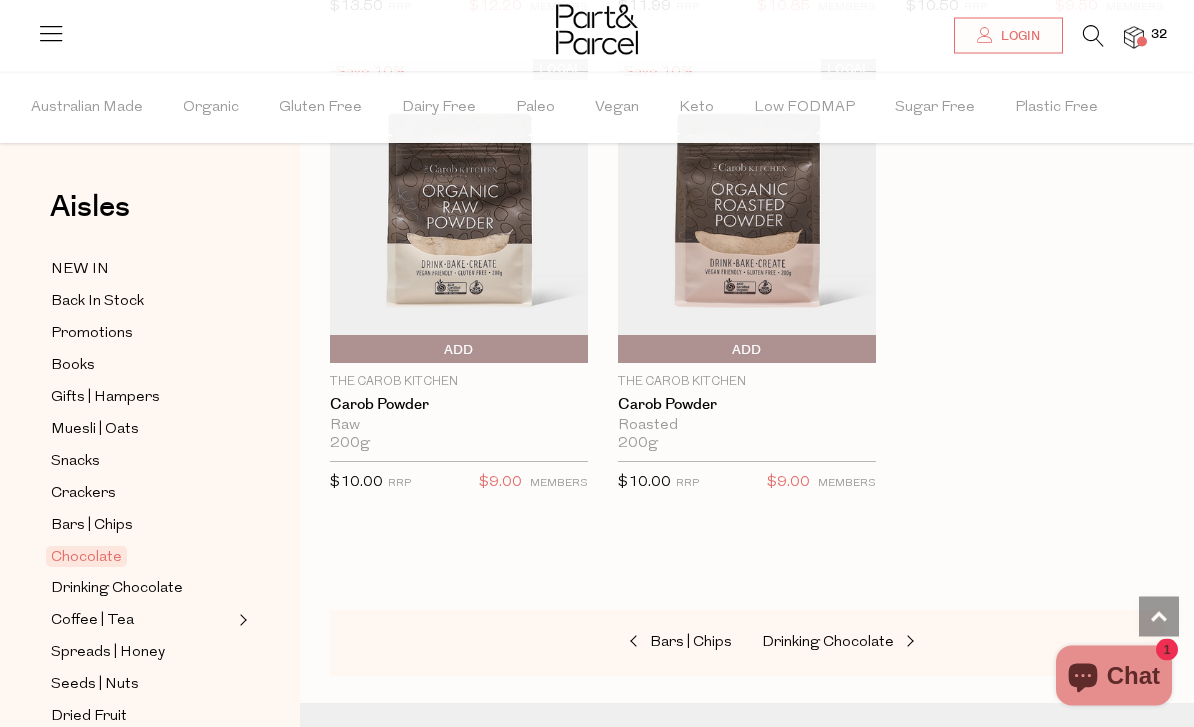 scroll, scrollTop: 9258, scrollLeft: 0, axis: vertical 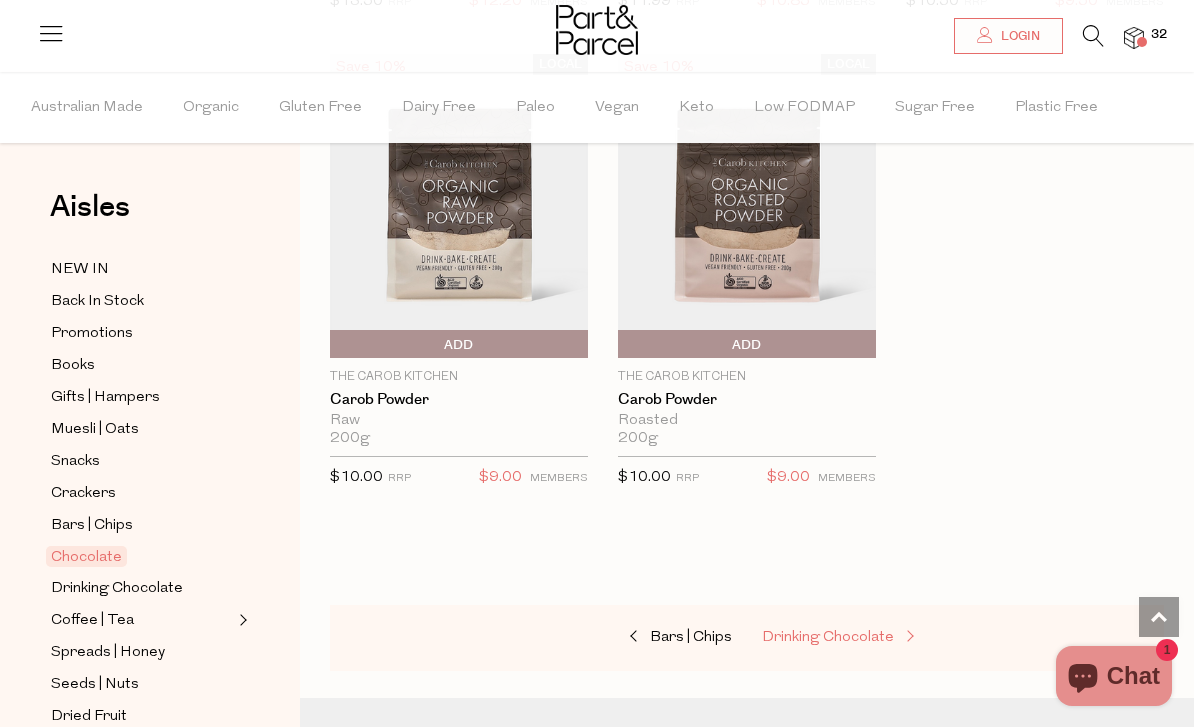 click on "Drinking Chocolate" at bounding box center [862, 638] 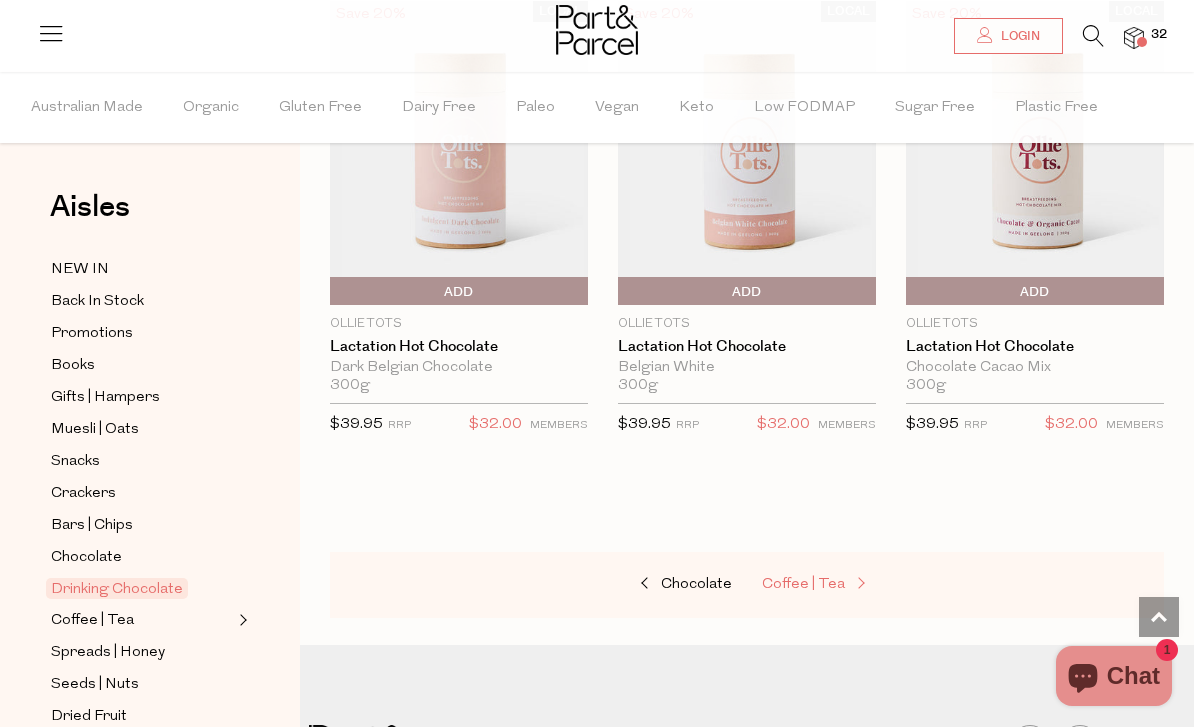 click at bounding box center (859, 584) 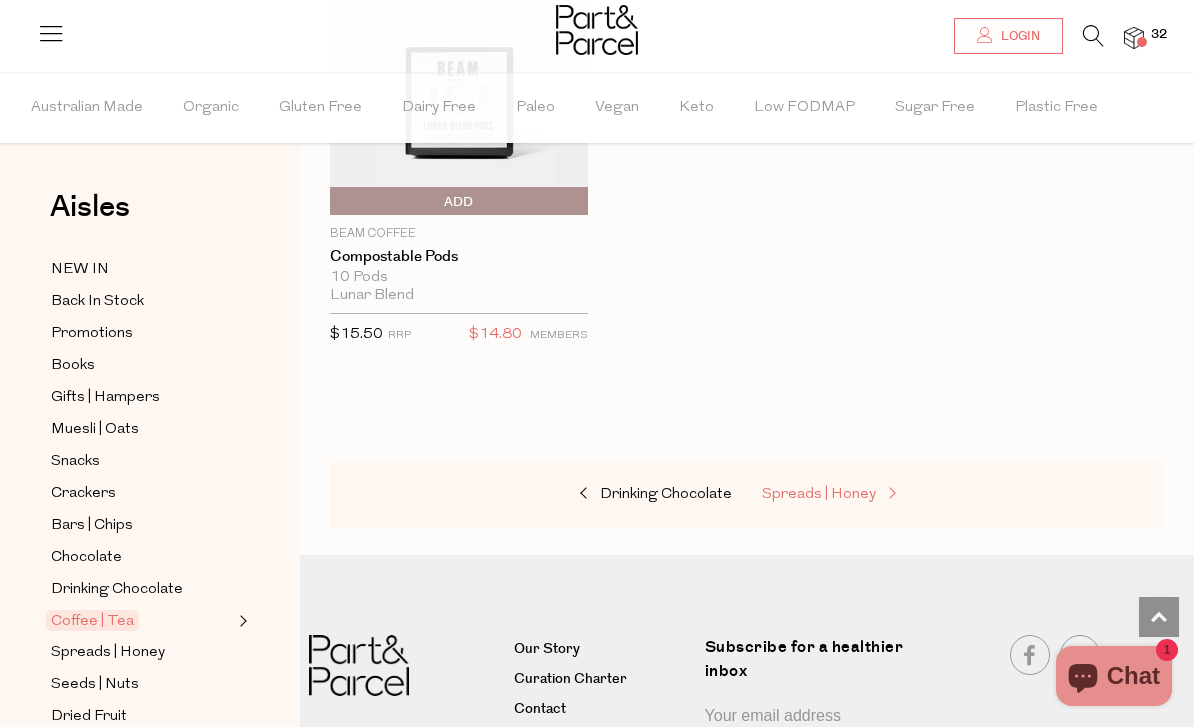 click at bounding box center [890, 494] 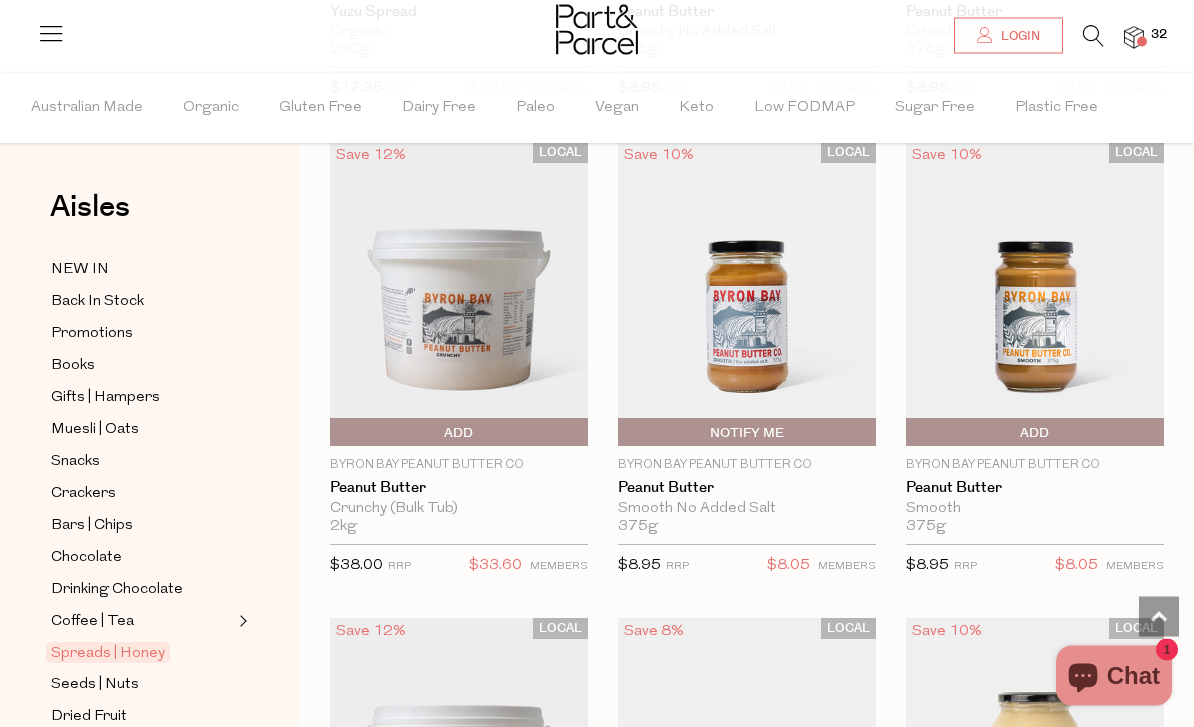 scroll, scrollTop: 2517, scrollLeft: 0, axis: vertical 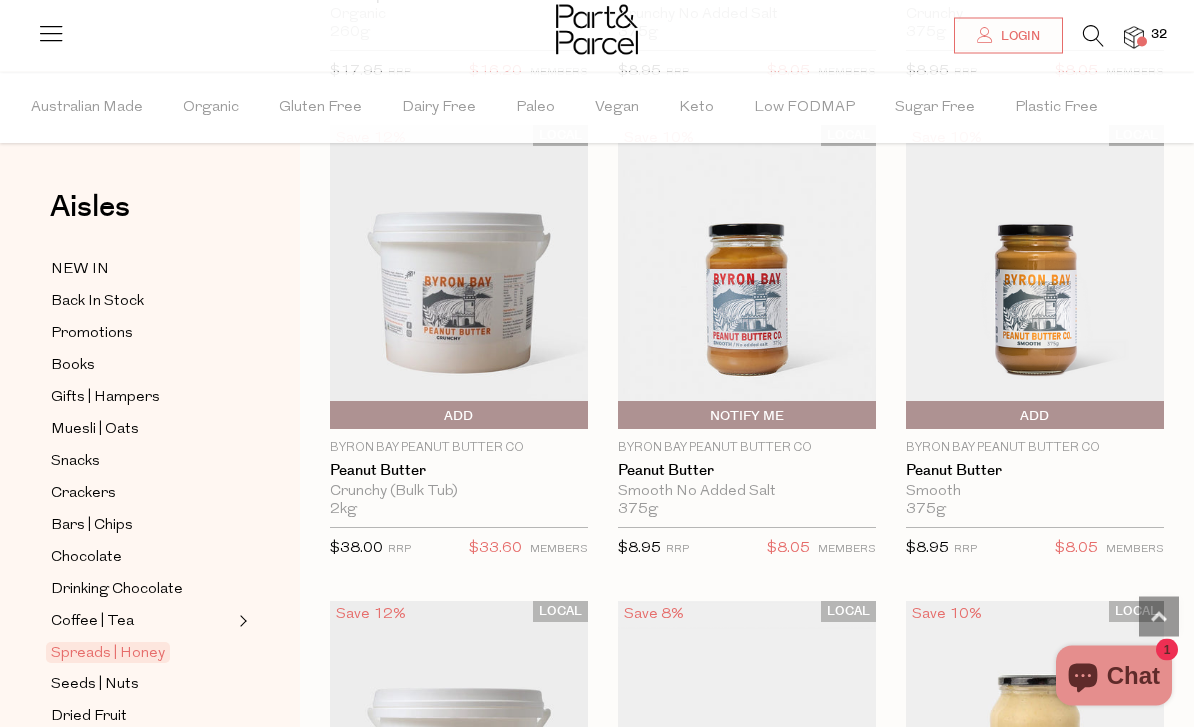 click on "Add To Parcel" at bounding box center (911, 417) 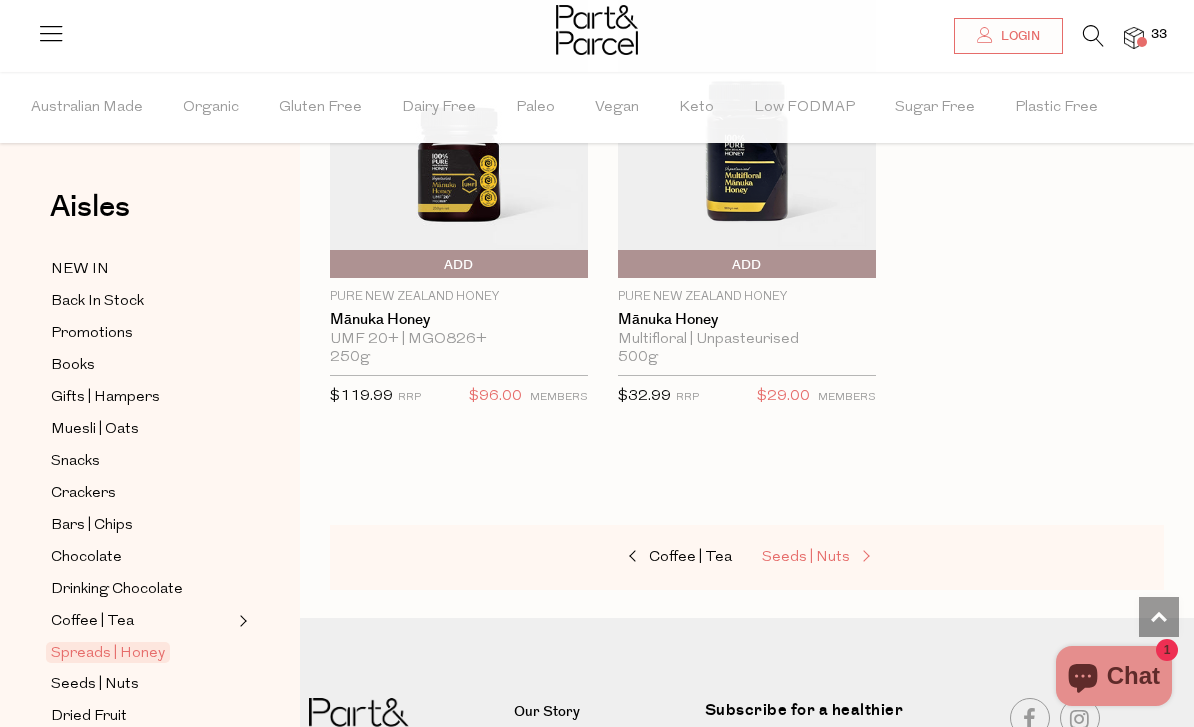 click at bounding box center [864, 557] 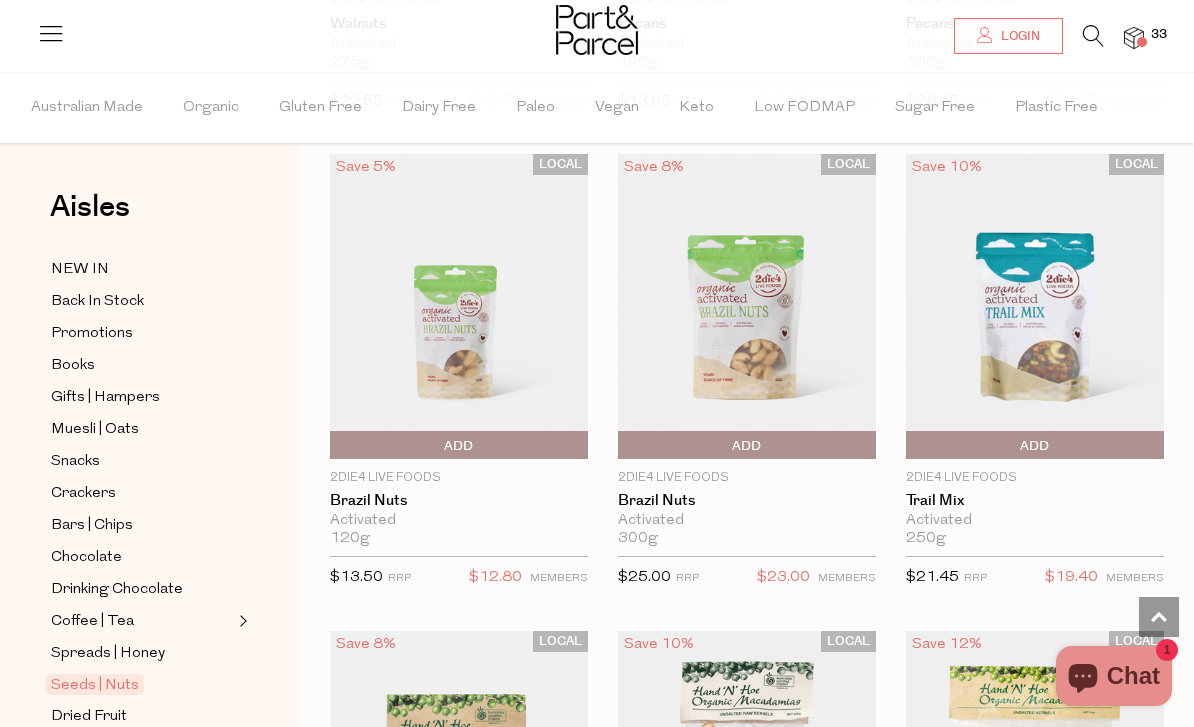 click on "Add To Parcel" at bounding box center [1035, 446] 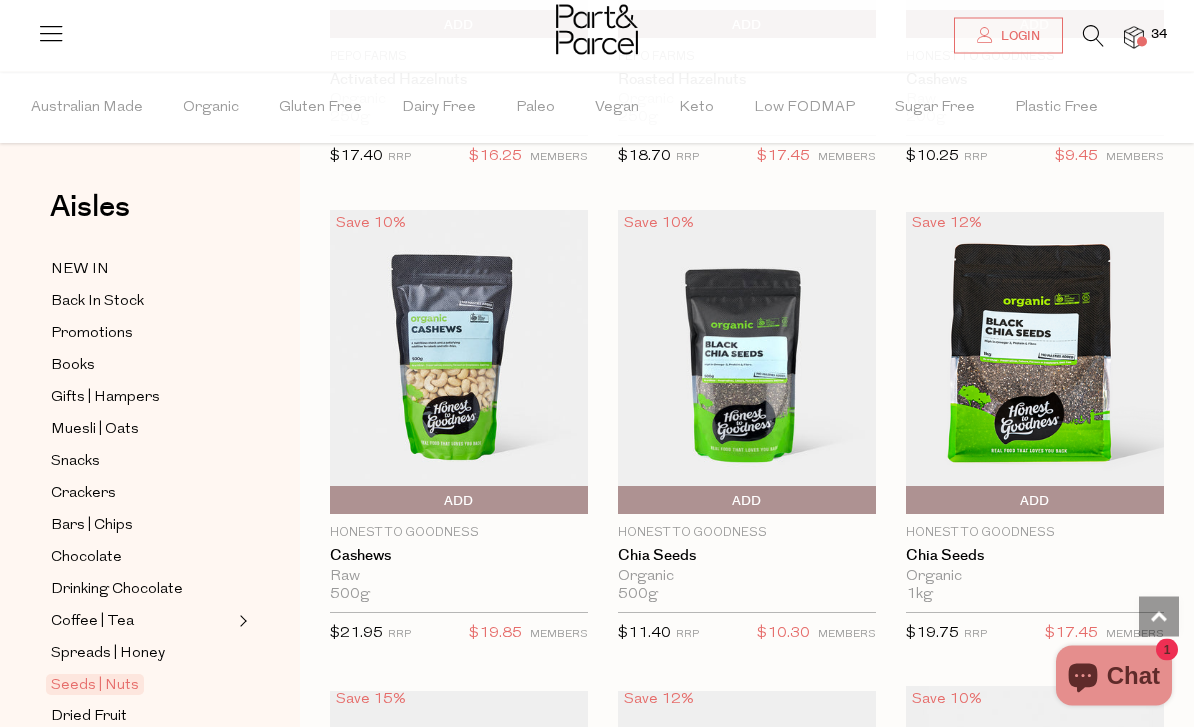 scroll, scrollTop: 3839, scrollLeft: 0, axis: vertical 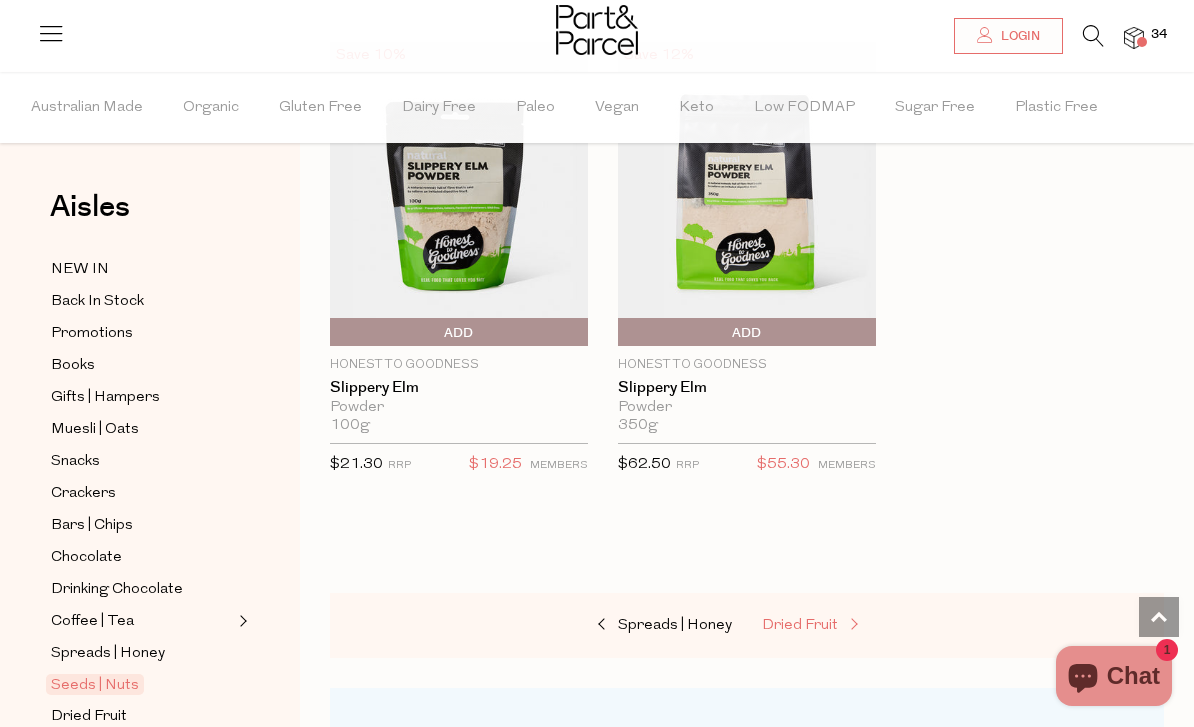 click at bounding box center (852, 625) 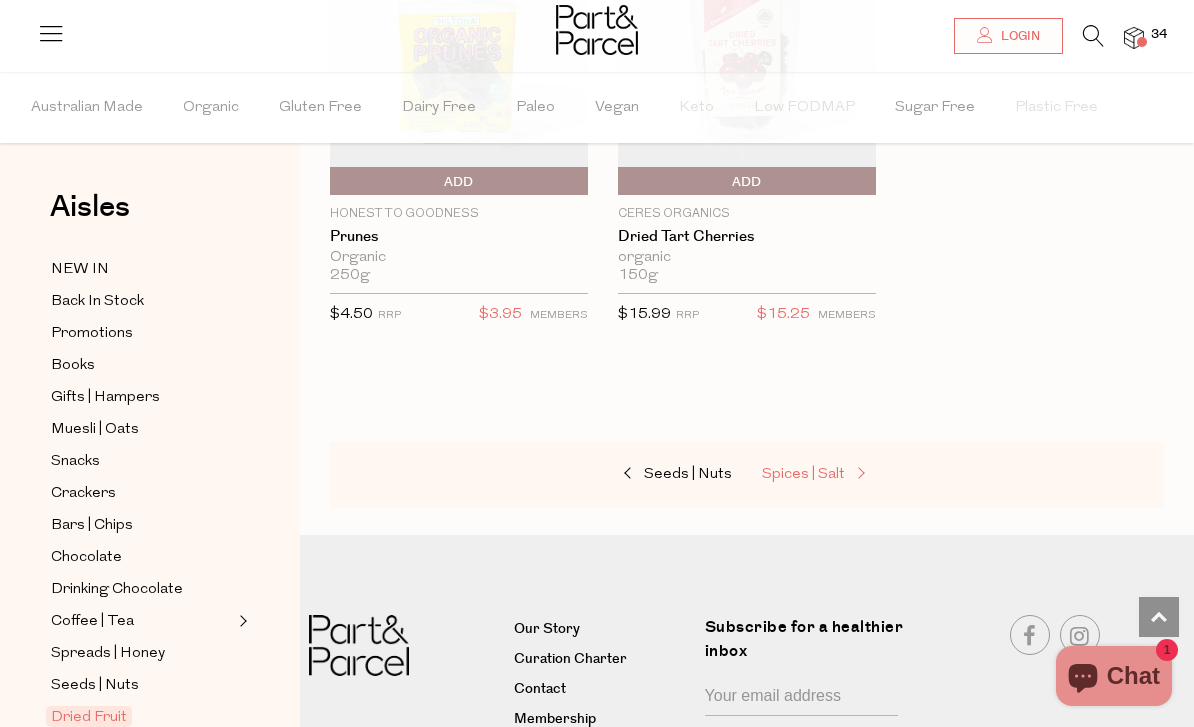 click on "Spices | Salt" at bounding box center [862, 475] 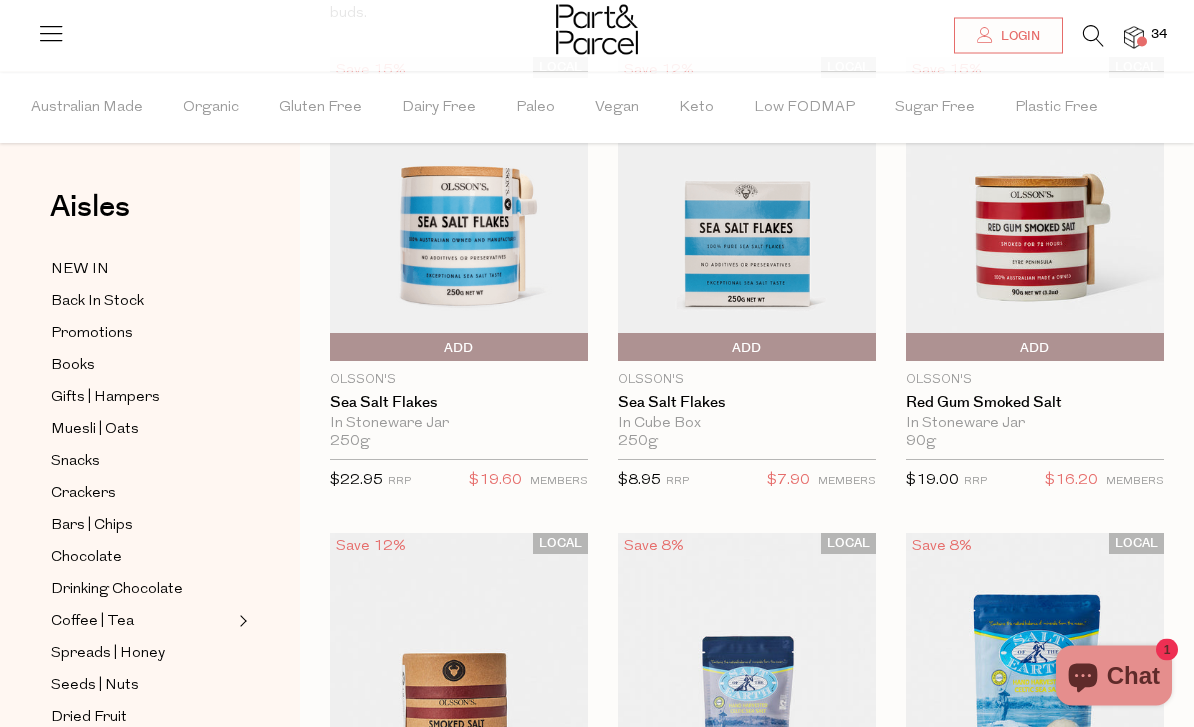 scroll, scrollTop: 240, scrollLeft: 0, axis: vertical 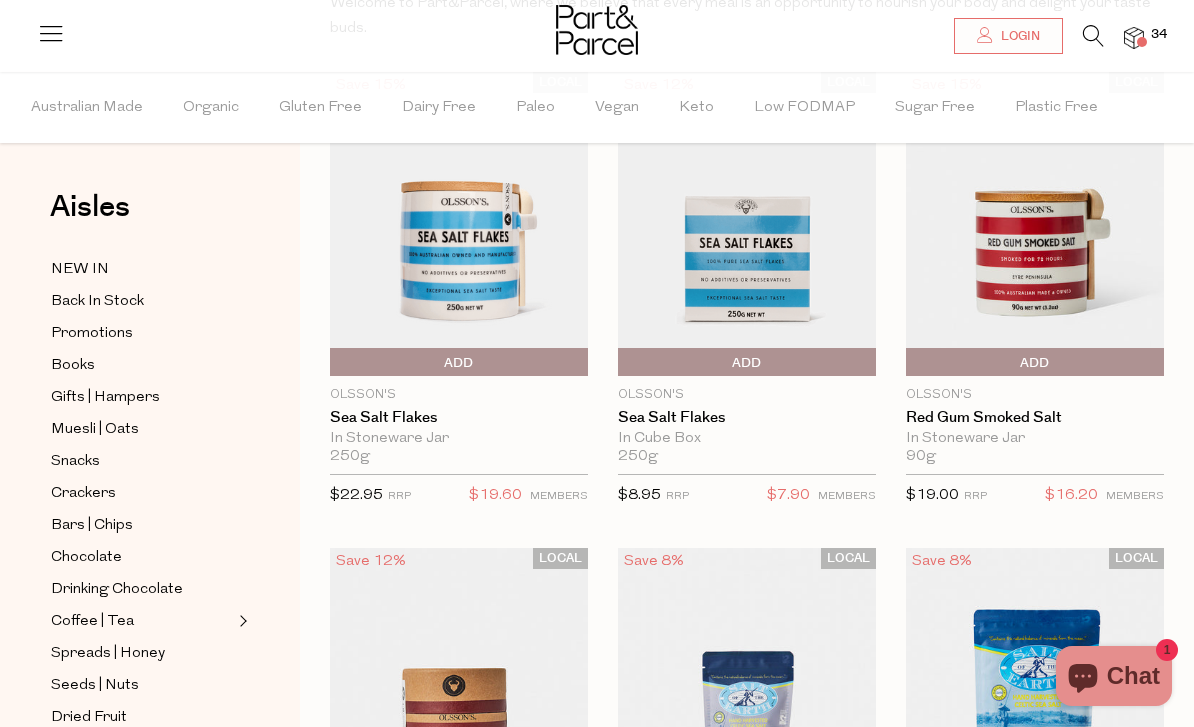 click on "Add To Parcel" at bounding box center (1035, 363) 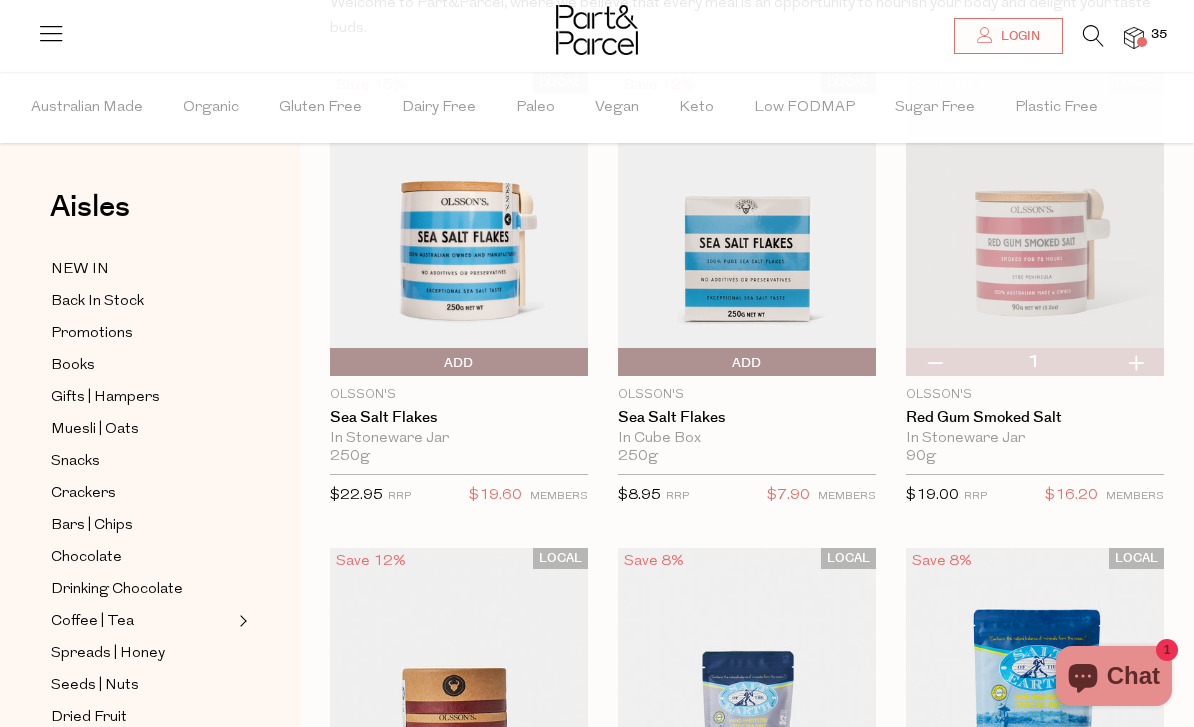 click on "Add To Parcel" at bounding box center (459, 363) 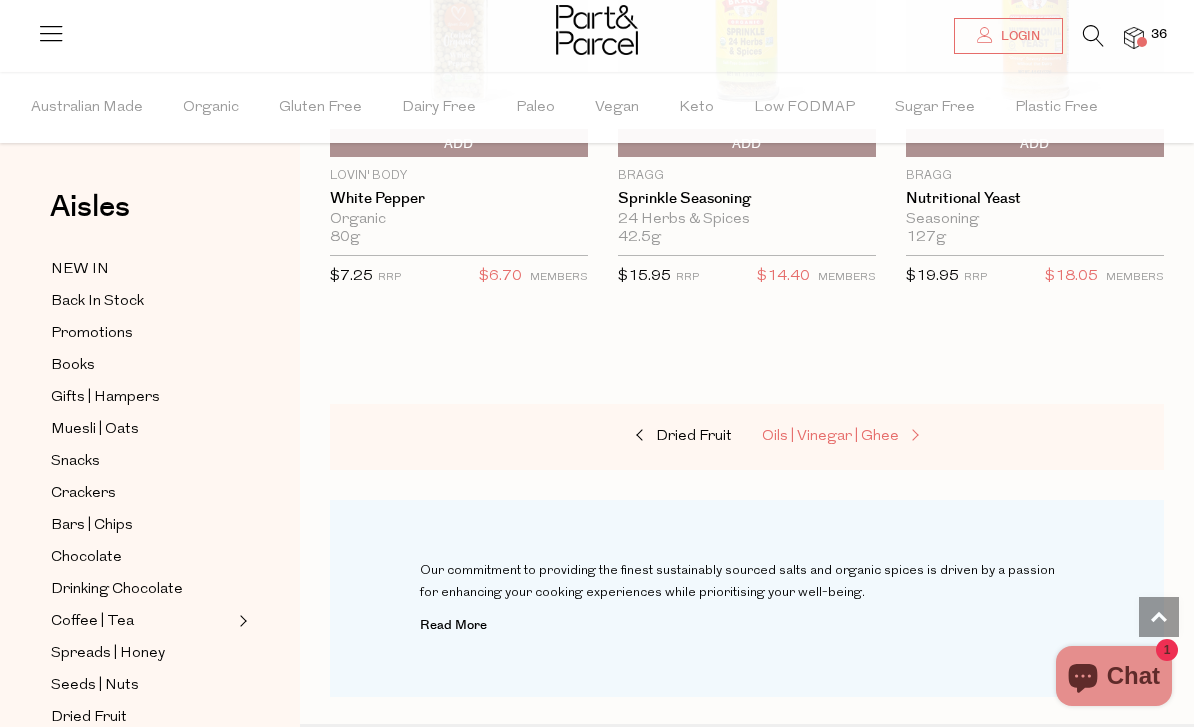 click at bounding box center [913, 436] 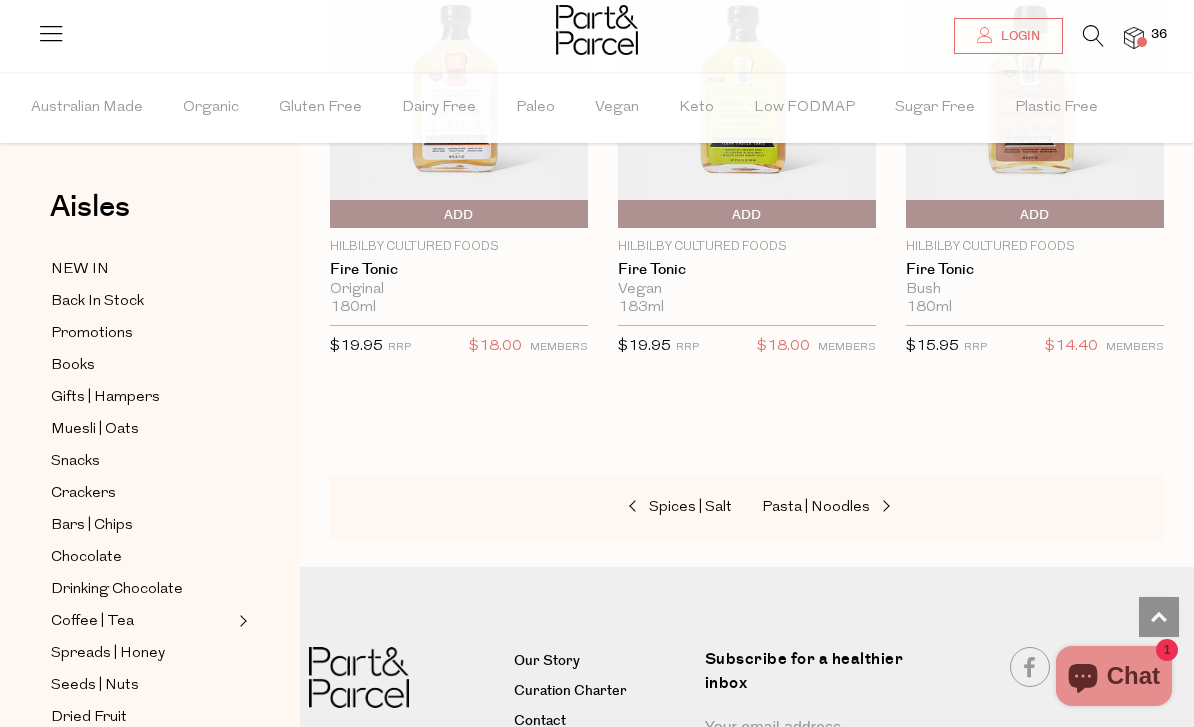 scroll, scrollTop: 7110, scrollLeft: 0, axis: vertical 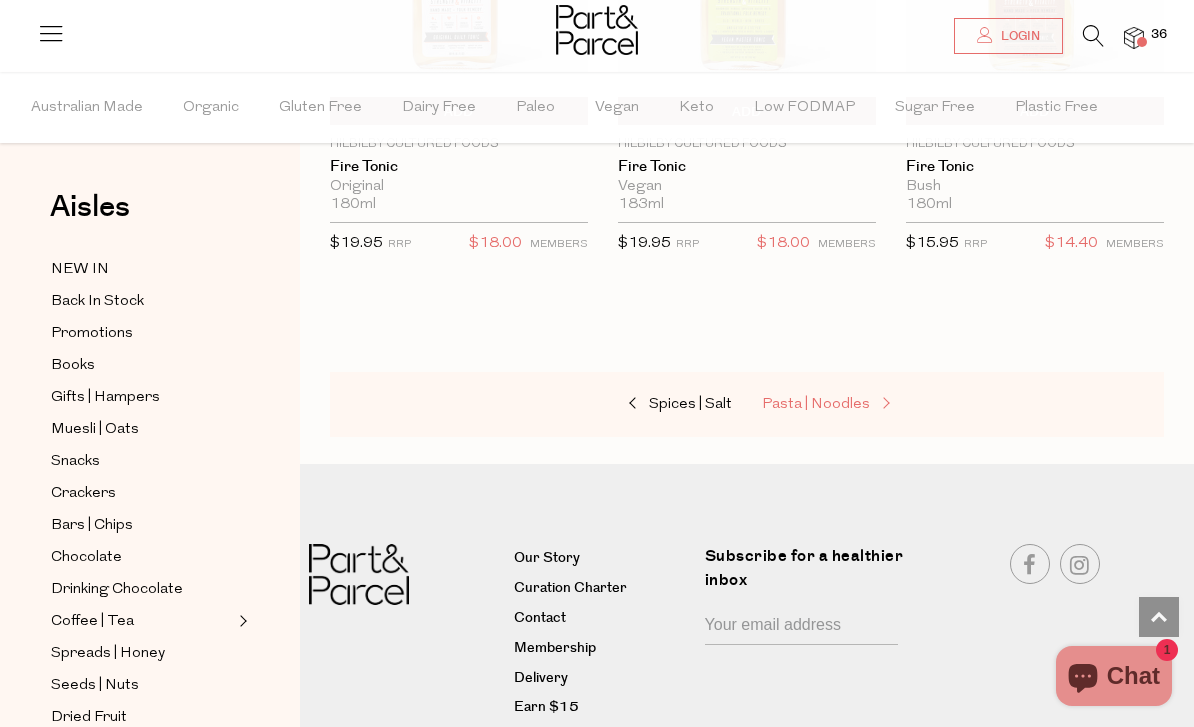 click on "Pasta | Noodles" at bounding box center (816, 404) 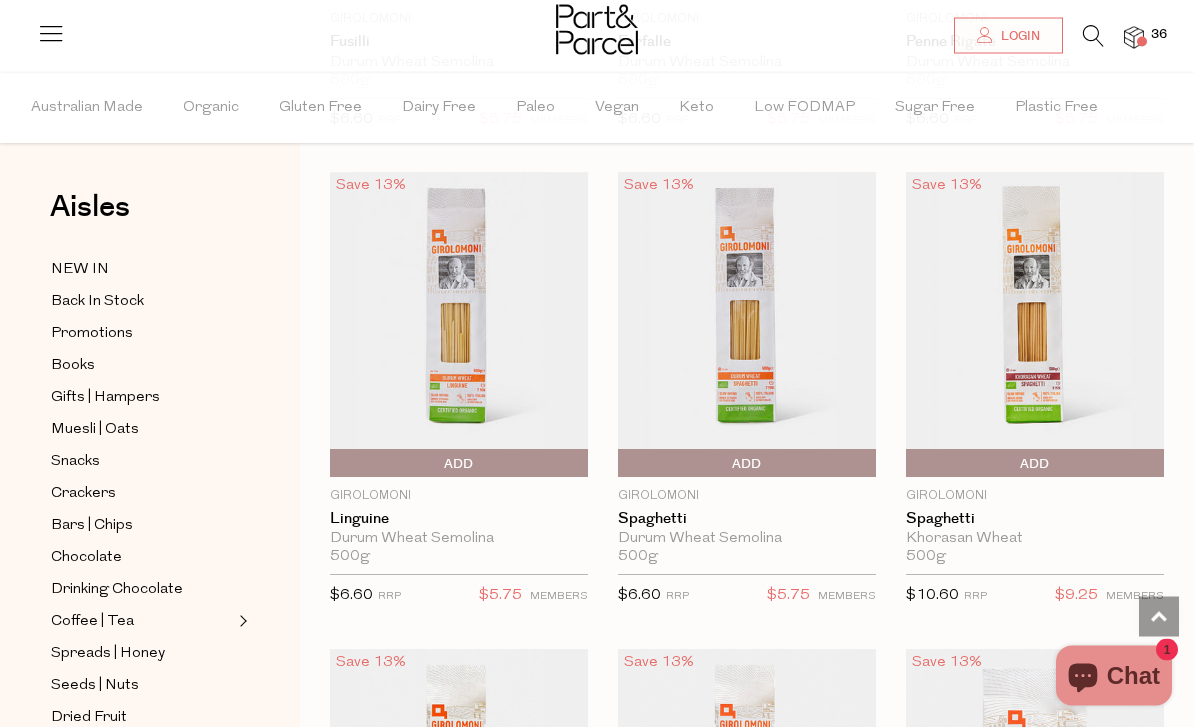 scroll, scrollTop: 4376, scrollLeft: 0, axis: vertical 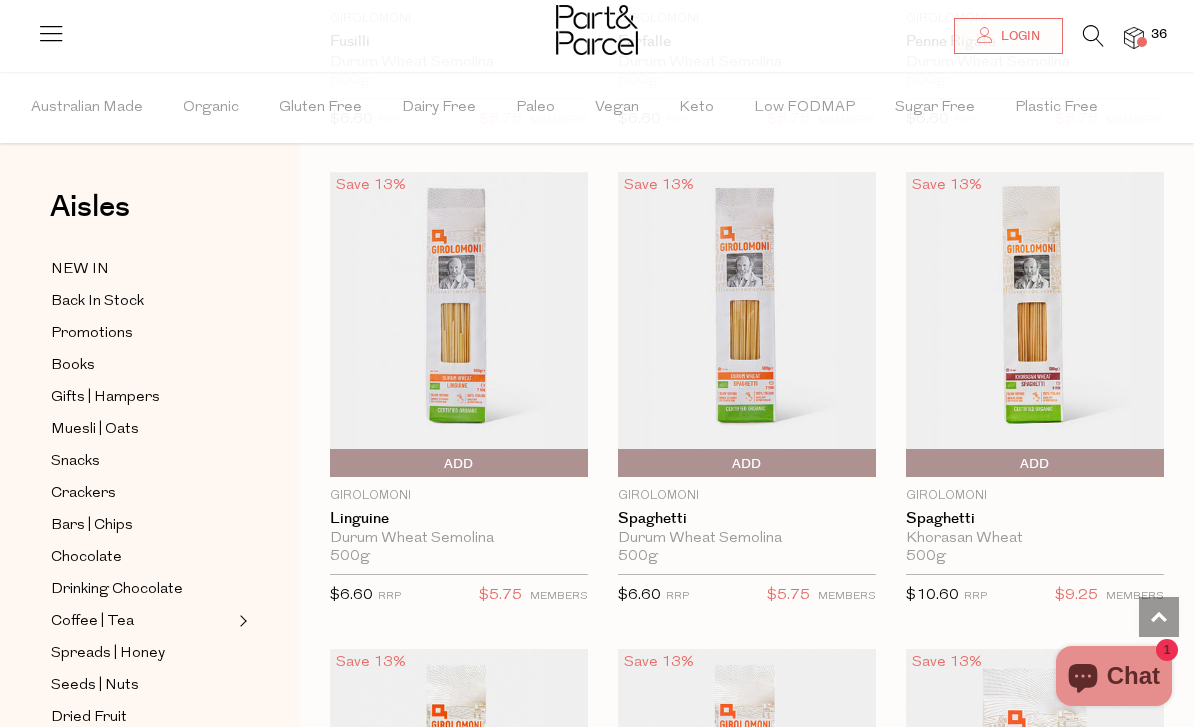 click on "Add To Parcel" at bounding box center [747, 464] 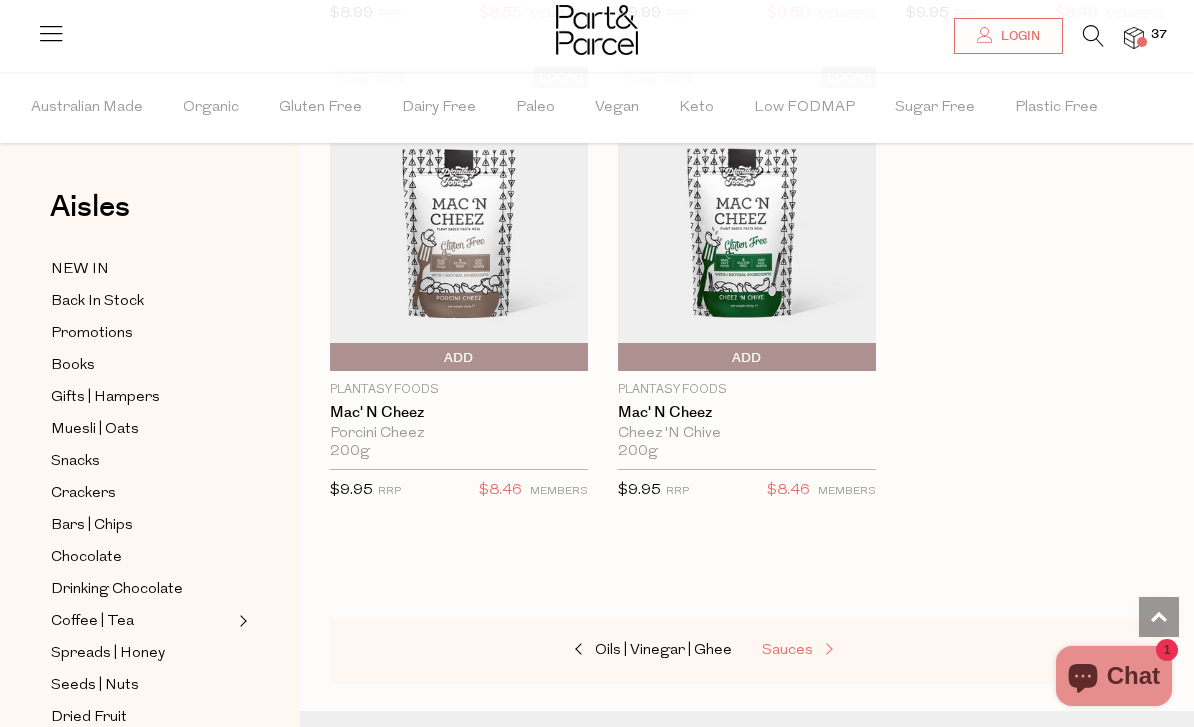 click on "Sauces" at bounding box center [862, 651] 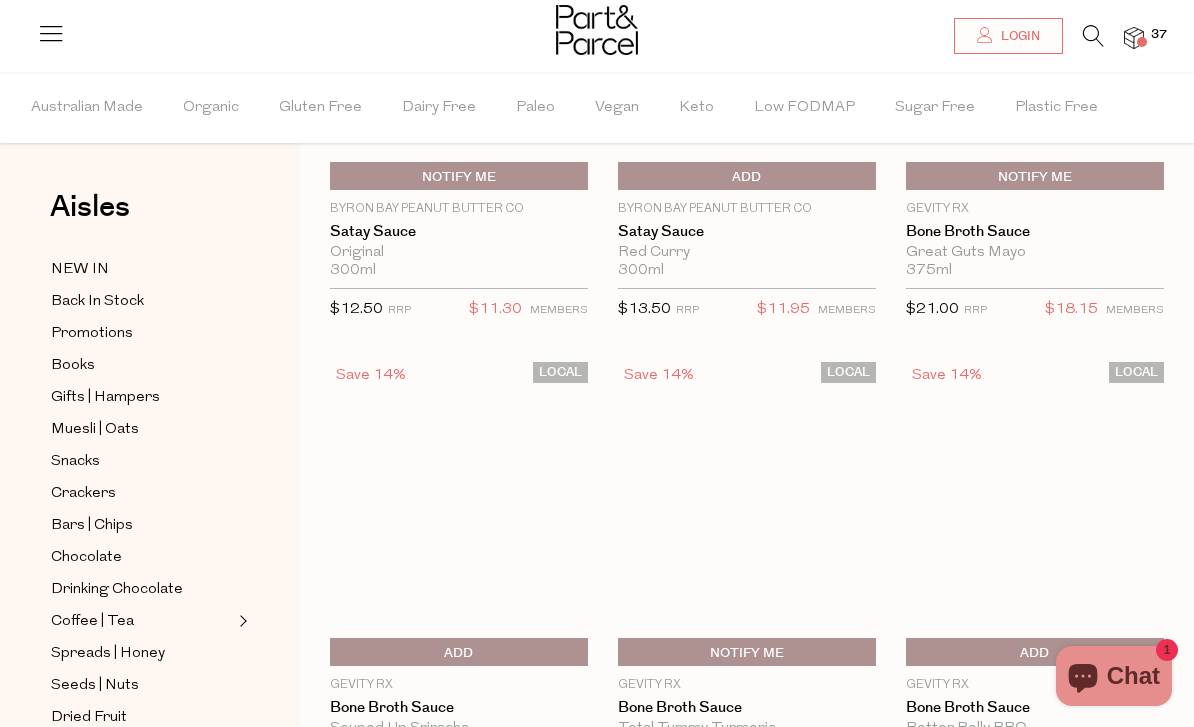 scroll, scrollTop: 49, scrollLeft: 0, axis: vertical 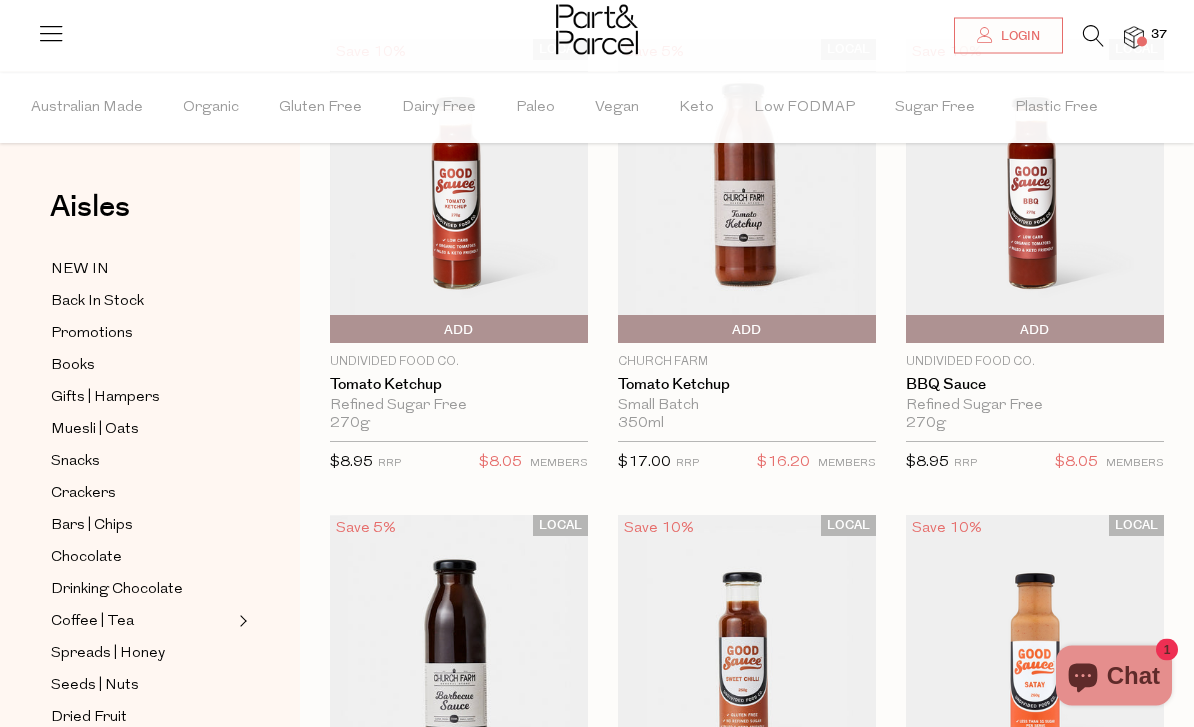 click on "Add To Parcel" at bounding box center (459, 331) 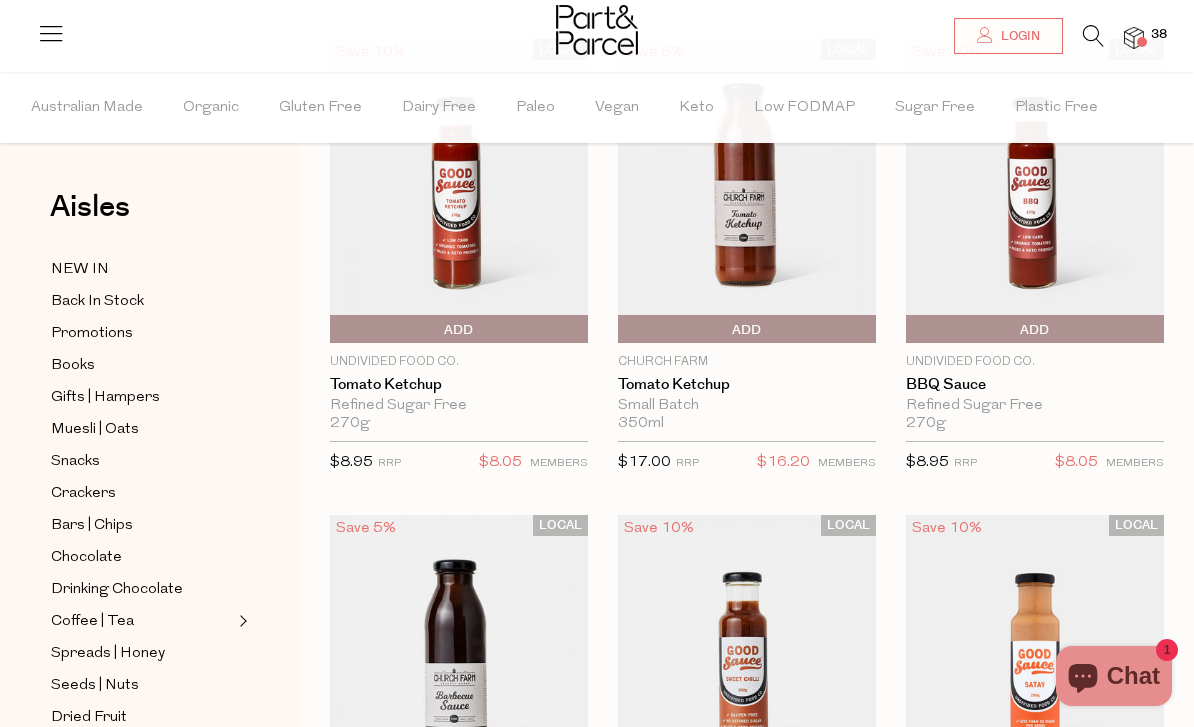 click at bounding box center [0, 0] 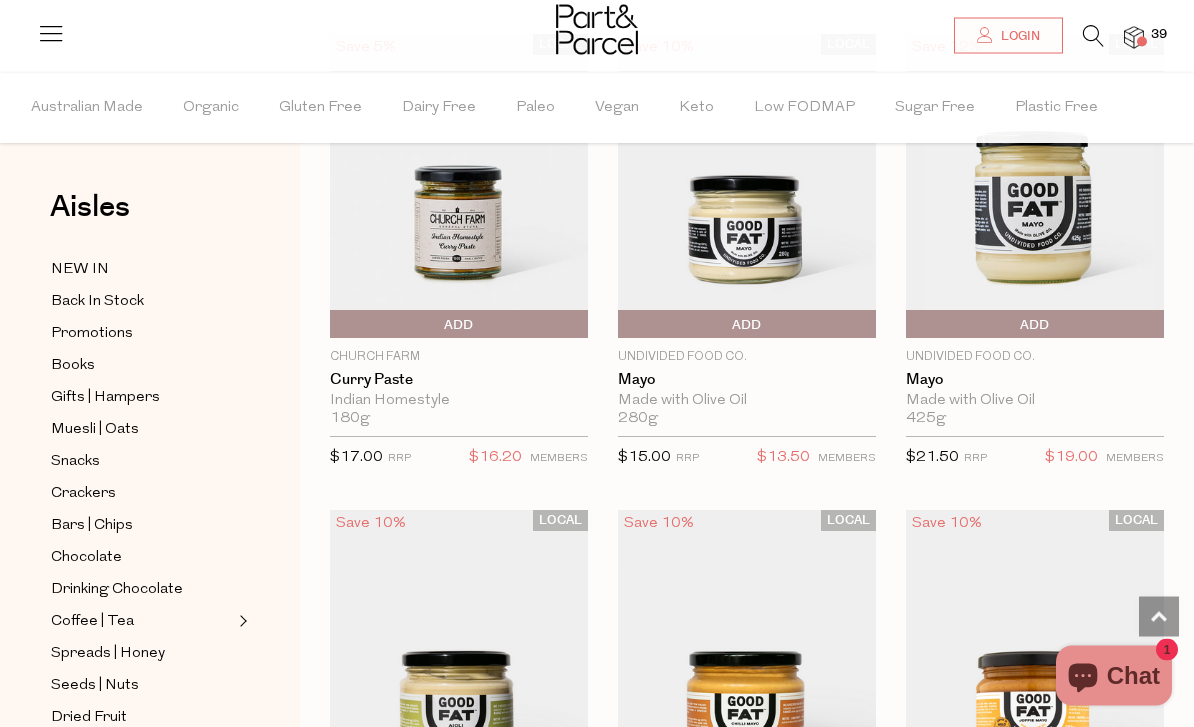 scroll, scrollTop: 2610, scrollLeft: 0, axis: vertical 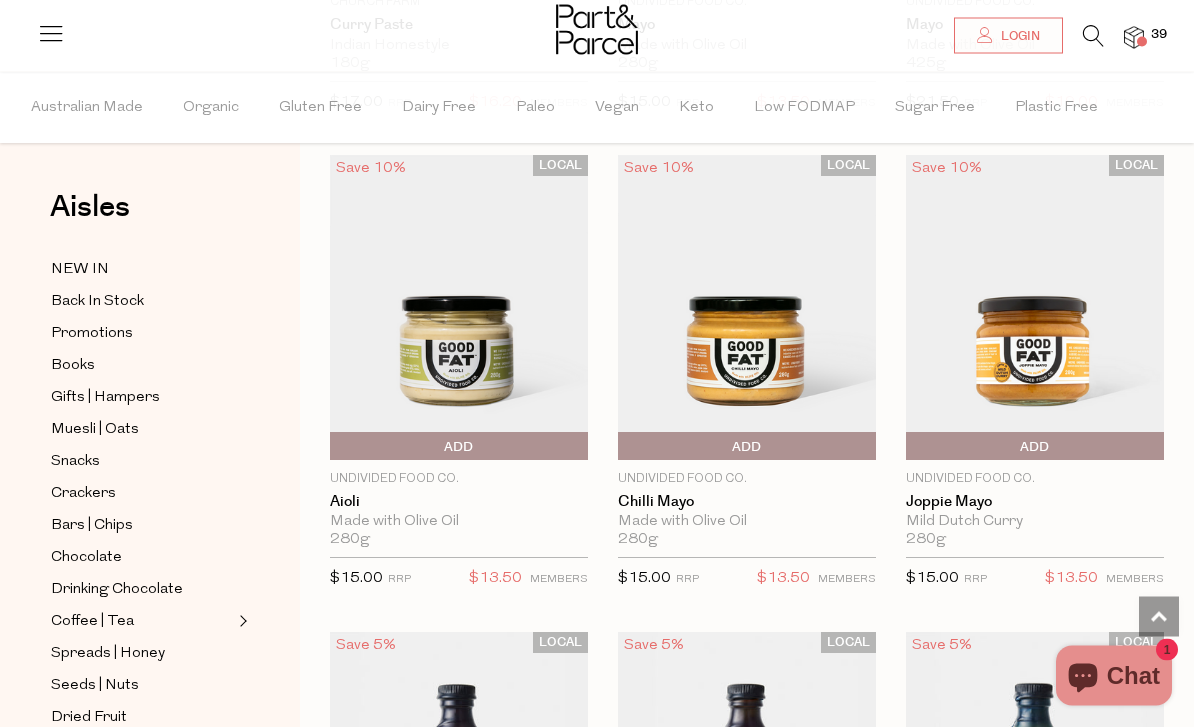 click on "Add To Parcel" at bounding box center [459, 448] 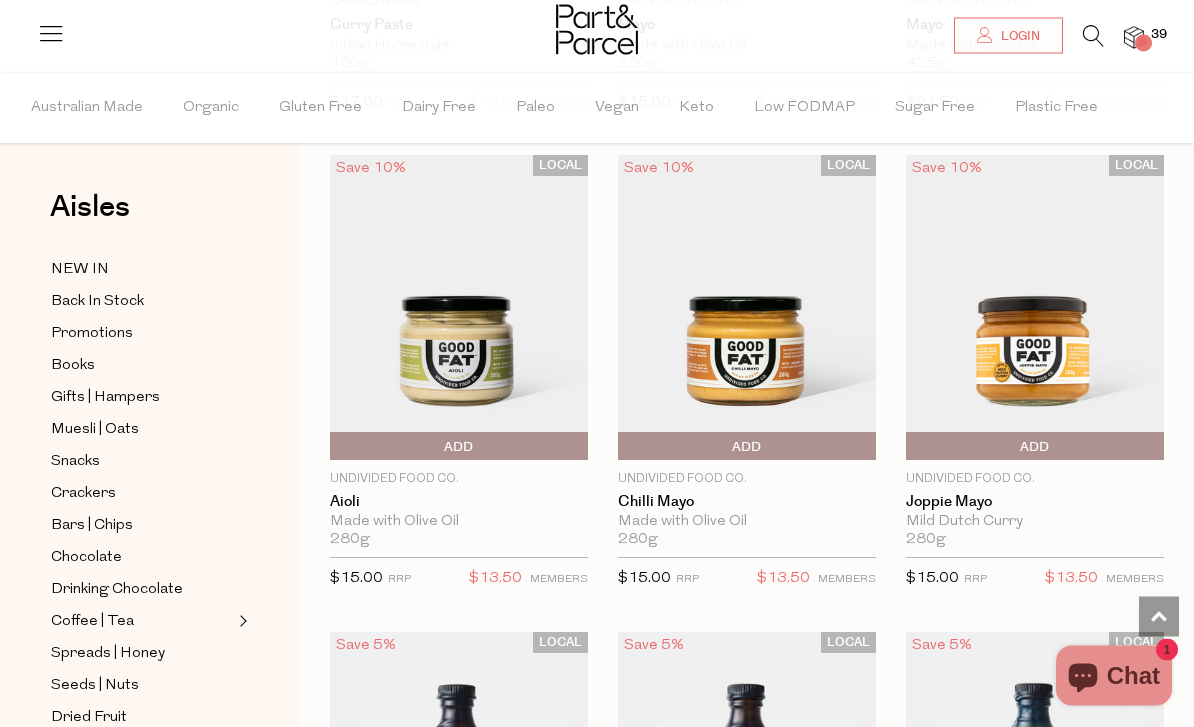 scroll, scrollTop: 2964, scrollLeft: 0, axis: vertical 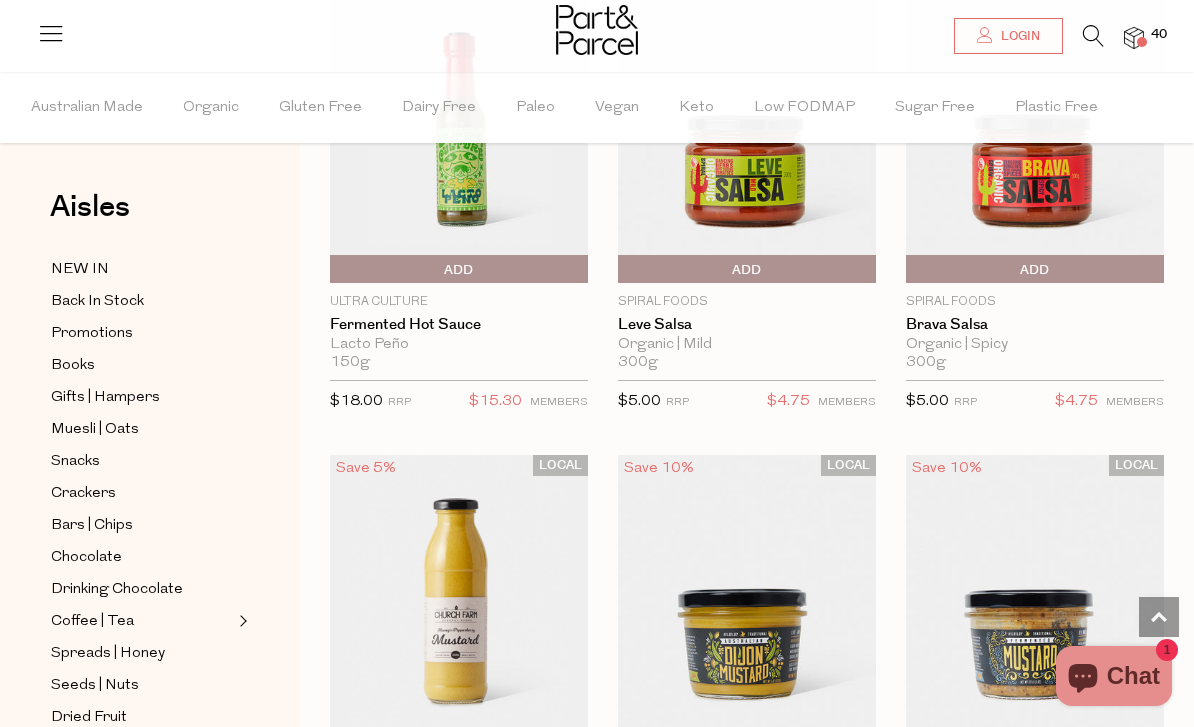 click on "Add To Parcel" at bounding box center (747, 270) 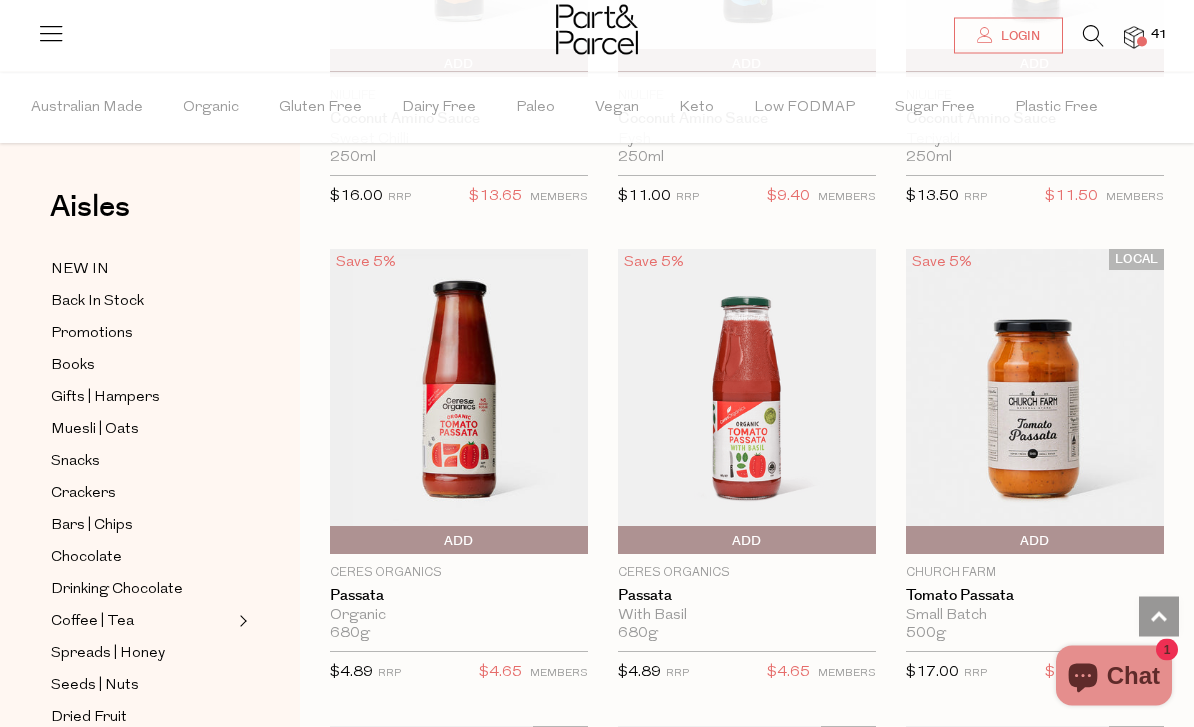 scroll, scrollTop: 9063, scrollLeft: 0, axis: vertical 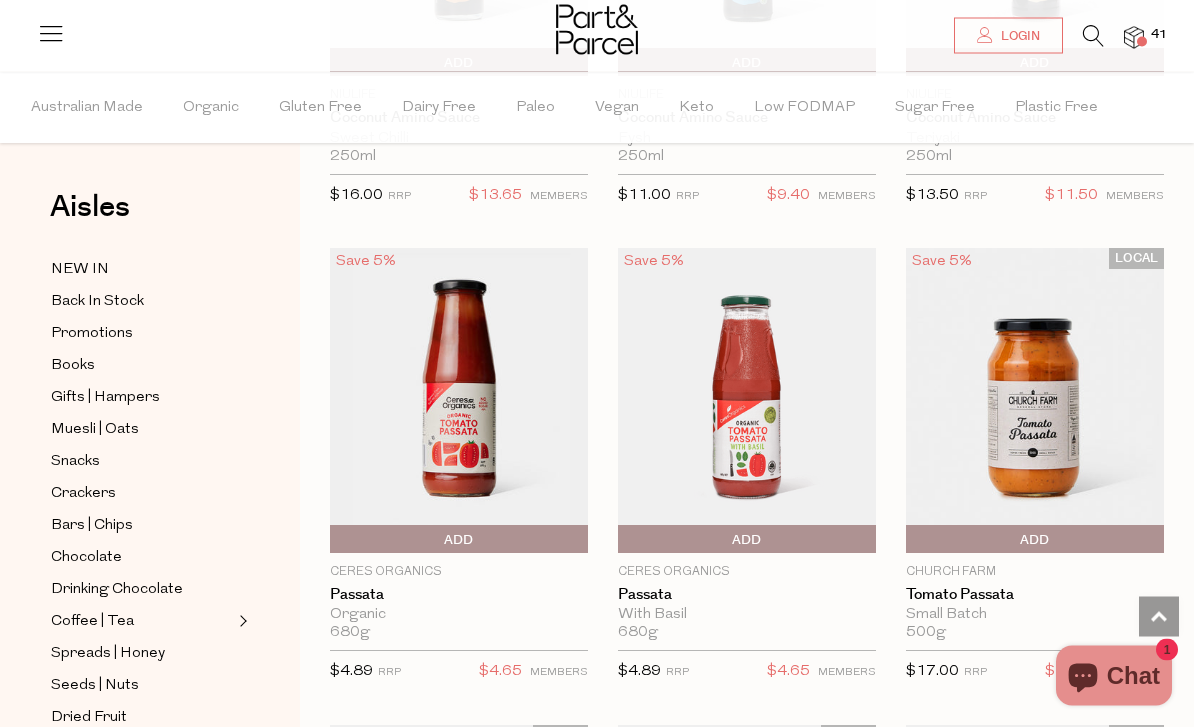 click on "Add To Parcel" at bounding box center [459, 541] 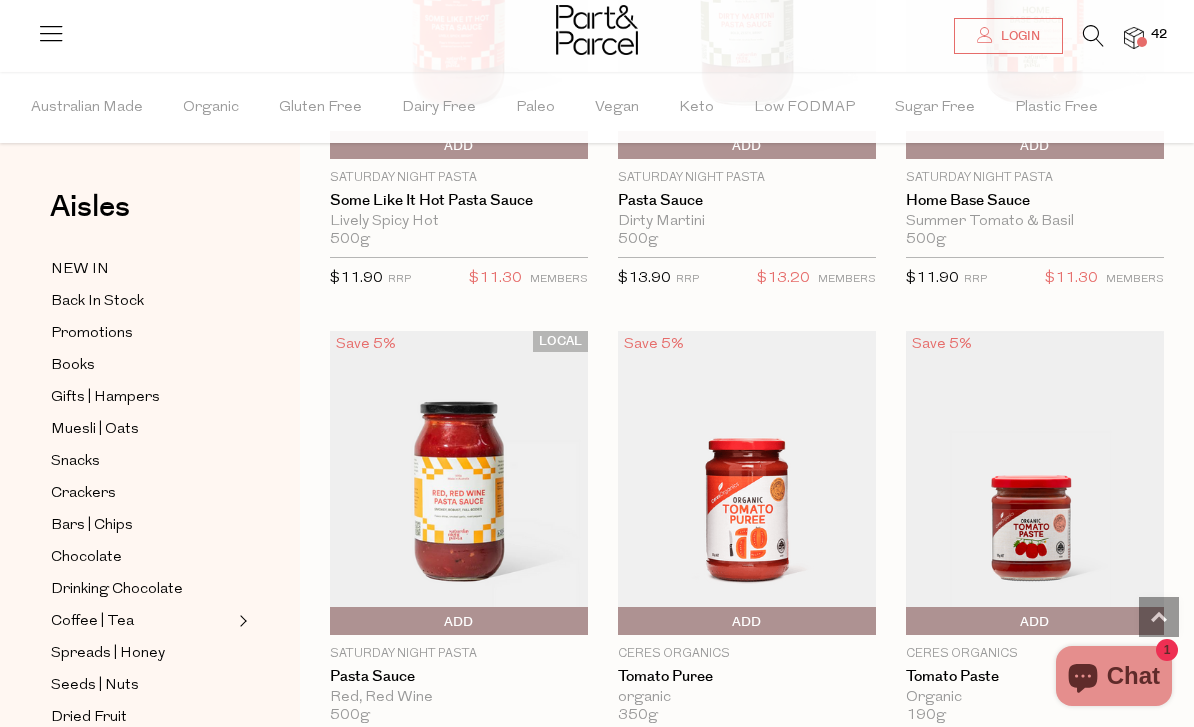 scroll, scrollTop: 9947, scrollLeft: 0, axis: vertical 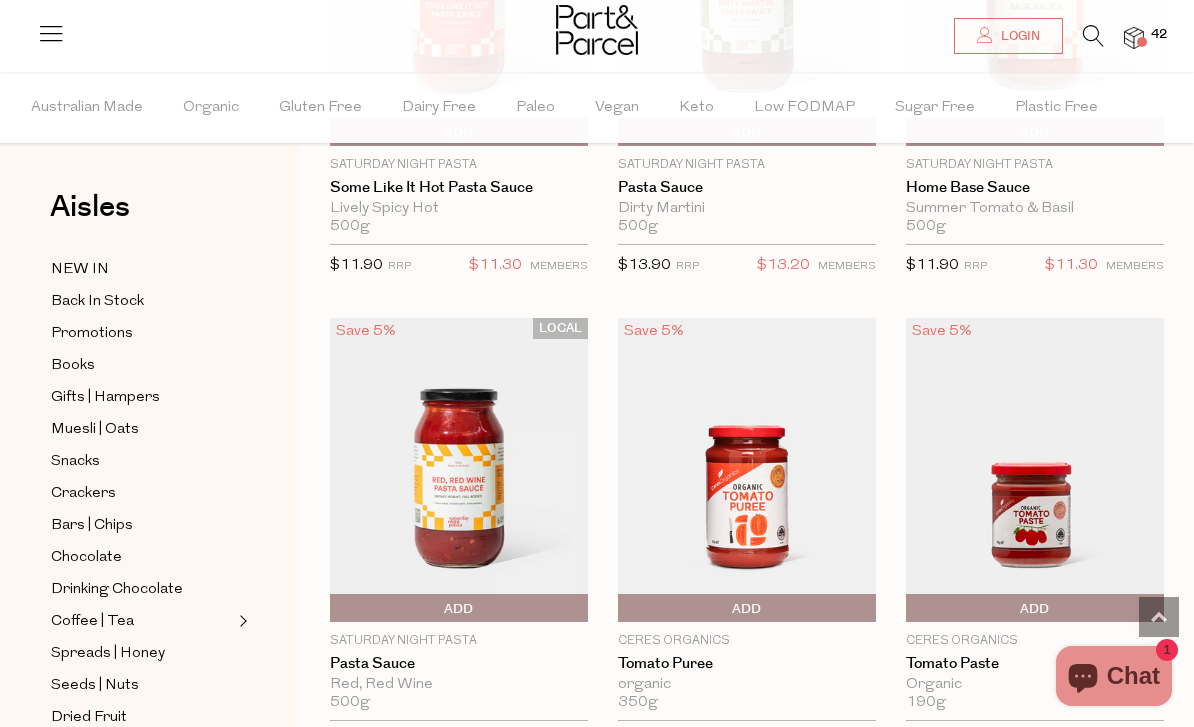 click on "Add To Parcel" at bounding box center [747, 609] 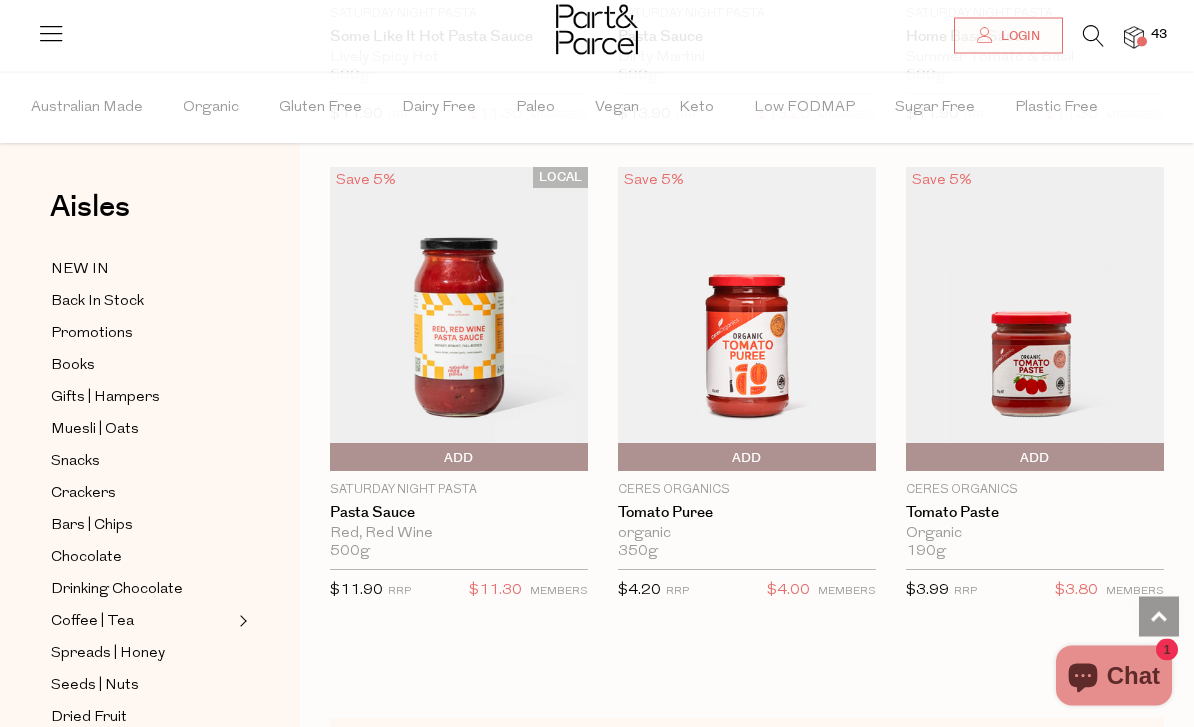 click on "Add To Parcel" at bounding box center (1035, 459) 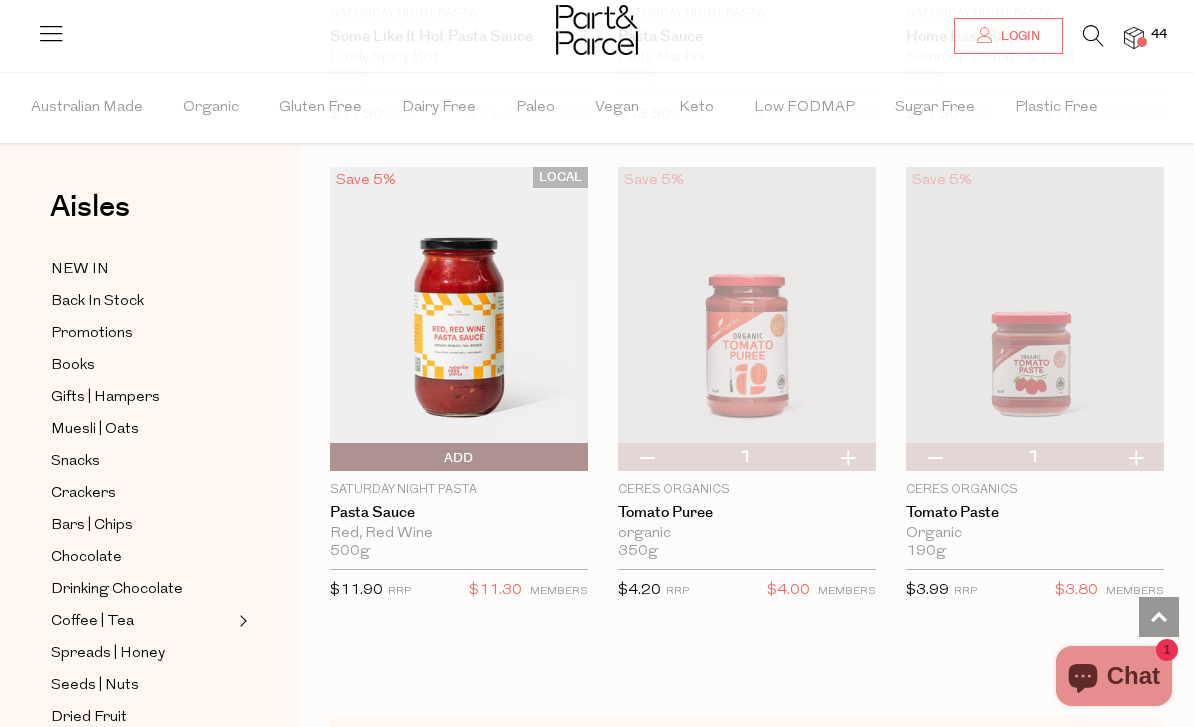 click on "Broth | Miso | Soup" at bounding box center [826, 750] 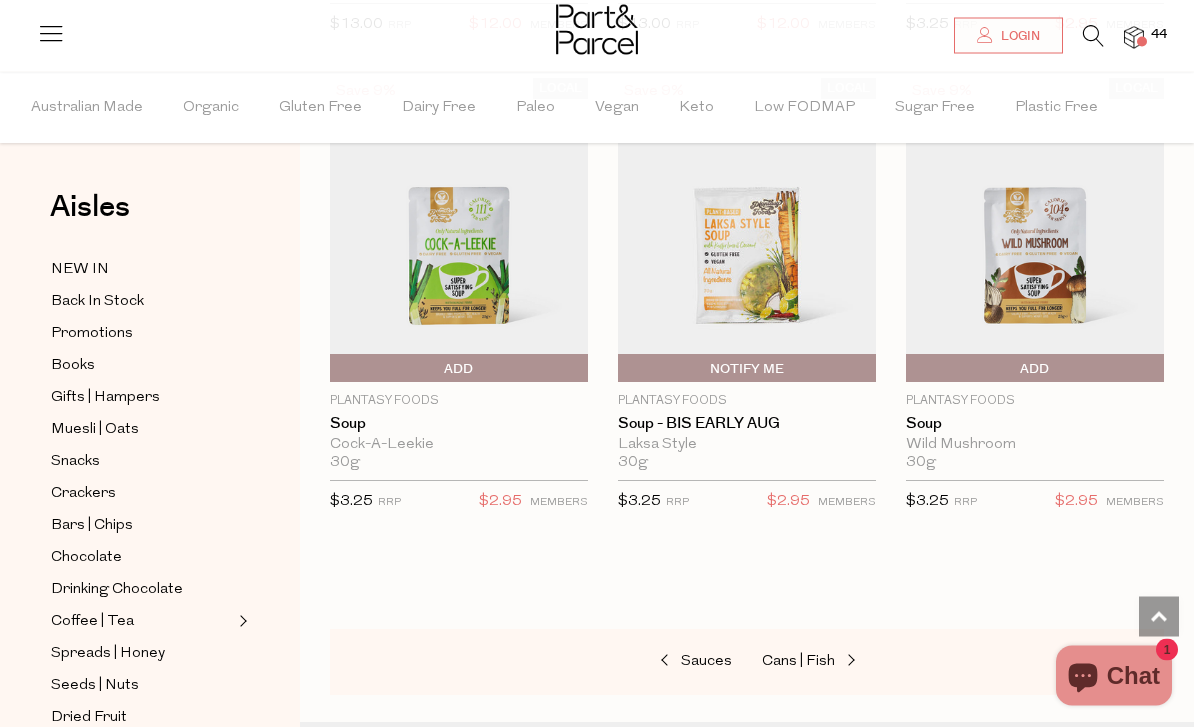 scroll, scrollTop: 5208, scrollLeft: 0, axis: vertical 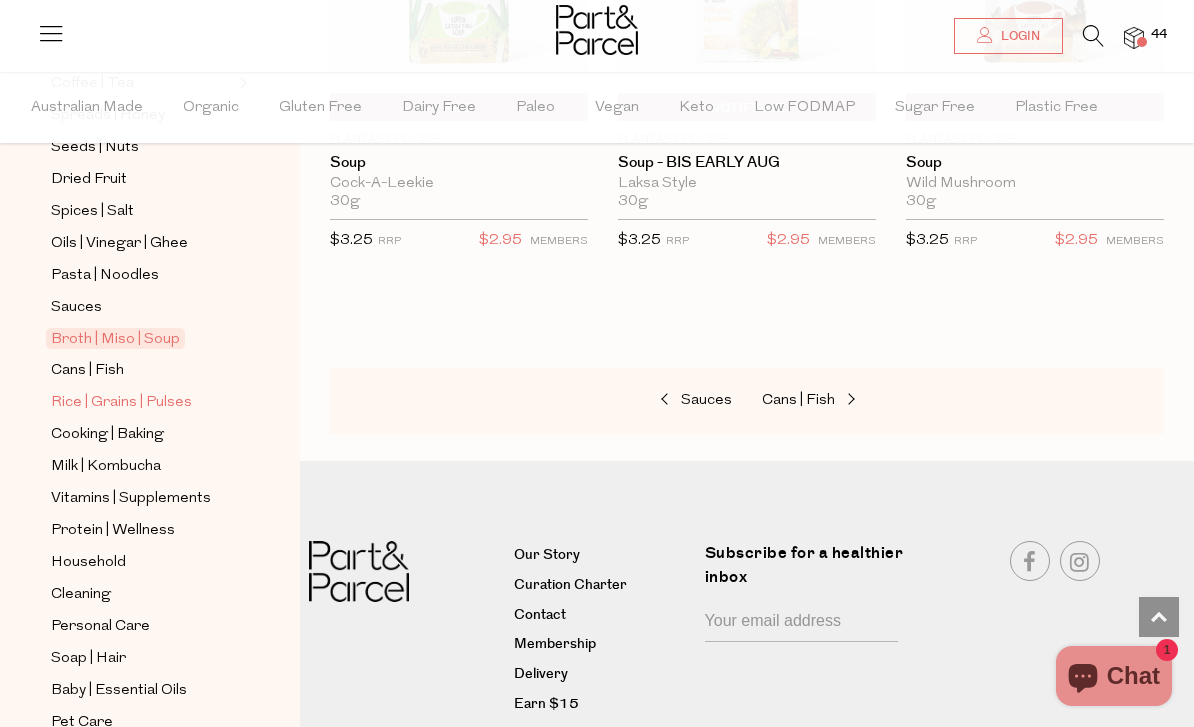 click on "Rice | Grains | Pulses" at bounding box center [121, 403] 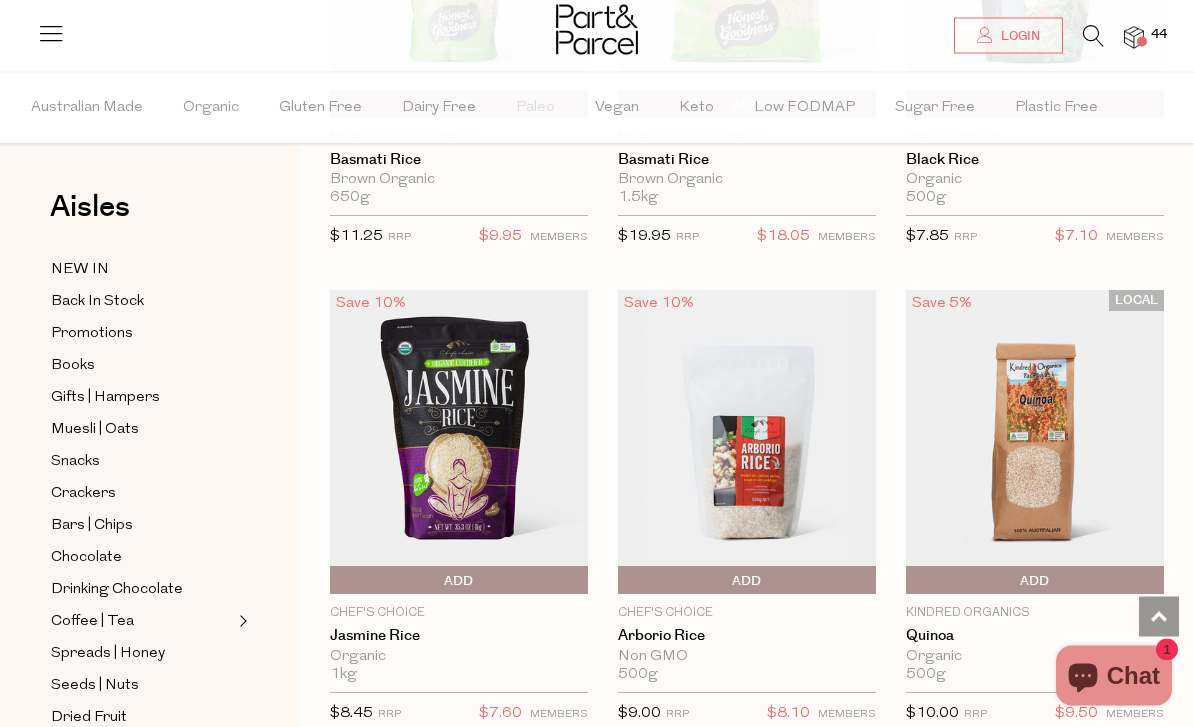 scroll, scrollTop: 2353, scrollLeft: 0, axis: vertical 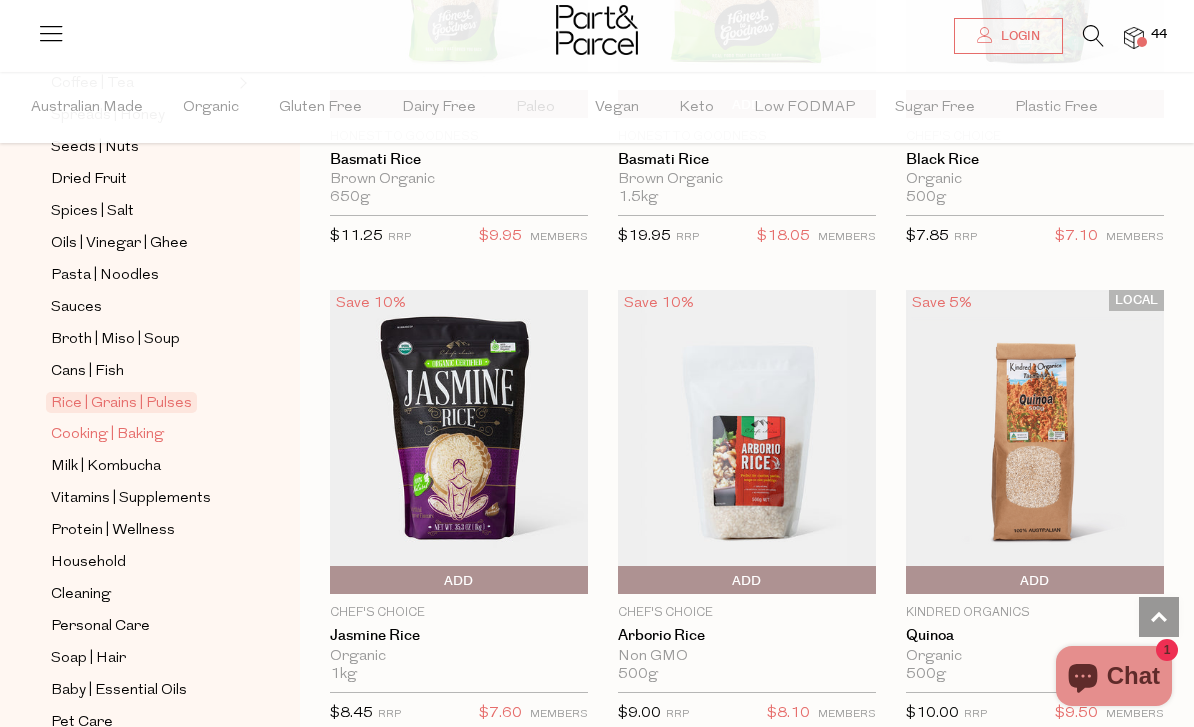 click on "Cooking | Baking" at bounding box center (107, 435) 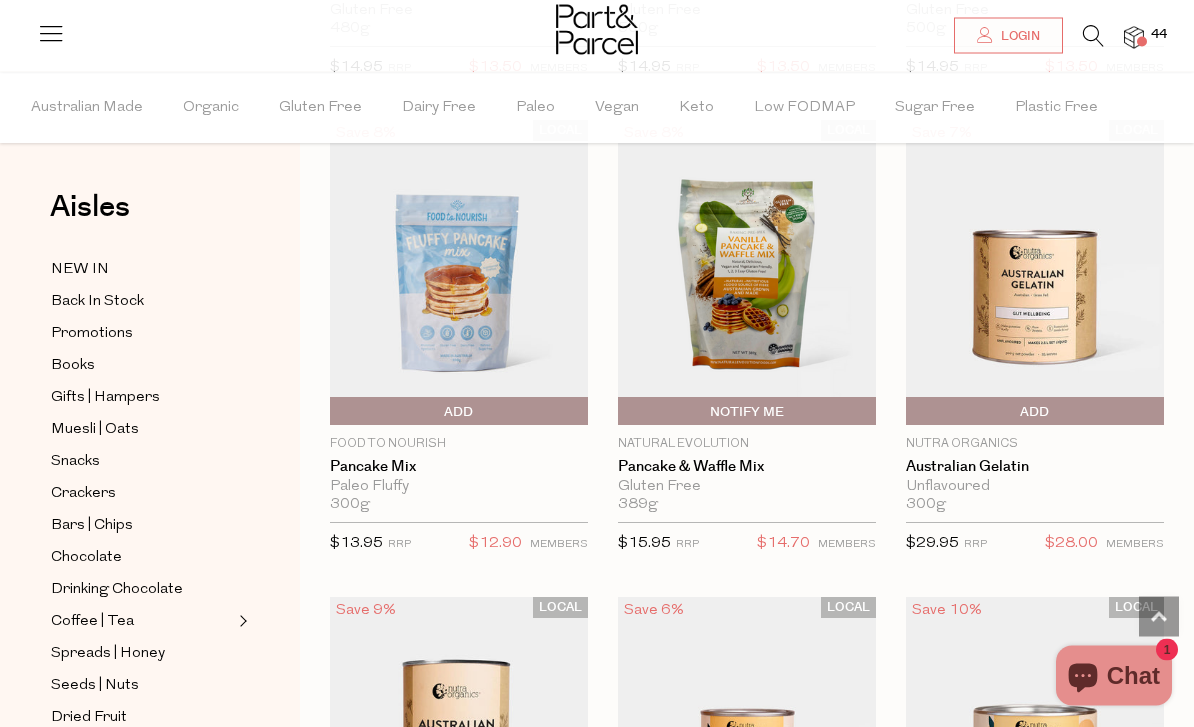 scroll, scrollTop: 2016, scrollLeft: 0, axis: vertical 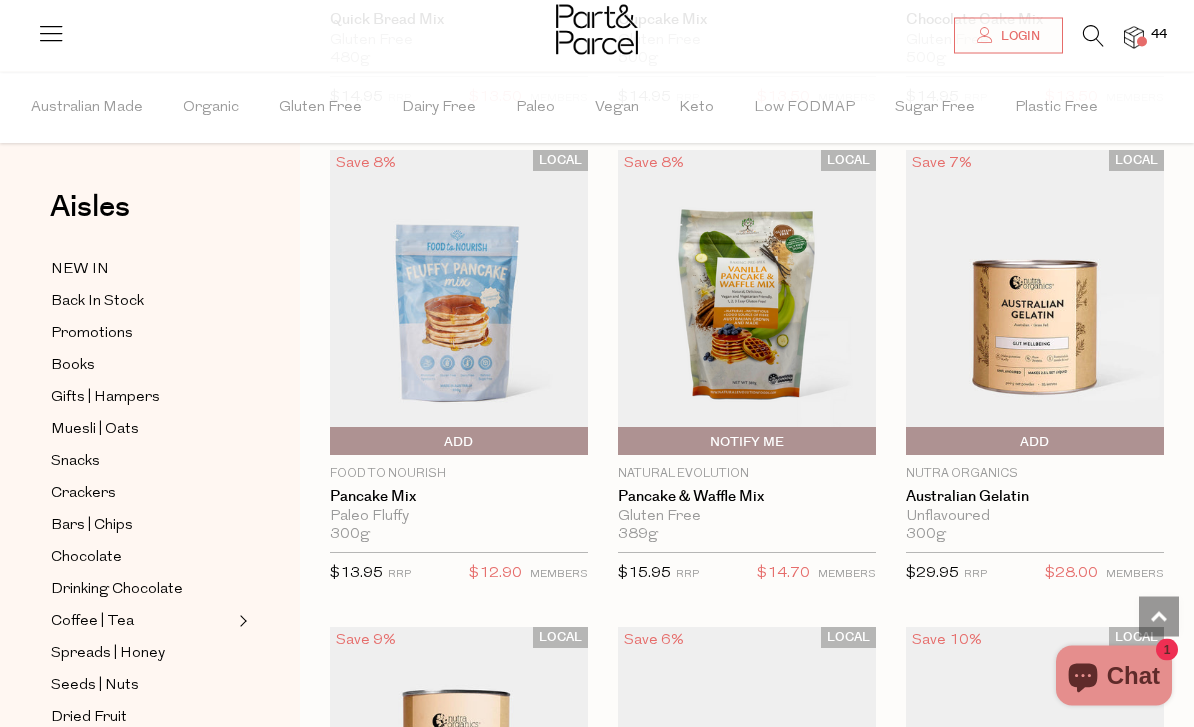 click on "Add To Parcel" at bounding box center [459, 443] 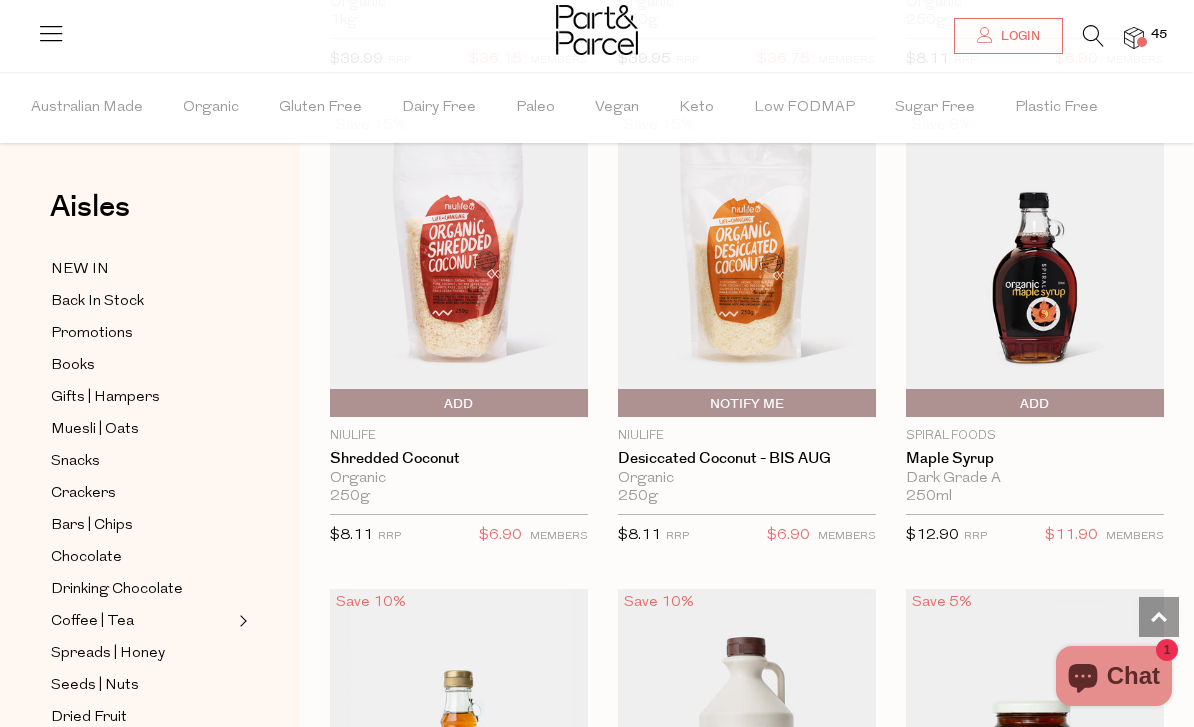 scroll, scrollTop: 4915, scrollLeft: 0, axis: vertical 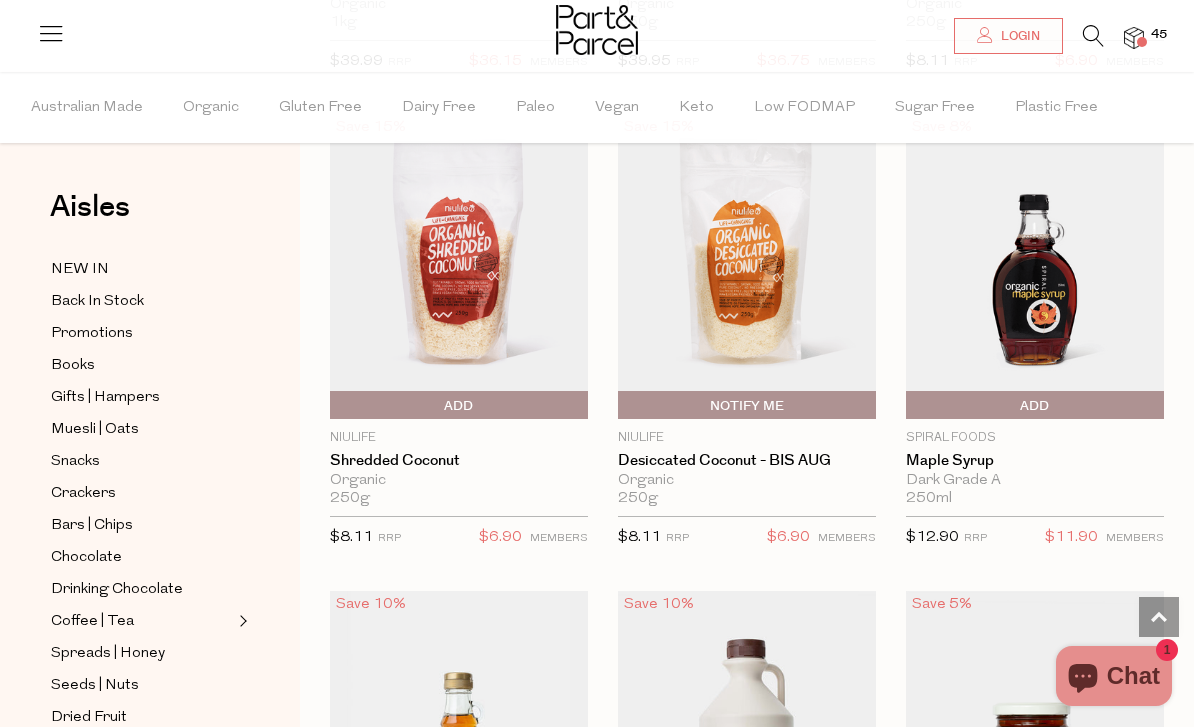 click on "Add To Parcel" at bounding box center (1035, 406) 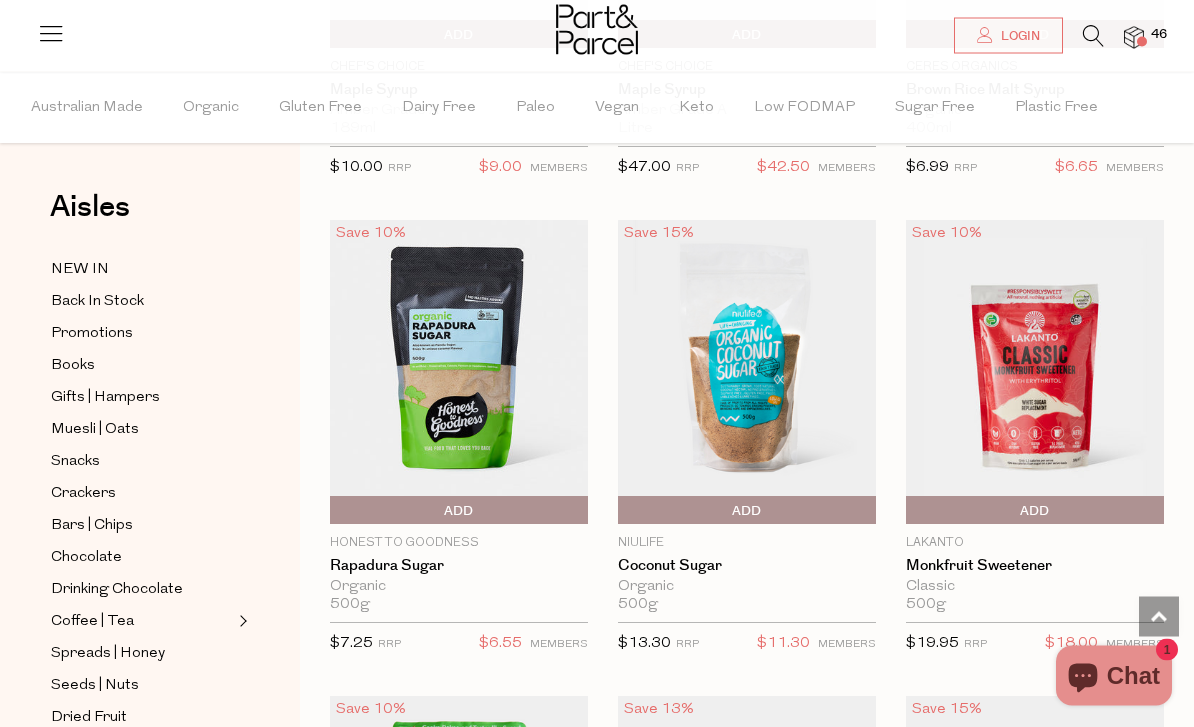 scroll, scrollTop: 5762, scrollLeft: 0, axis: vertical 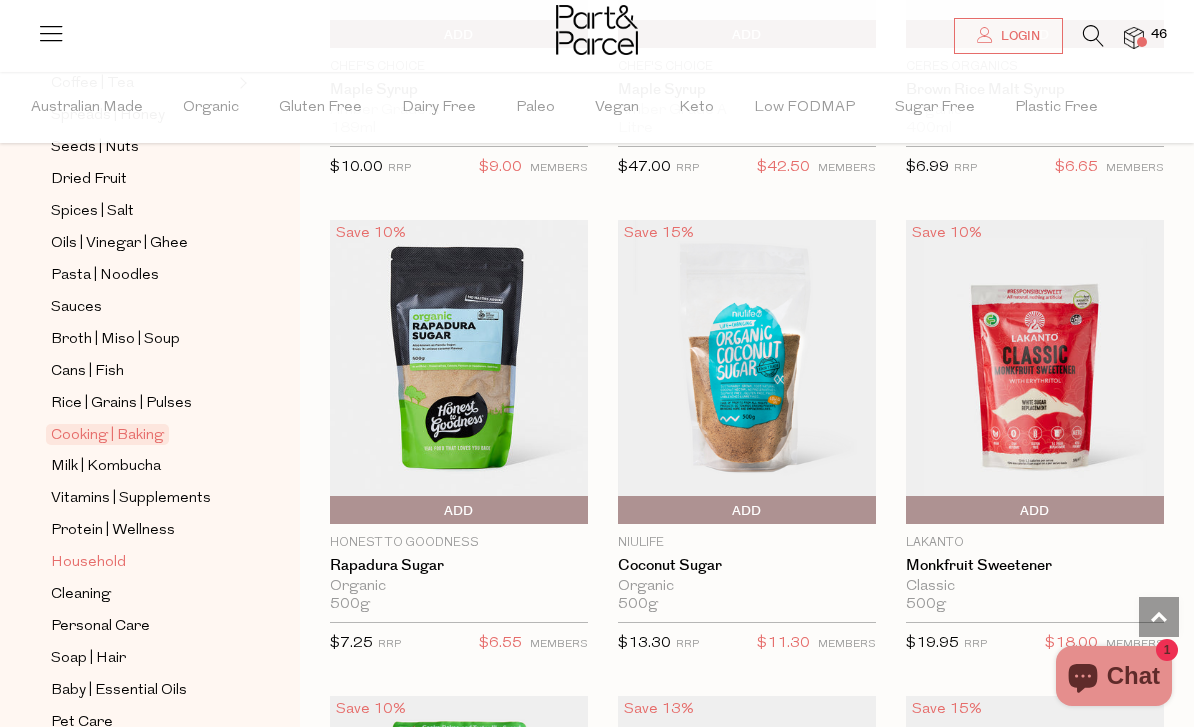 click on "Household" at bounding box center [88, 563] 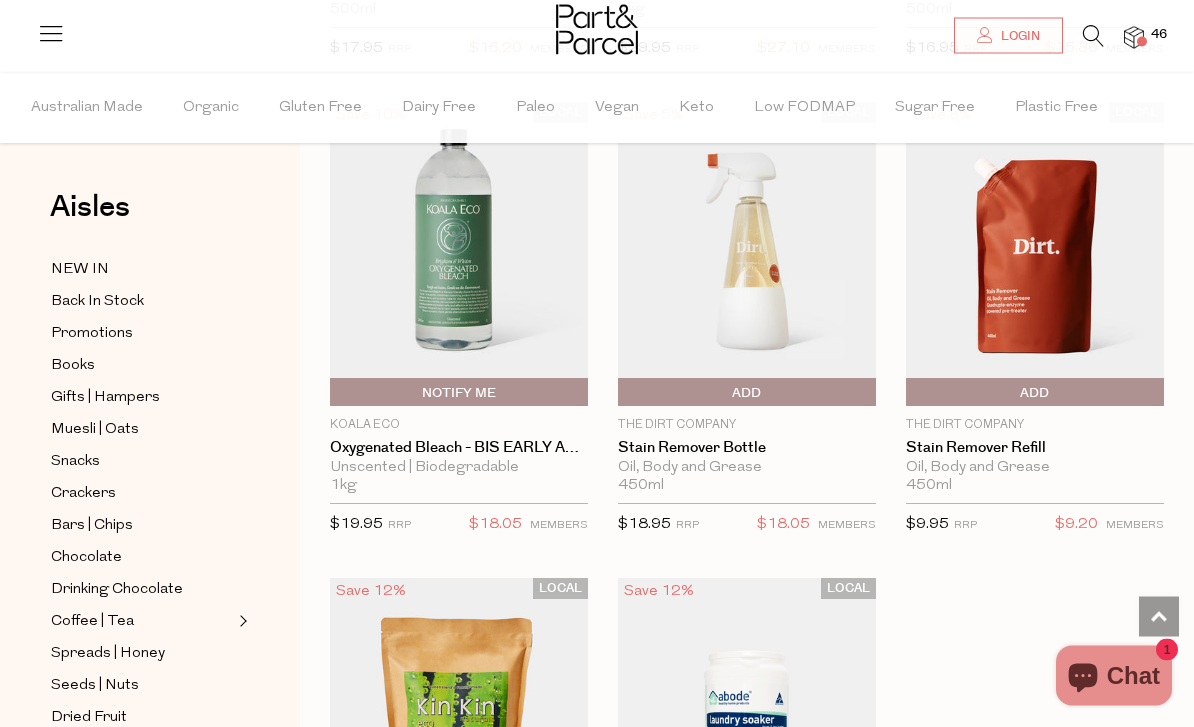 scroll, scrollTop: 7305, scrollLeft: 0, axis: vertical 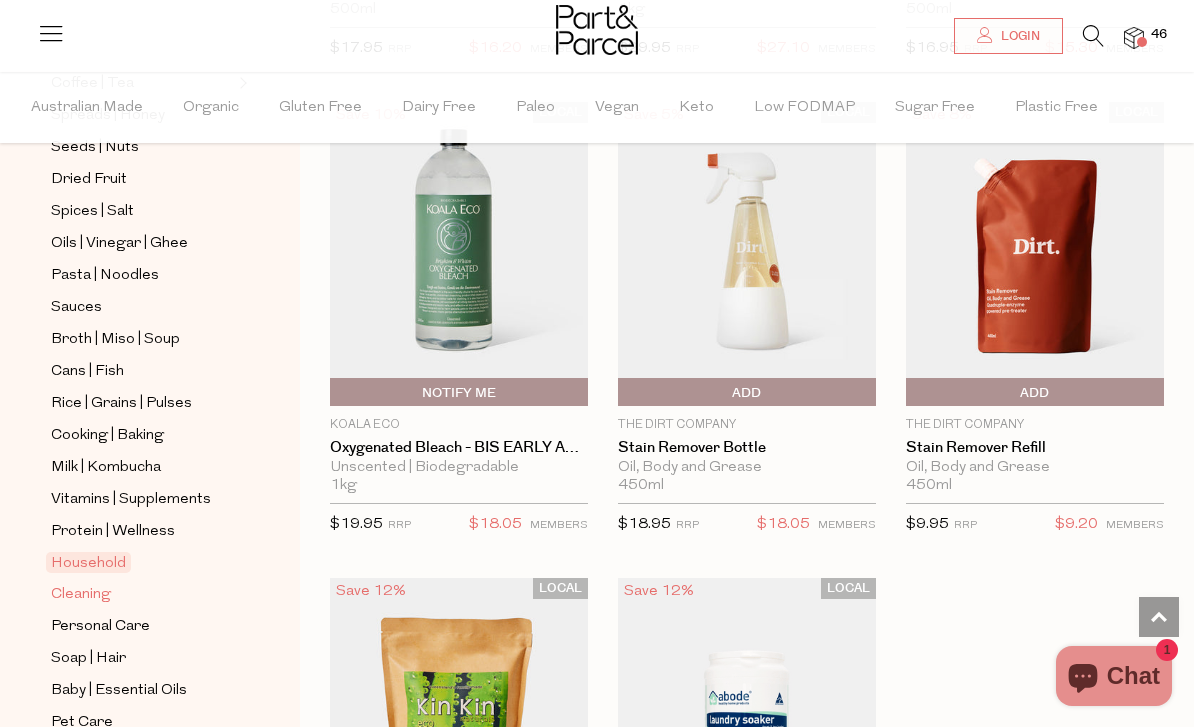click on "Cleaning" at bounding box center [81, 595] 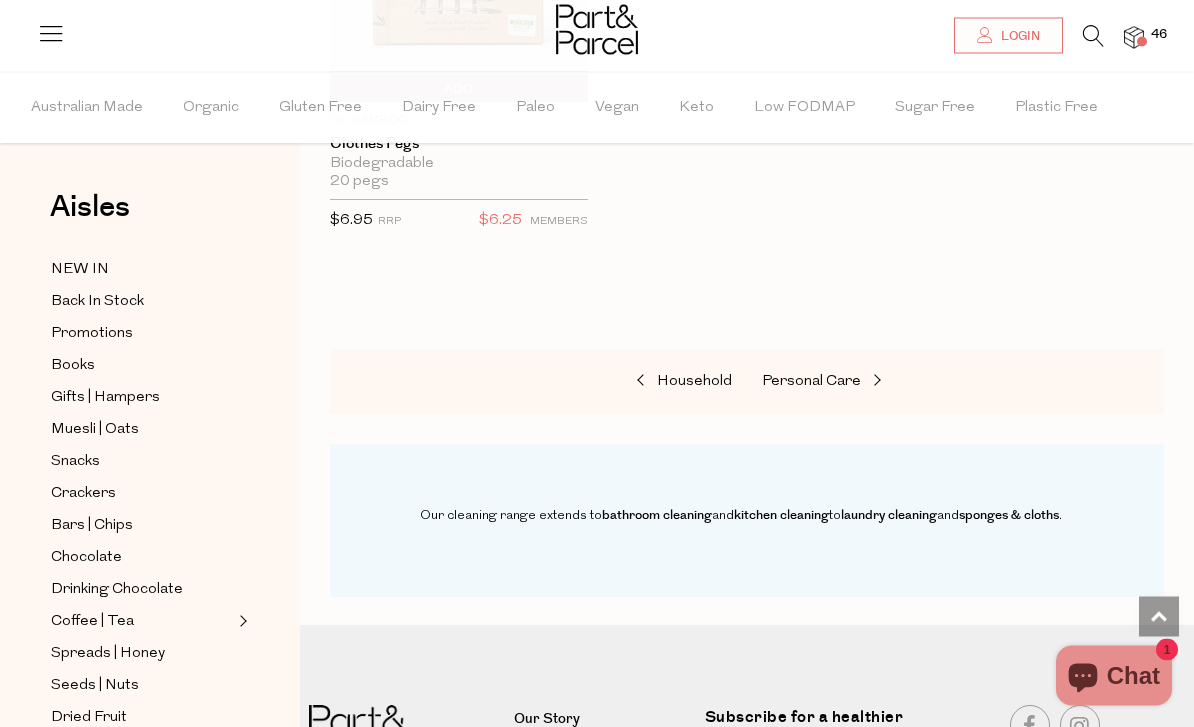scroll, scrollTop: 2562, scrollLeft: 0, axis: vertical 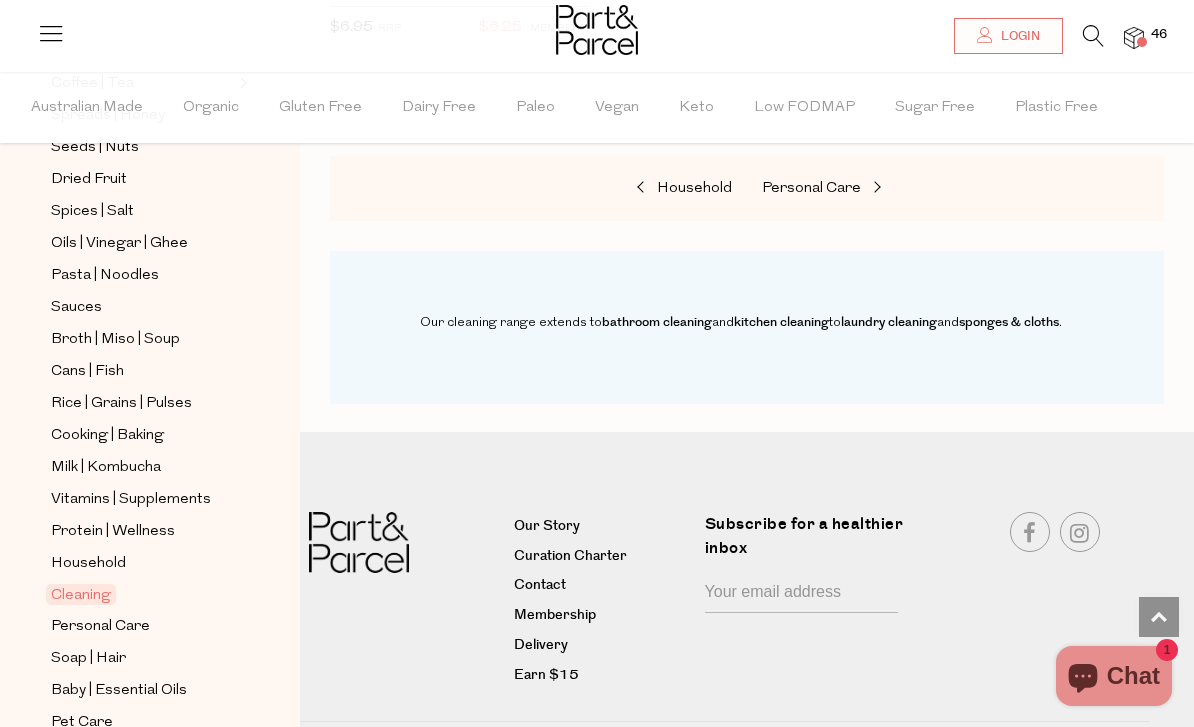 click at bounding box center (1134, 38) 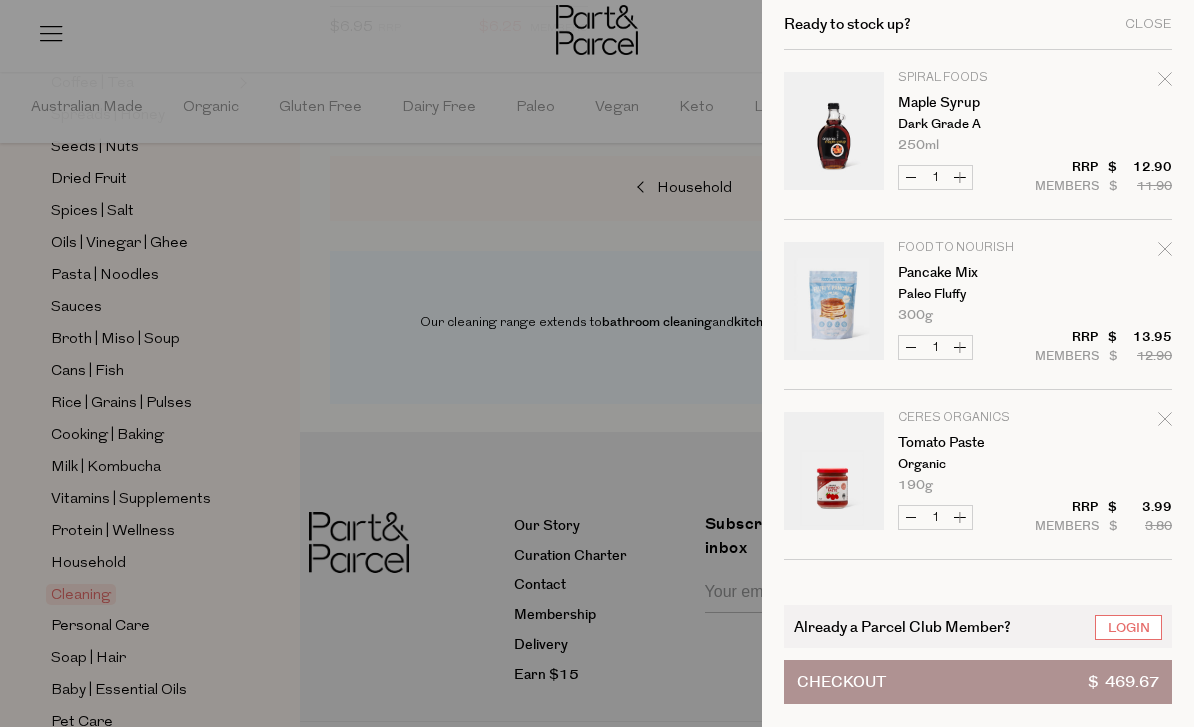 click on "Increase Tomato Paste" at bounding box center (960, 517) 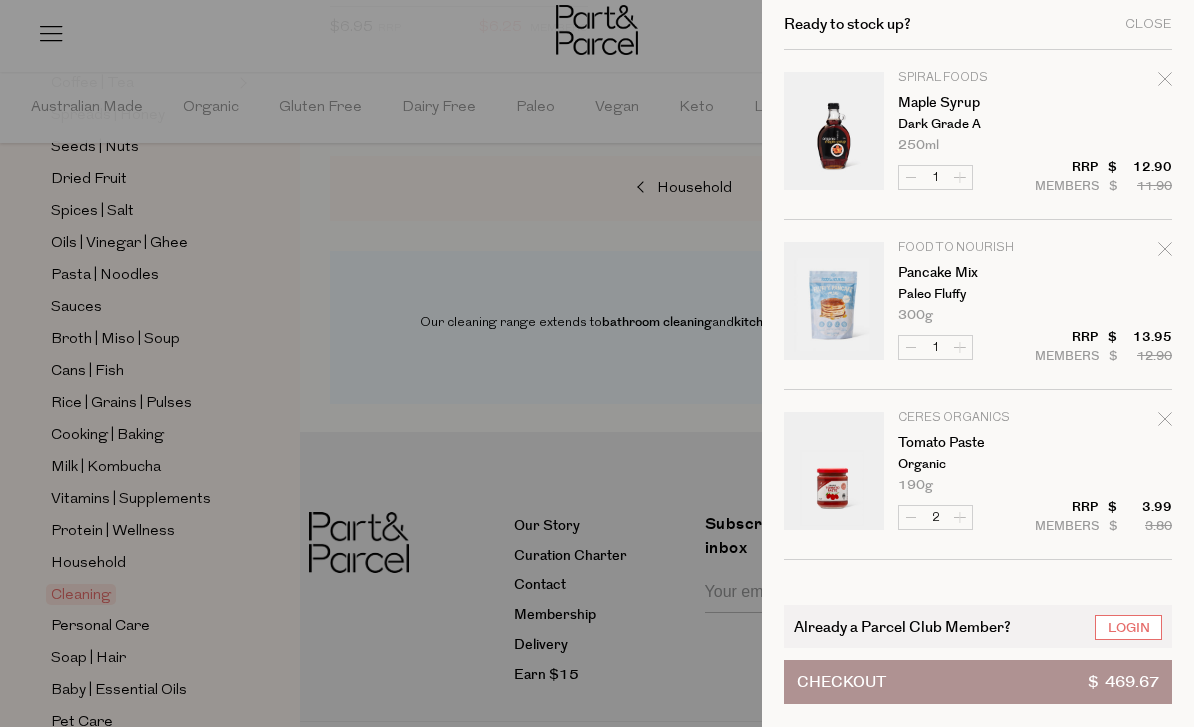 click on "Image
Product
Total
Qty
Spiral Foods
Maple Syrup
Dark Grade A
250ml
Only 29 Available
1 $ $ 11.90" at bounding box center [978, 3705] 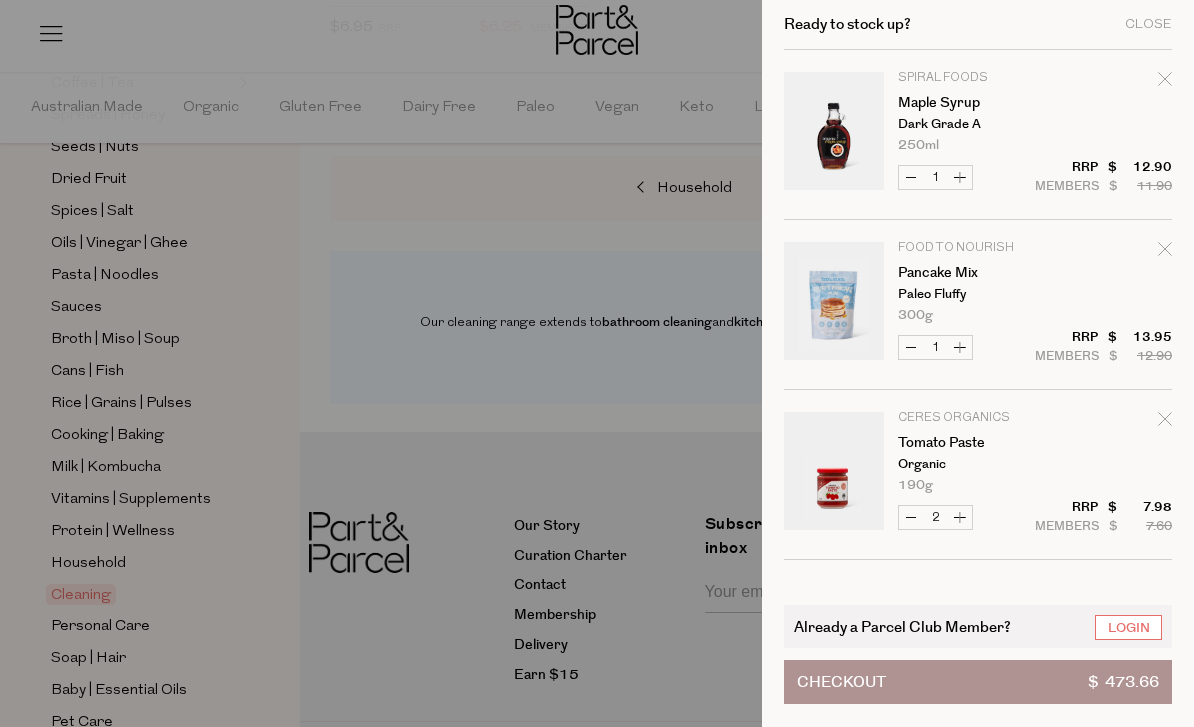 click on "Increase Tomato Paste" at bounding box center (960, 517) 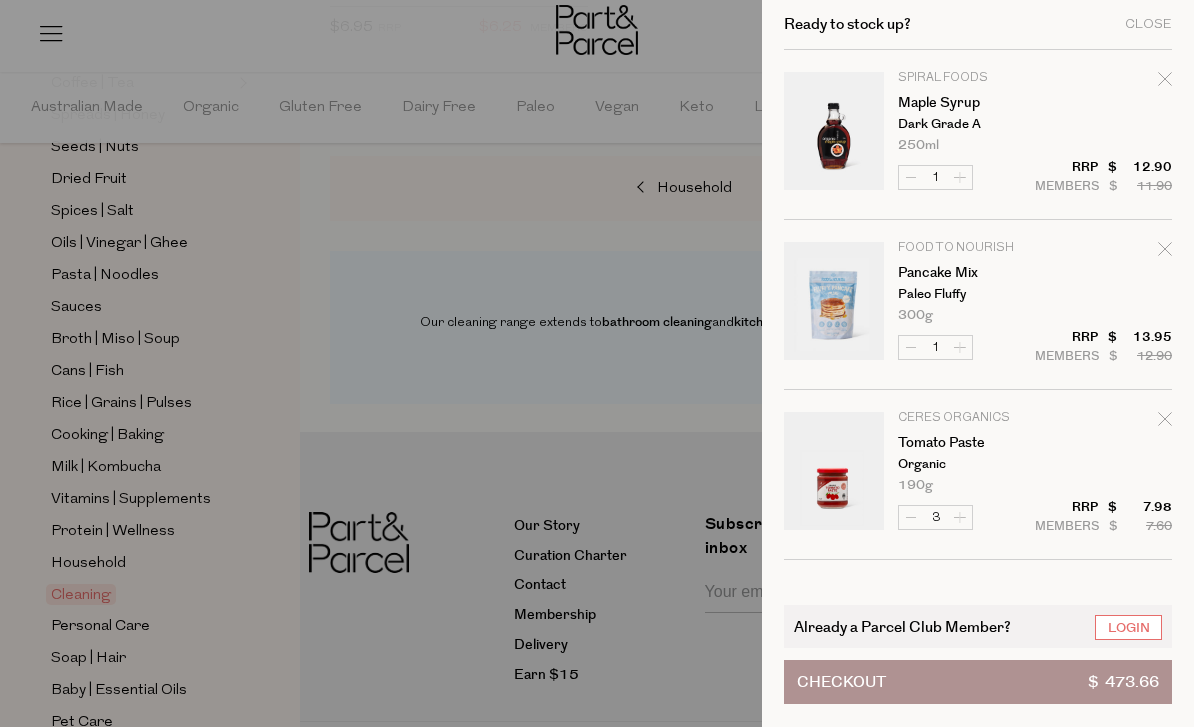 click on "Image
Product
Total
Qty
Spiral Foods
Maple Syrup
Dark Grade A
250ml
Only 29 Available
1 $ $ 11.90" at bounding box center [978, 3705] 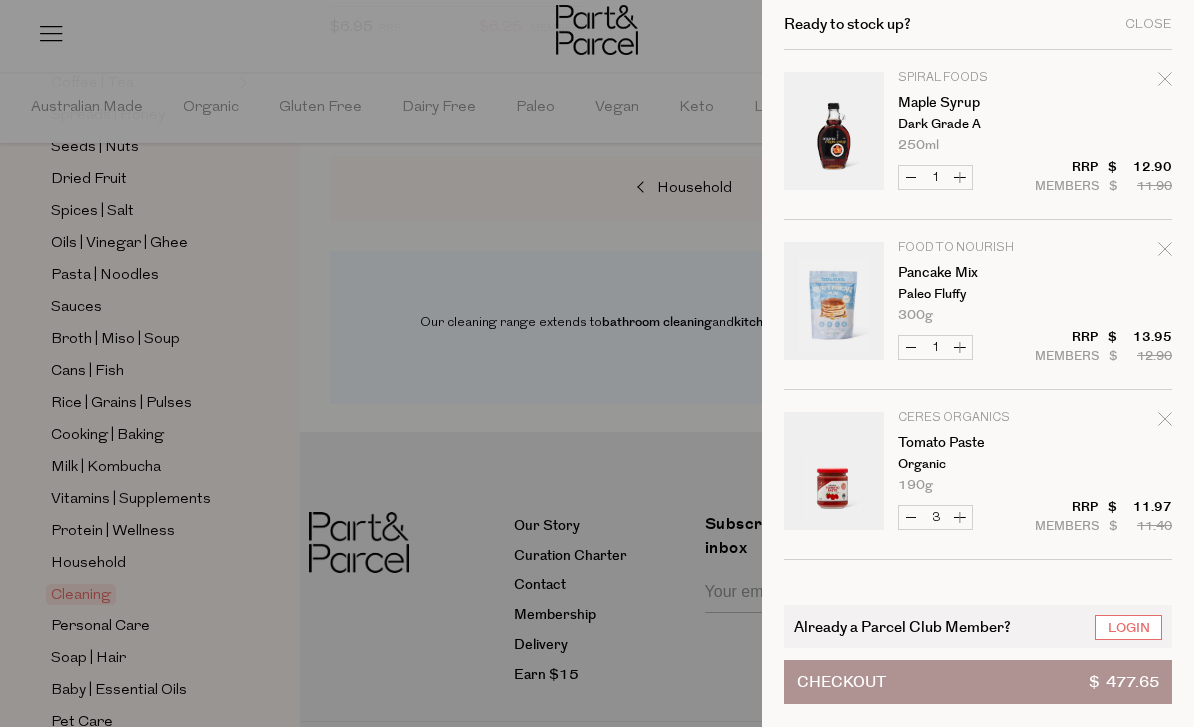 click on "Increase Tomato Paste" at bounding box center (960, 517) 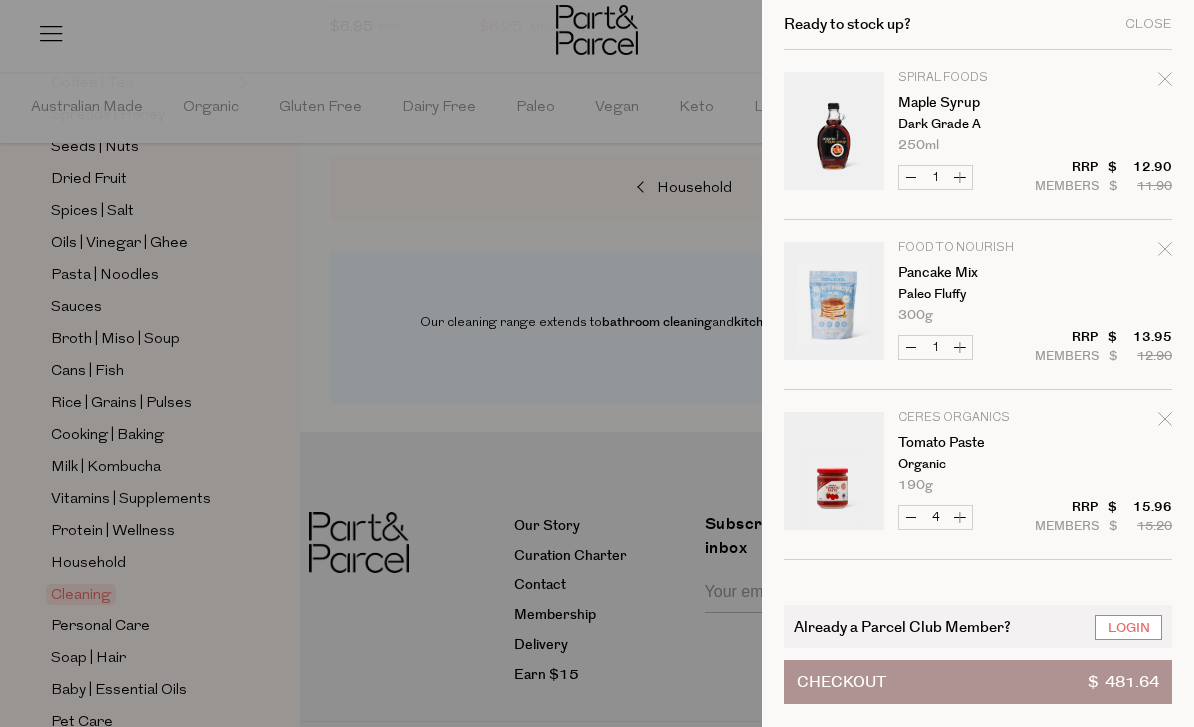 click on "Increase Tomato Paste" at bounding box center [960, 517] 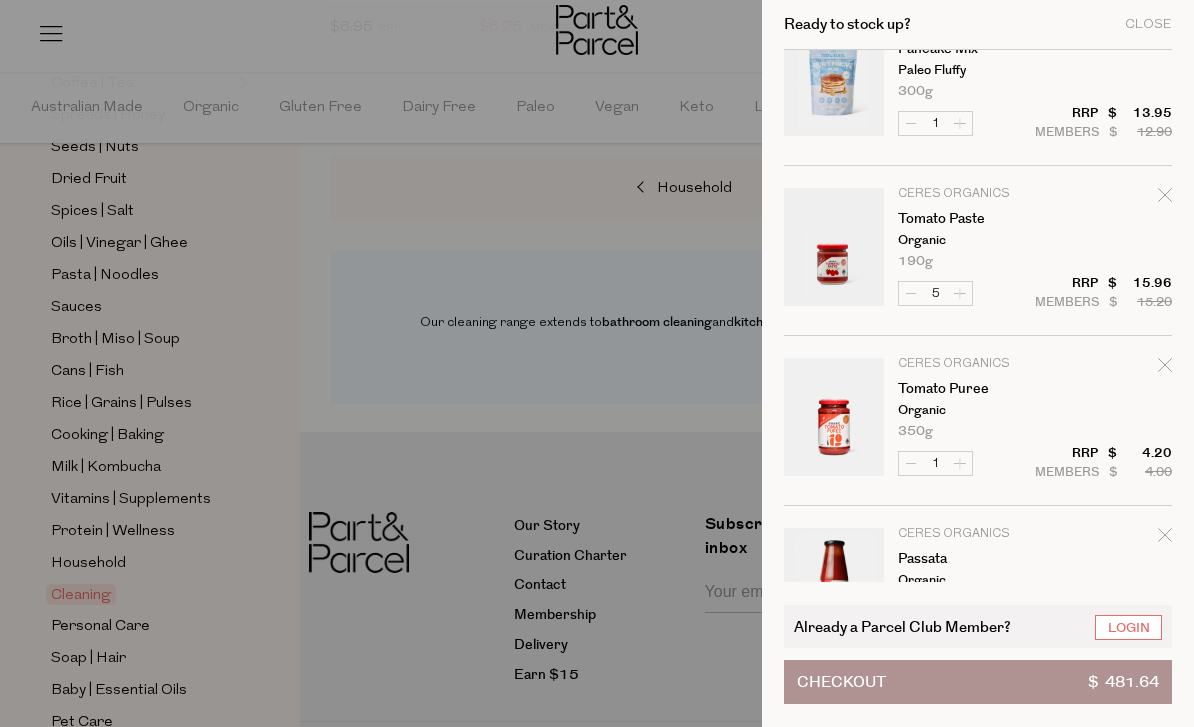 scroll, scrollTop: 228, scrollLeft: 0, axis: vertical 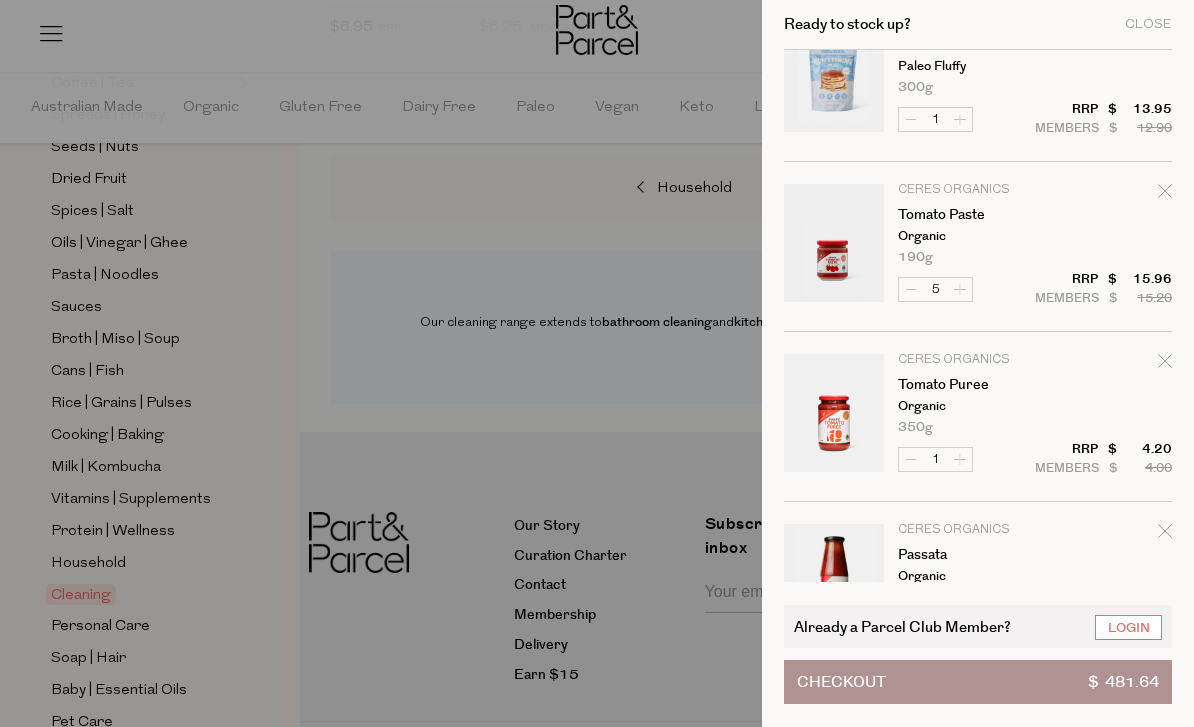 click on "Image
Product
Total
Qty
Spiral Foods
Maple Syrup
Dark Grade A
250ml
Only 29 Available
1 $ $ 11.90" at bounding box center [978, 3477] 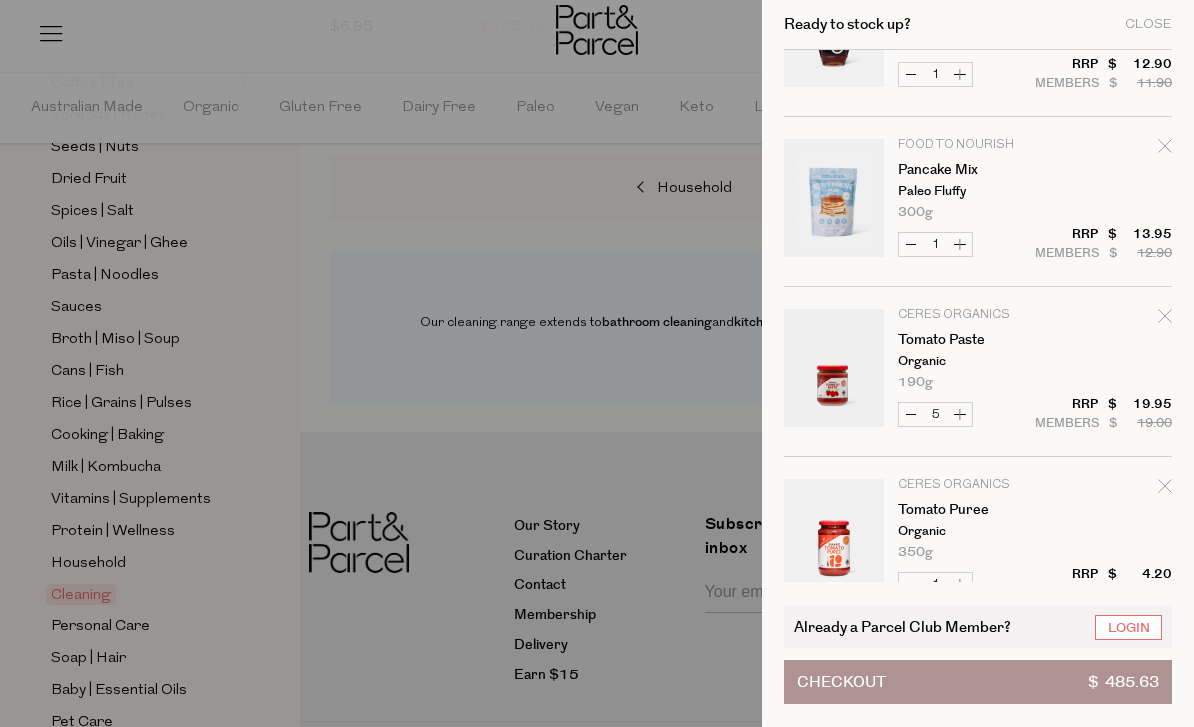 scroll, scrollTop: 113, scrollLeft: 0, axis: vertical 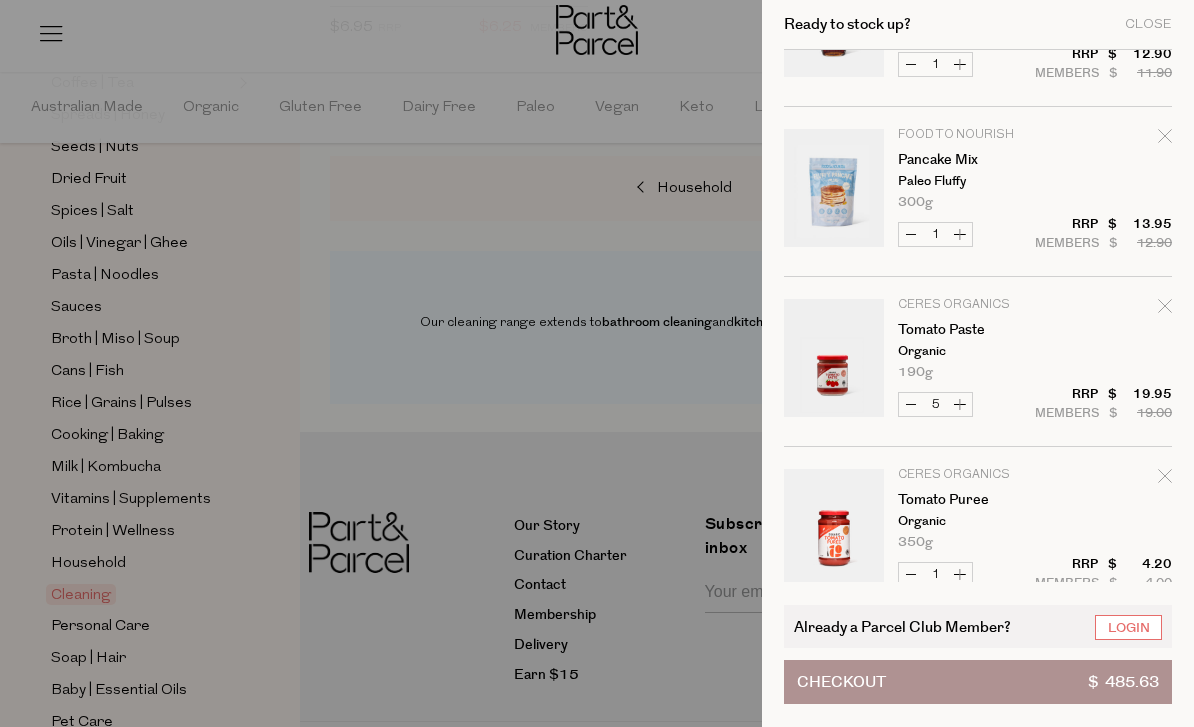 click on "Increase Tomato Puree" at bounding box center [960, 574] 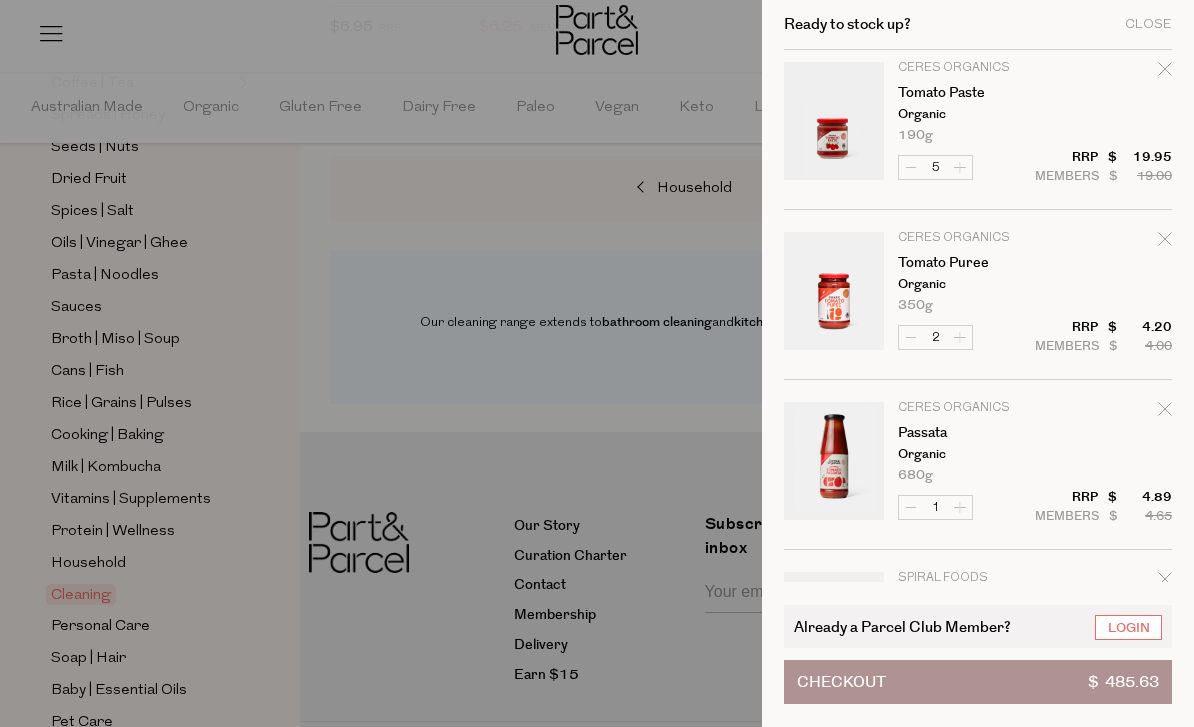 scroll, scrollTop: 387, scrollLeft: 0, axis: vertical 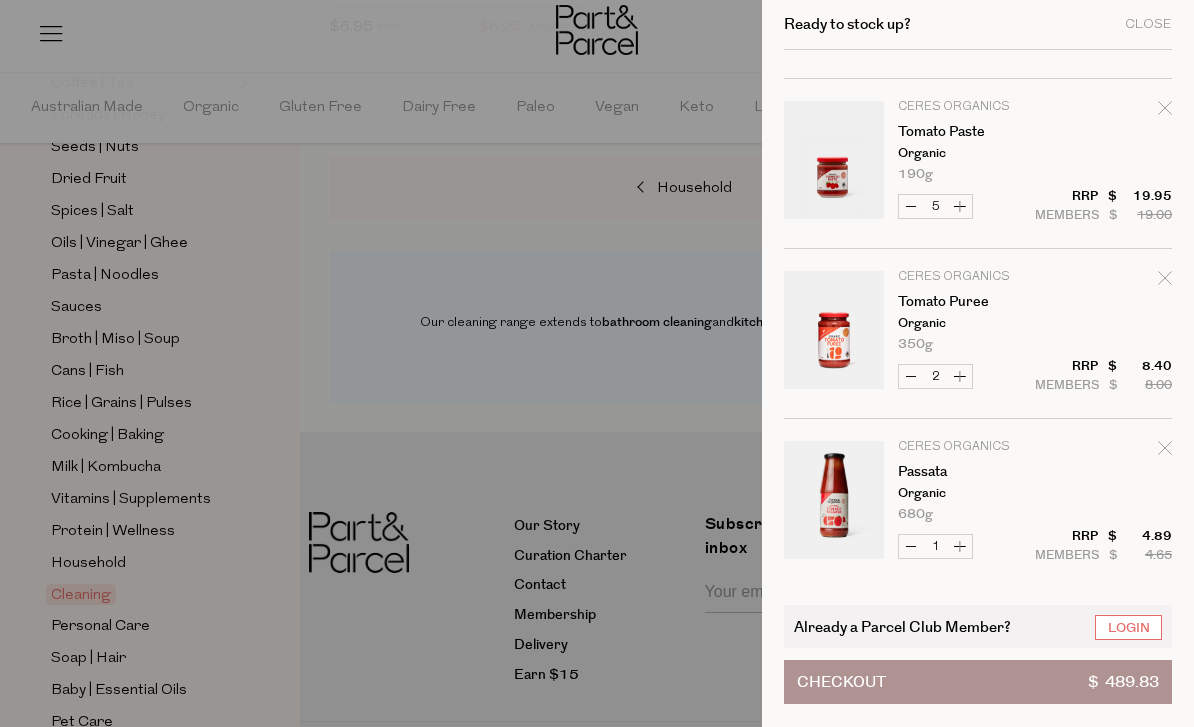 click on "Increase Passata" at bounding box center (960, 546) 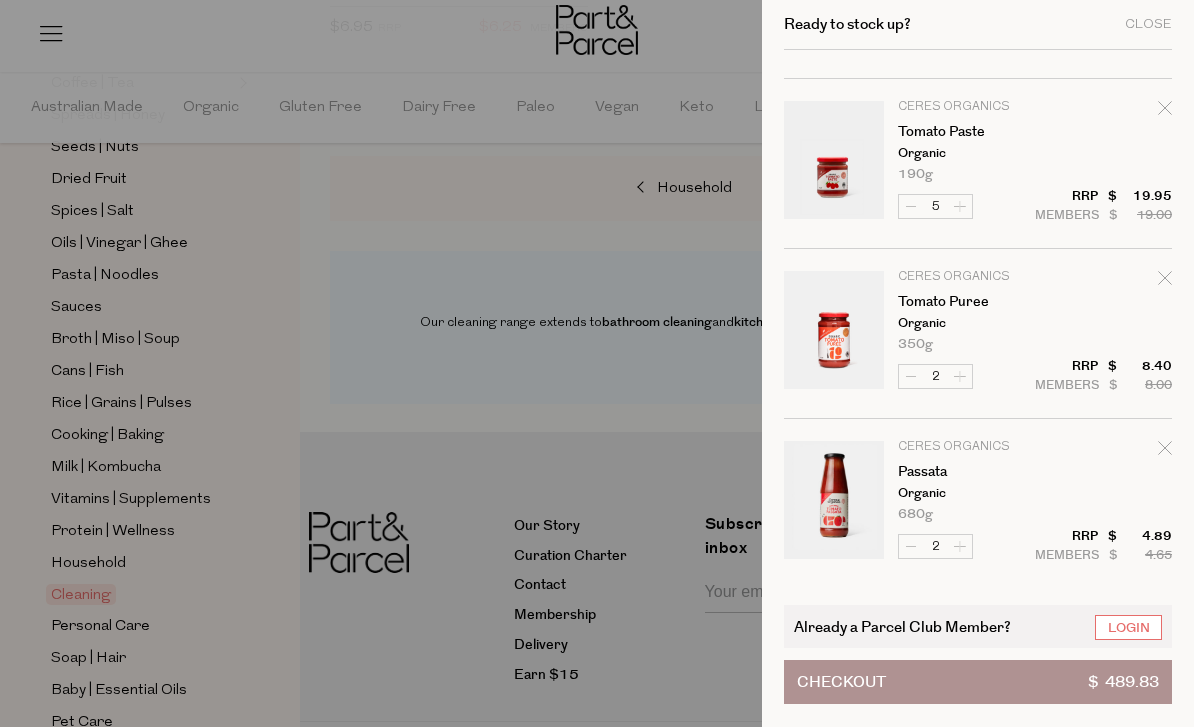 click on "Image
Product
Total
Qty
Spiral Foods
Maple Syrup
Dark Grade A
250ml
Only 29 Available
1 $ $ 11.90" at bounding box center [978, 3394] 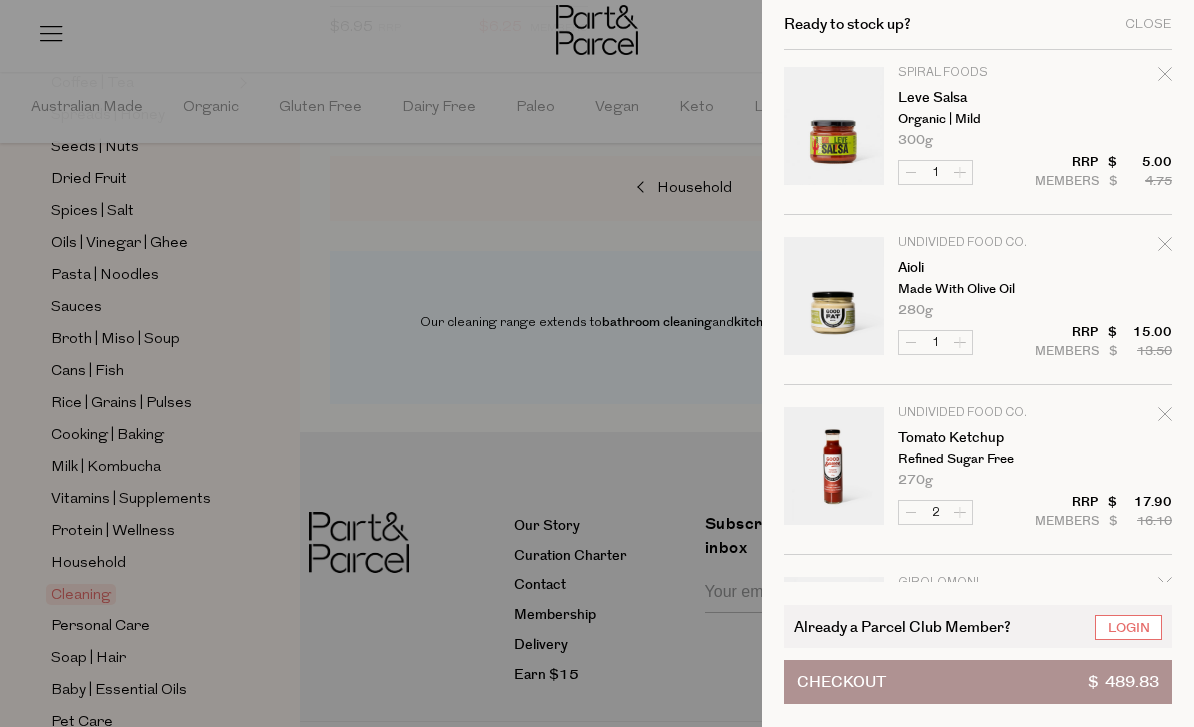 scroll, scrollTop: 865, scrollLeft: 0, axis: vertical 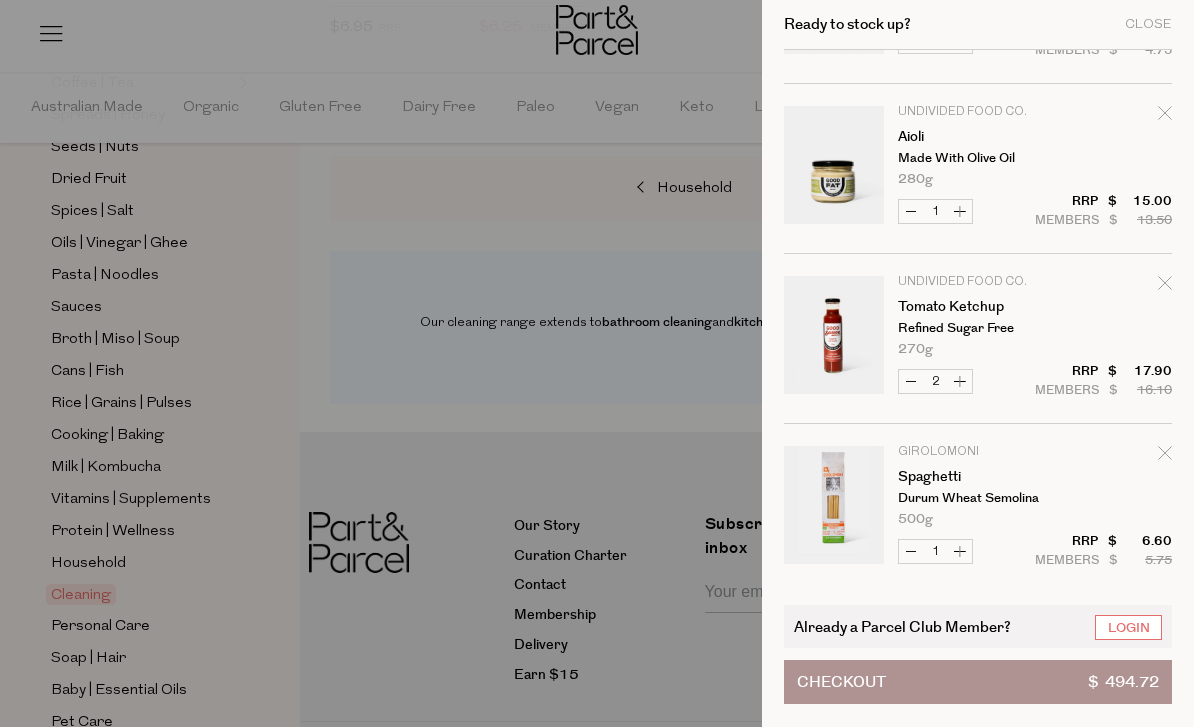 click on "Decrease Tomato Ketchup" at bounding box center (911, 381) 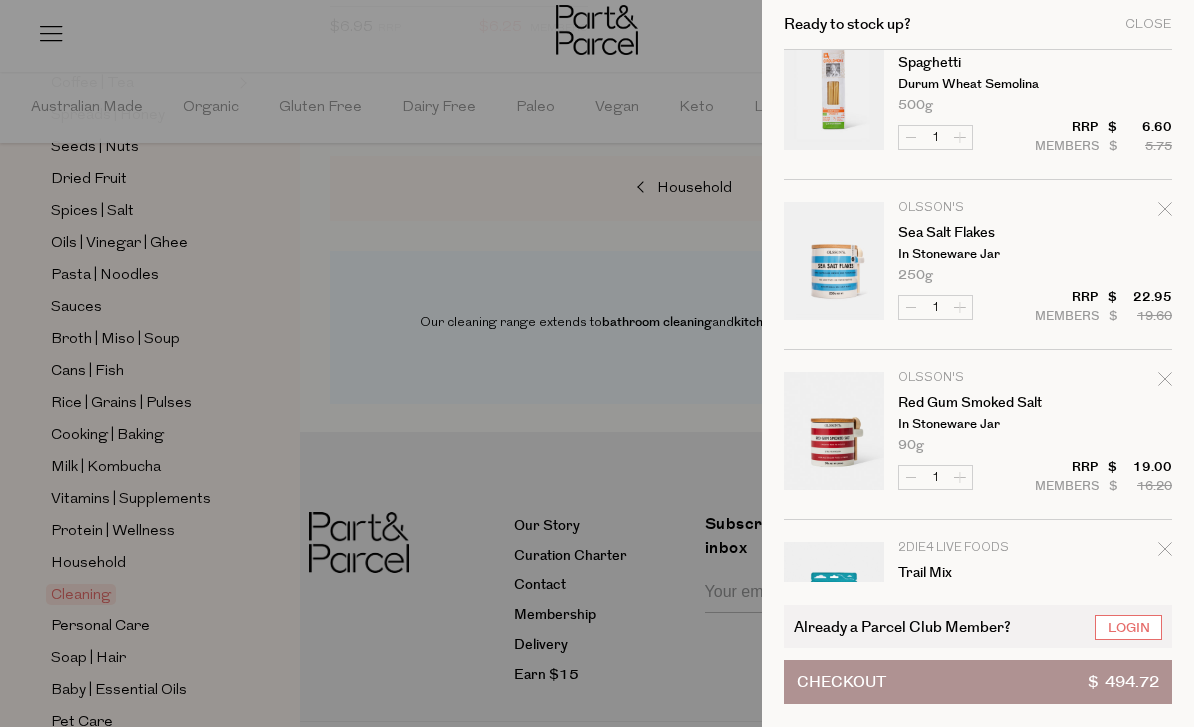 scroll, scrollTop: 0, scrollLeft: 0, axis: both 